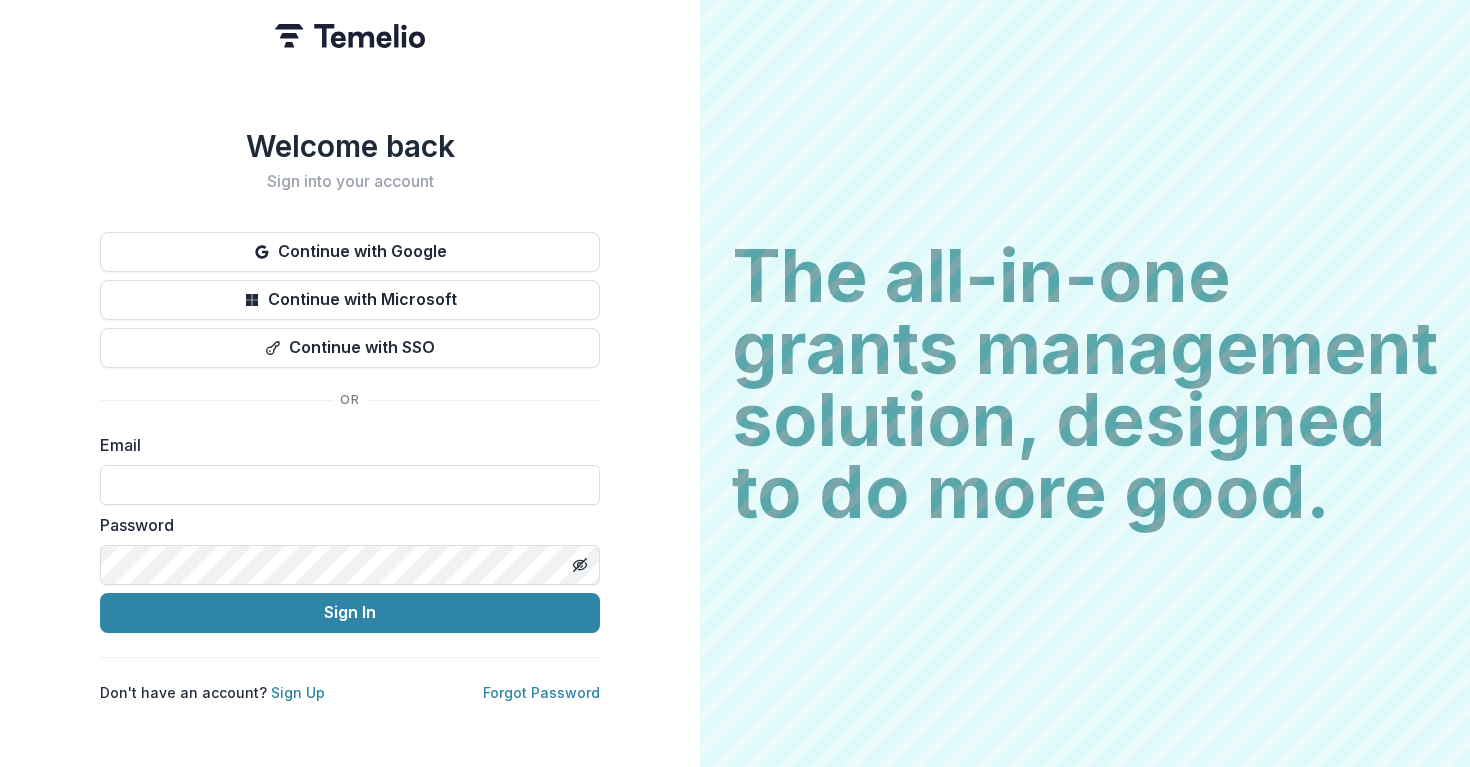 scroll, scrollTop: 0, scrollLeft: 0, axis: both 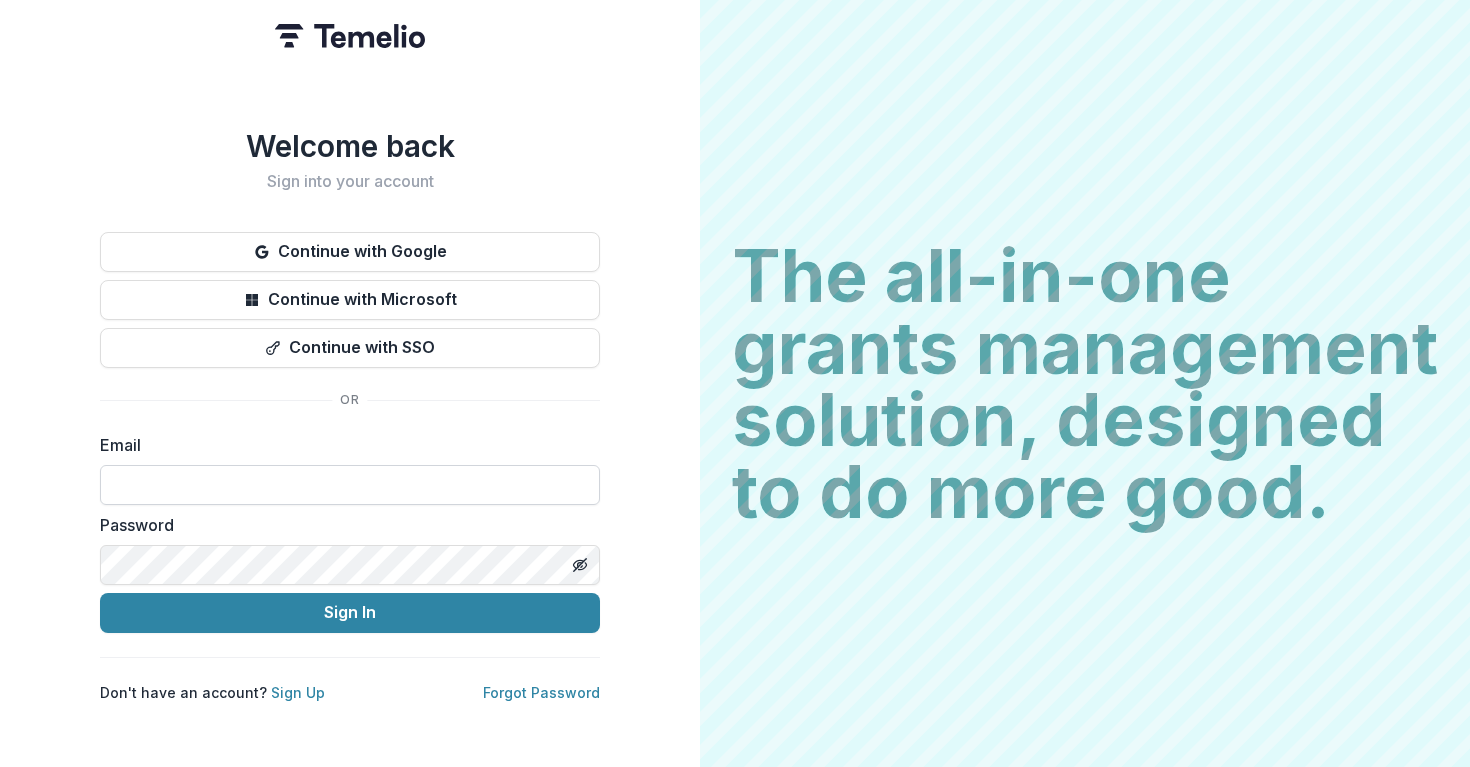 type on "**********" 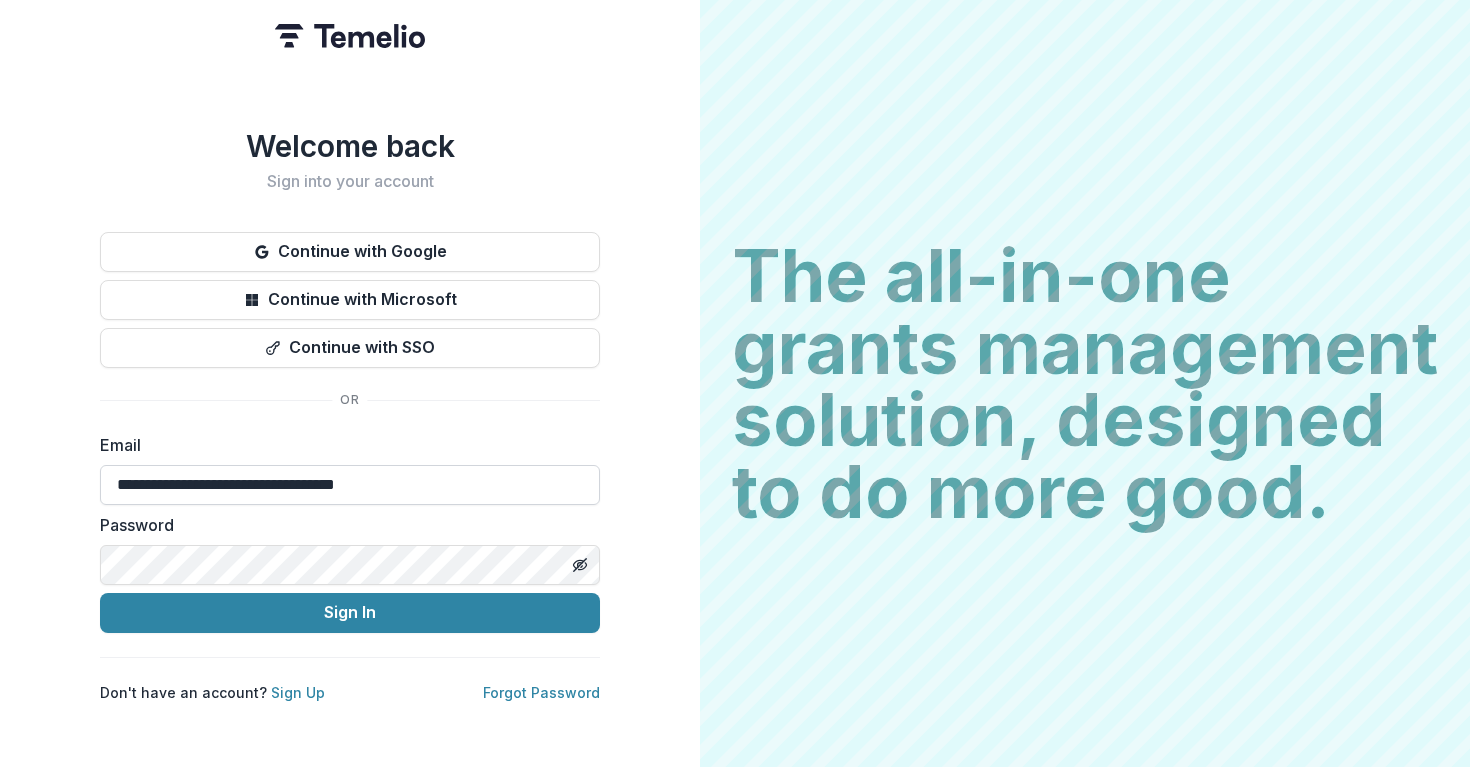 click on "Sign In" at bounding box center (350, 613) 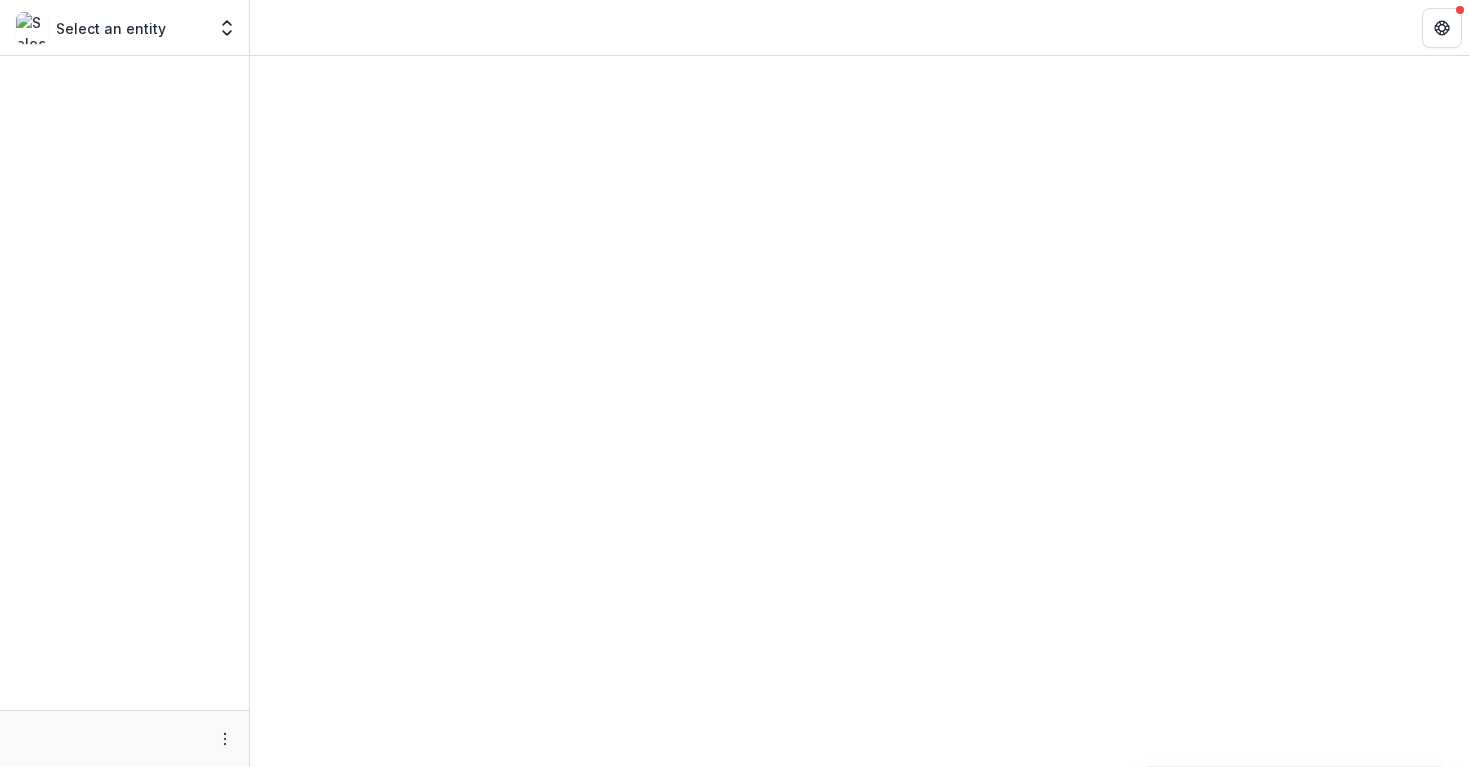 scroll, scrollTop: 0, scrollLeft: 0, axis: both 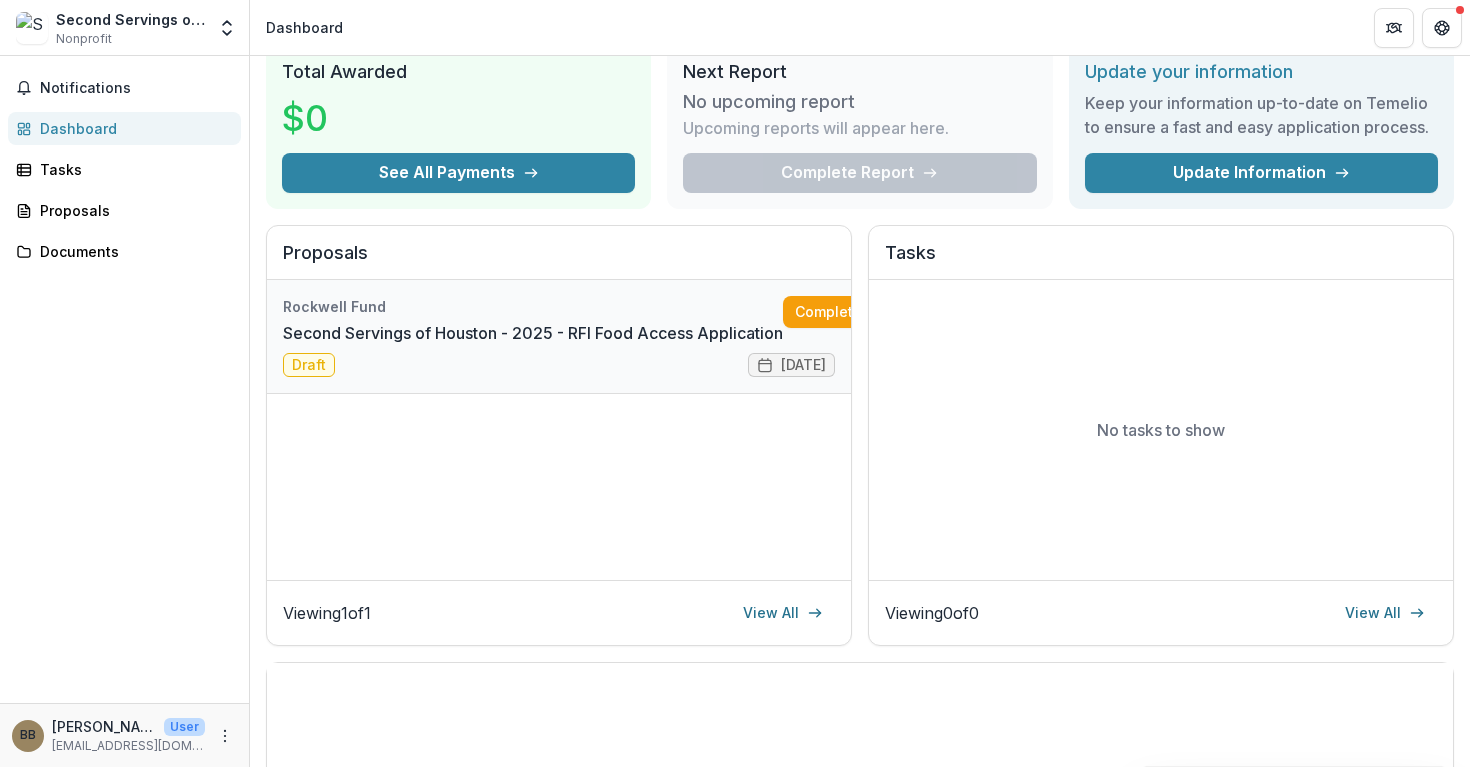 click on "Second Servings of Houston - 2025 - RFI Food Access Application" at bounding box center [533, 333] 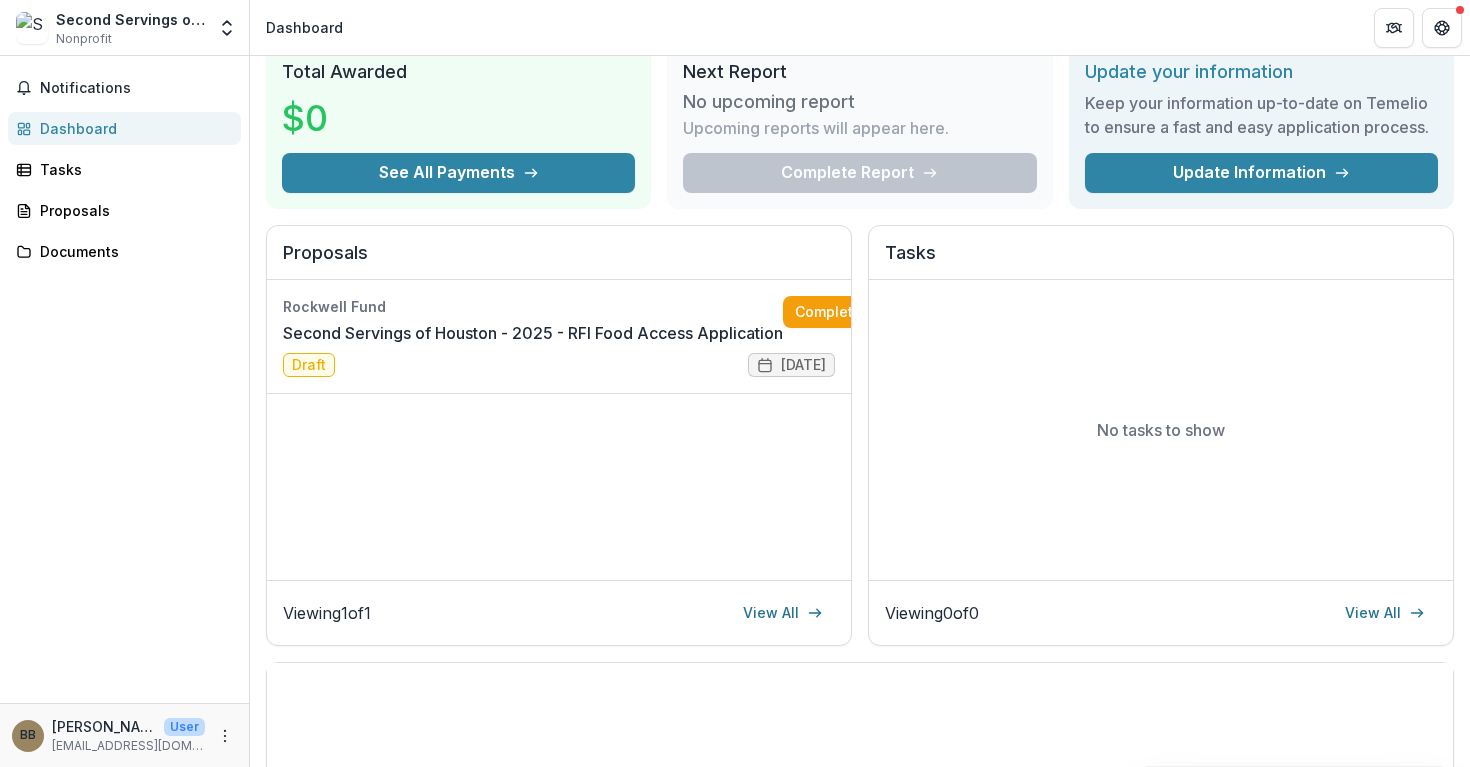 scroll, scrollTop: 0, scrollLeft: 0, axis: both 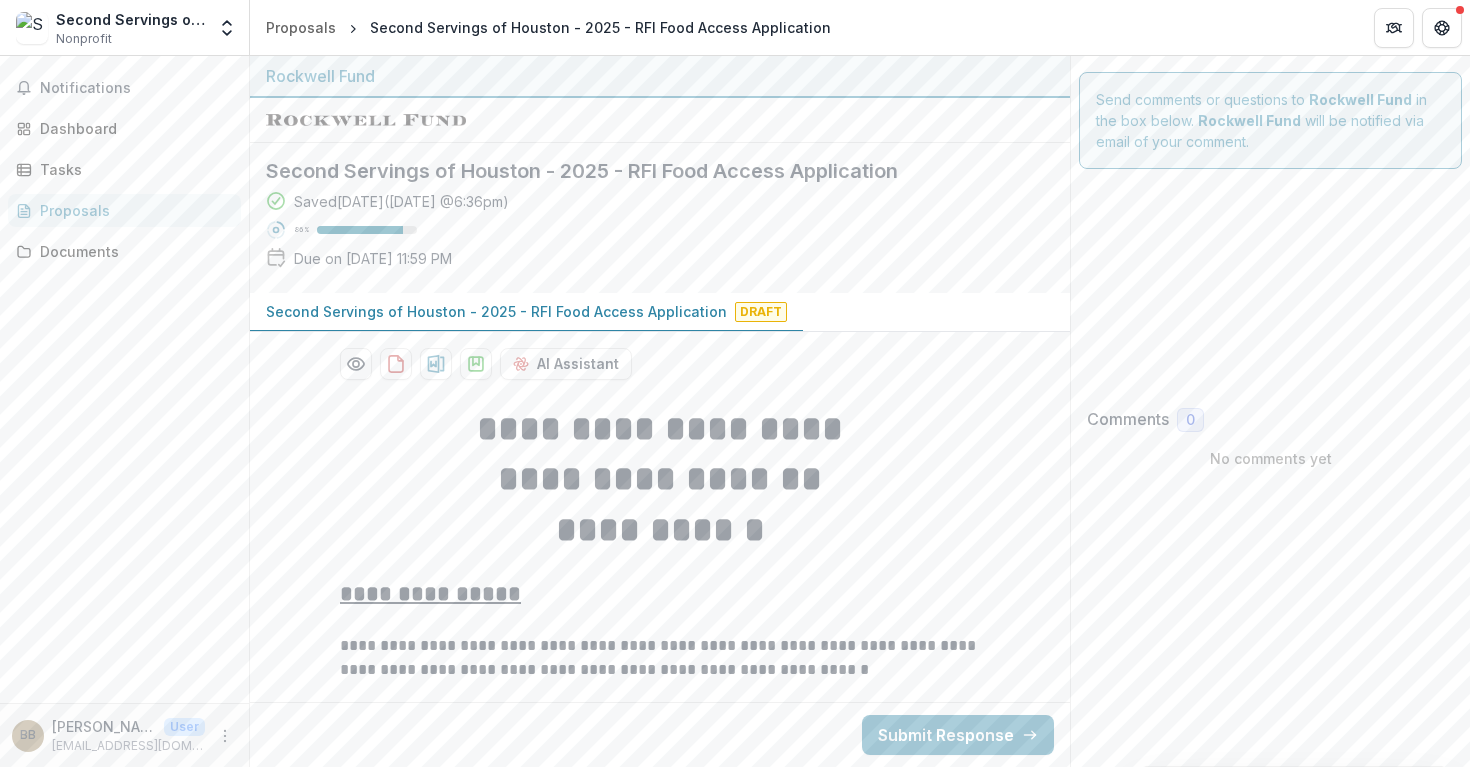 type on "*******" 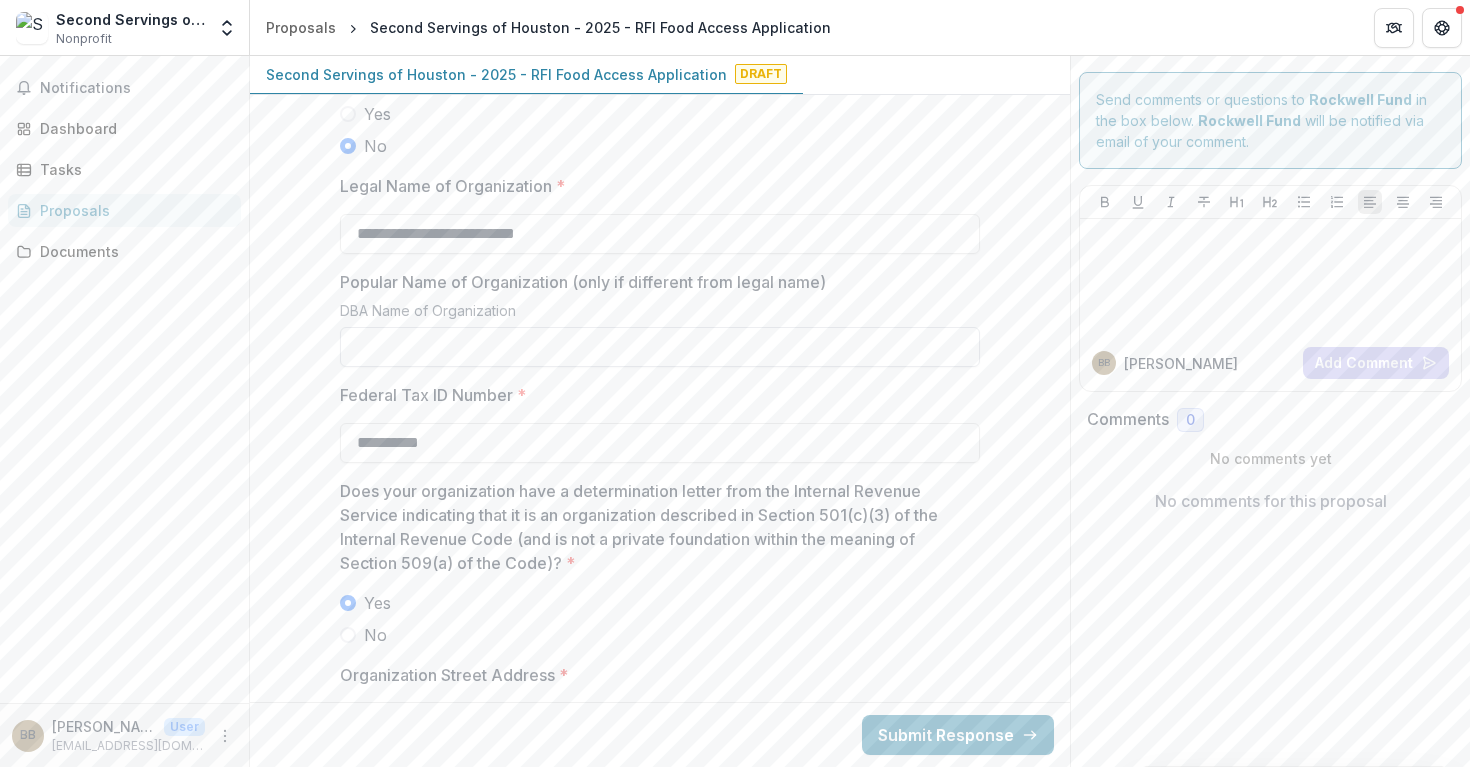 scroll, scrollTop: 1735, scrollLeft: 0, axis: vertical 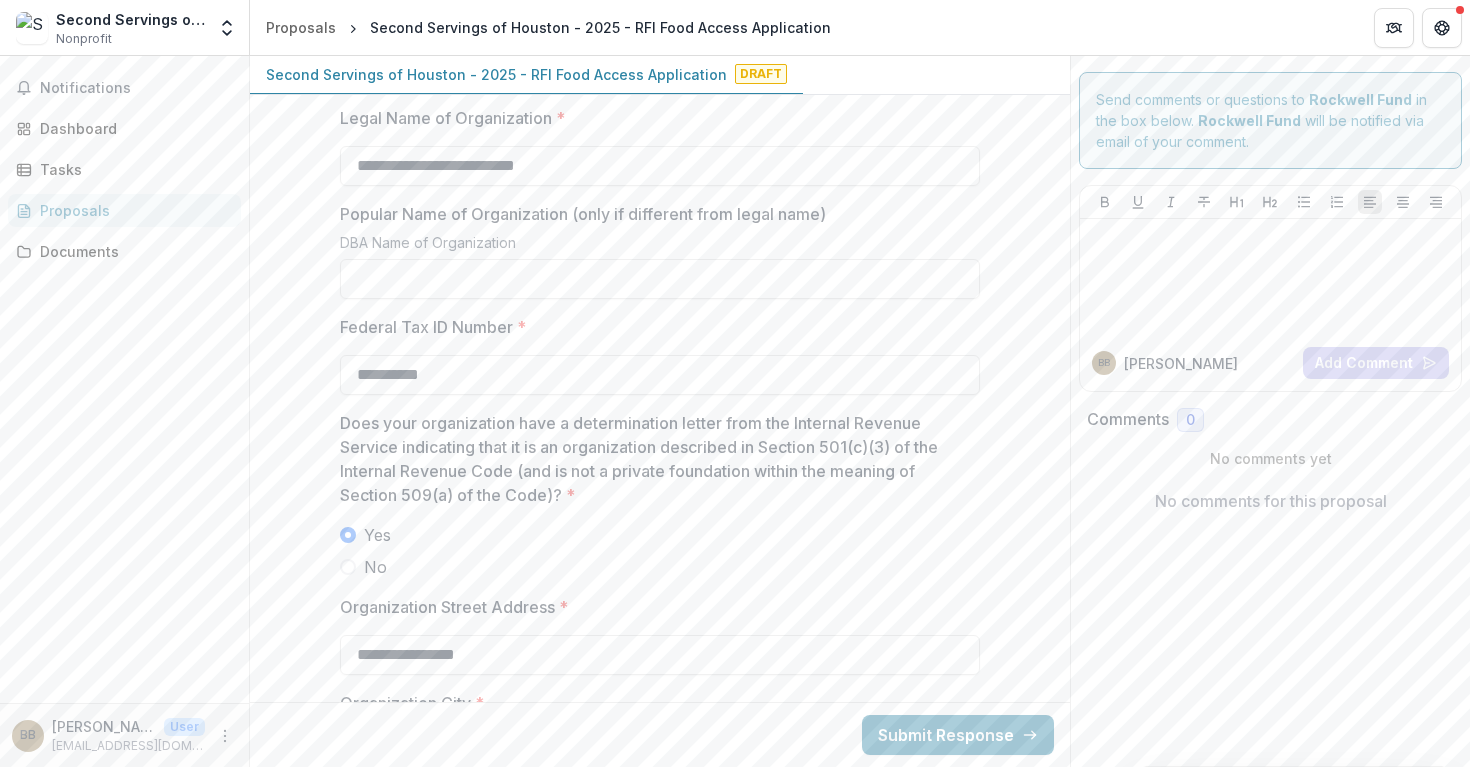 click on "Yes" at bounding box center [660, 535] 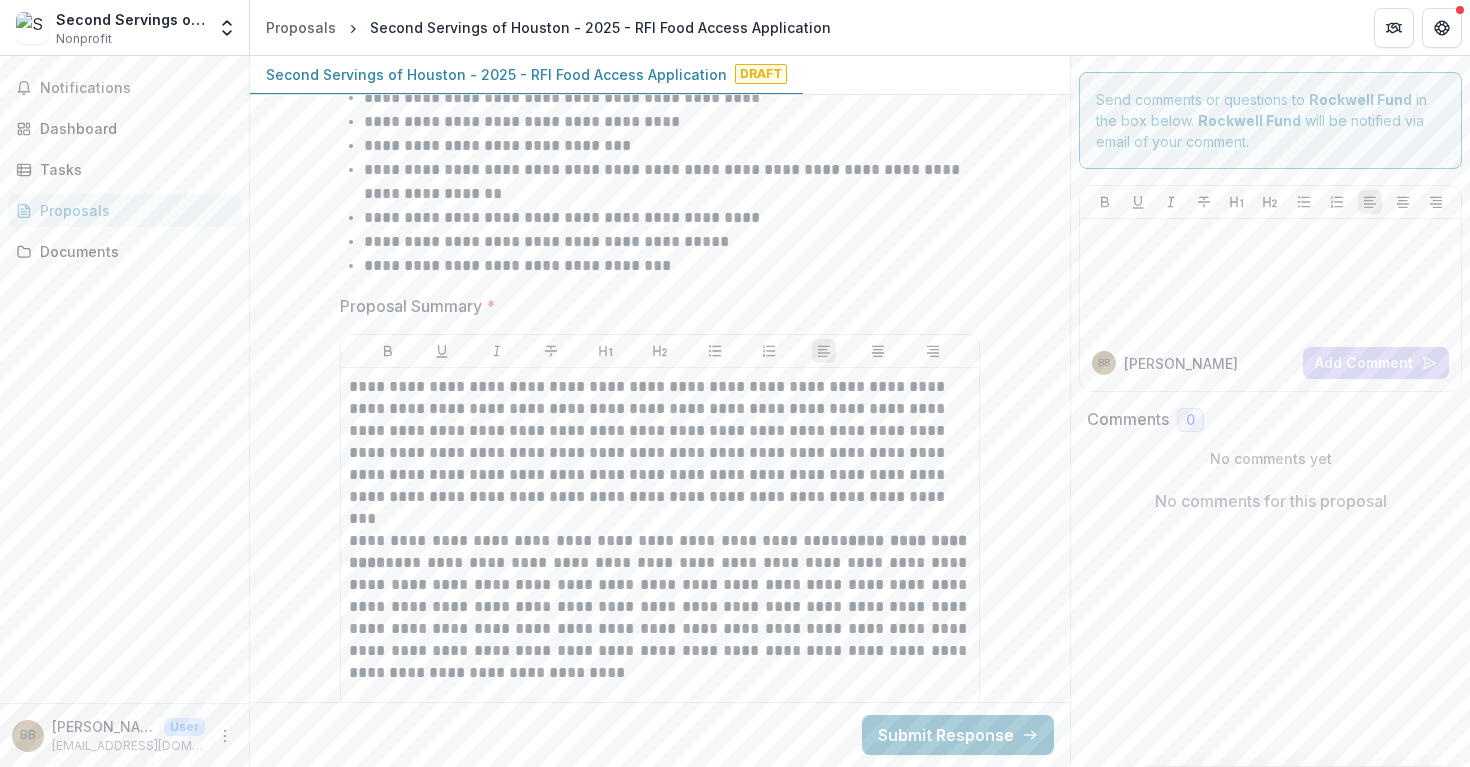scroll, scrollTop: 4202, scrollLeft: 0, axis: vertical 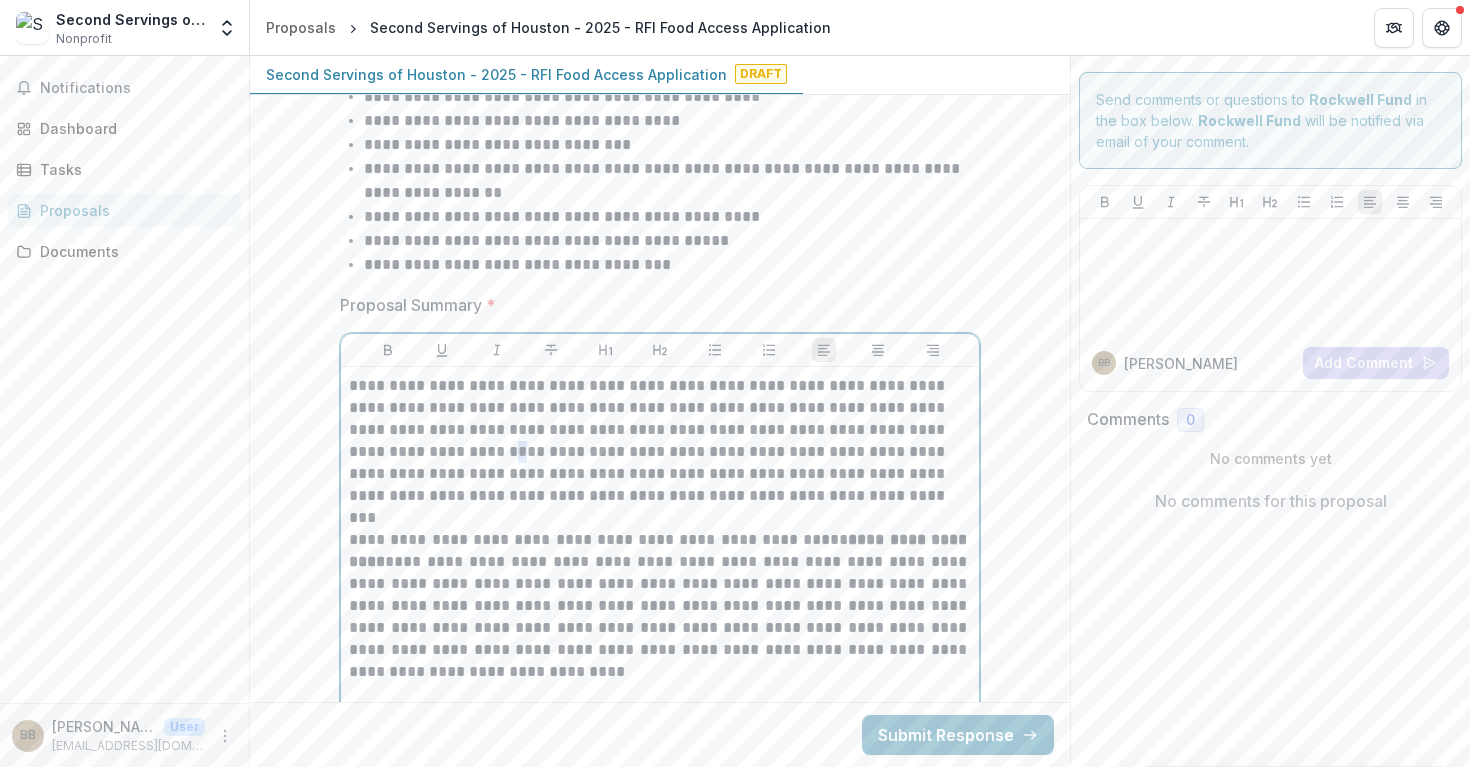 click on "**********" at bounding box center [660, 441] 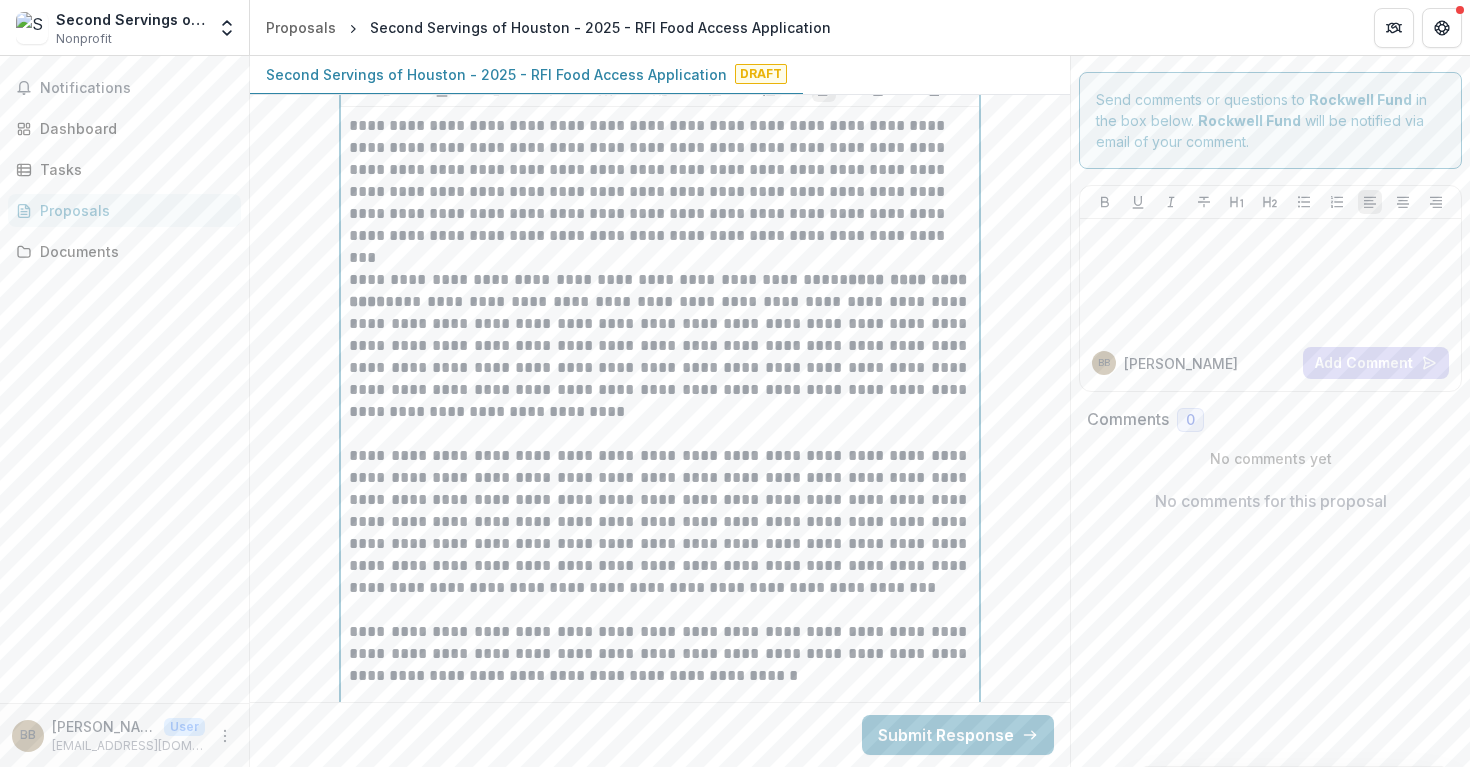 scroll, scrollTop: 4465, scrollLeft: 0, axis: vertical 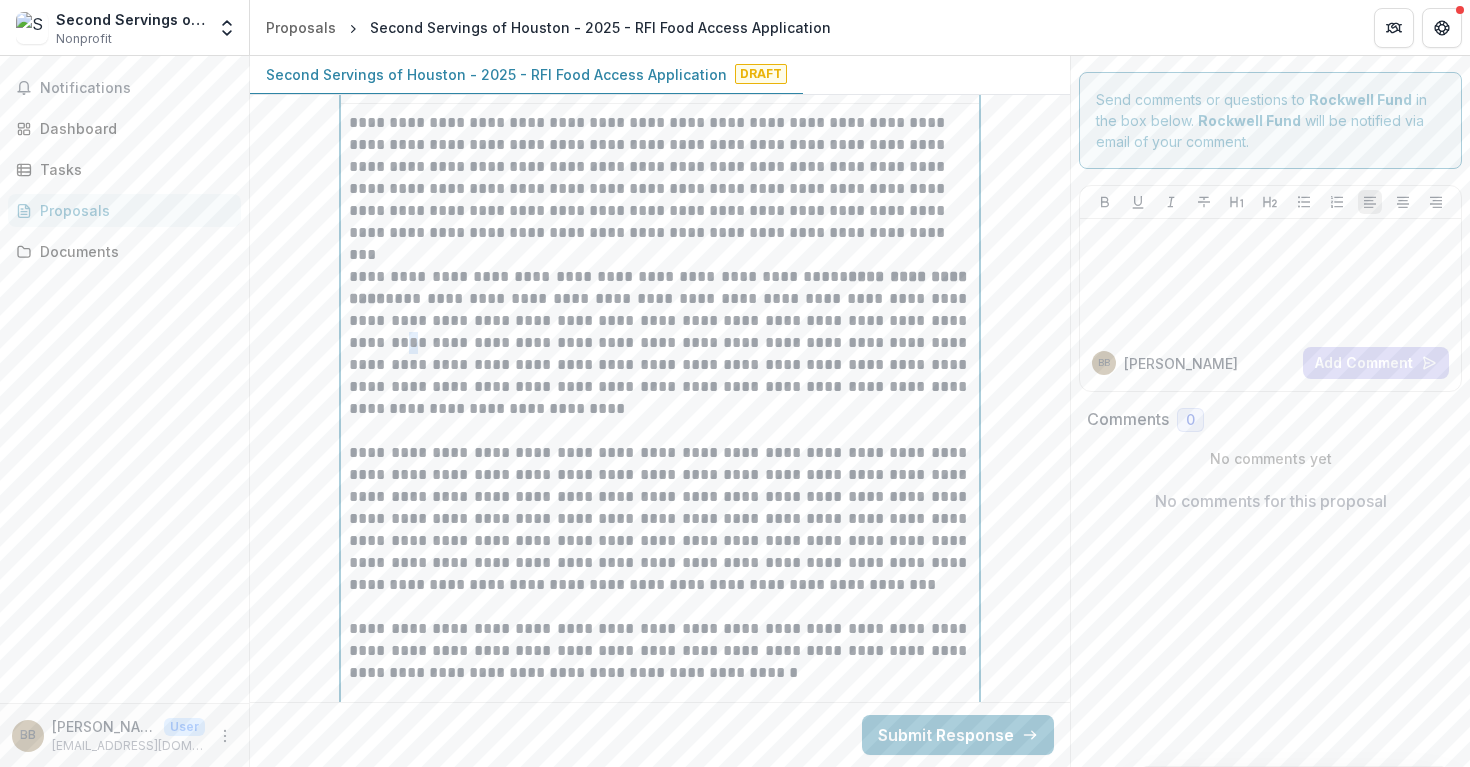 click on "**********" at bounding box center [660, 343] 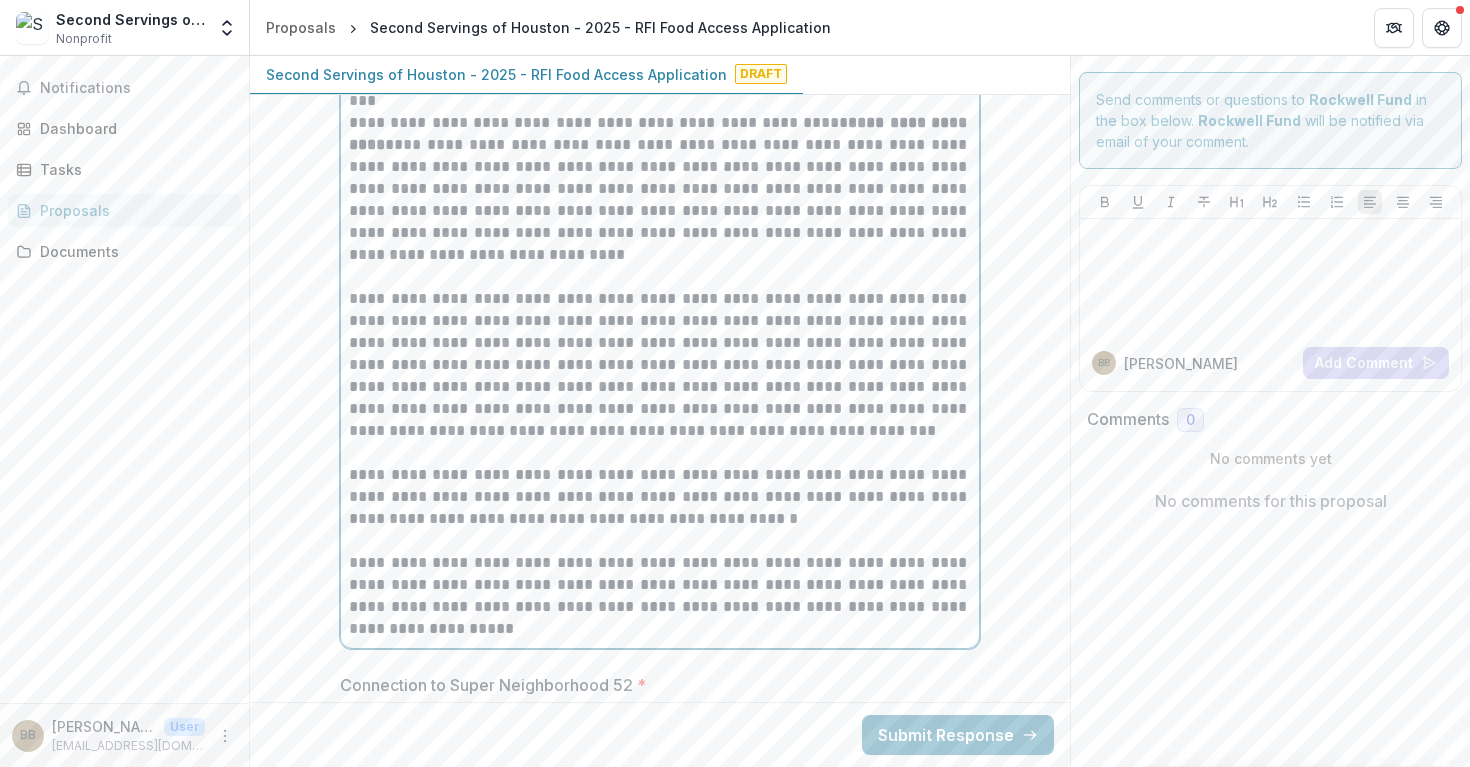 scroll, scrollTop: 4620, scrollLeft: 0, axis: vertical 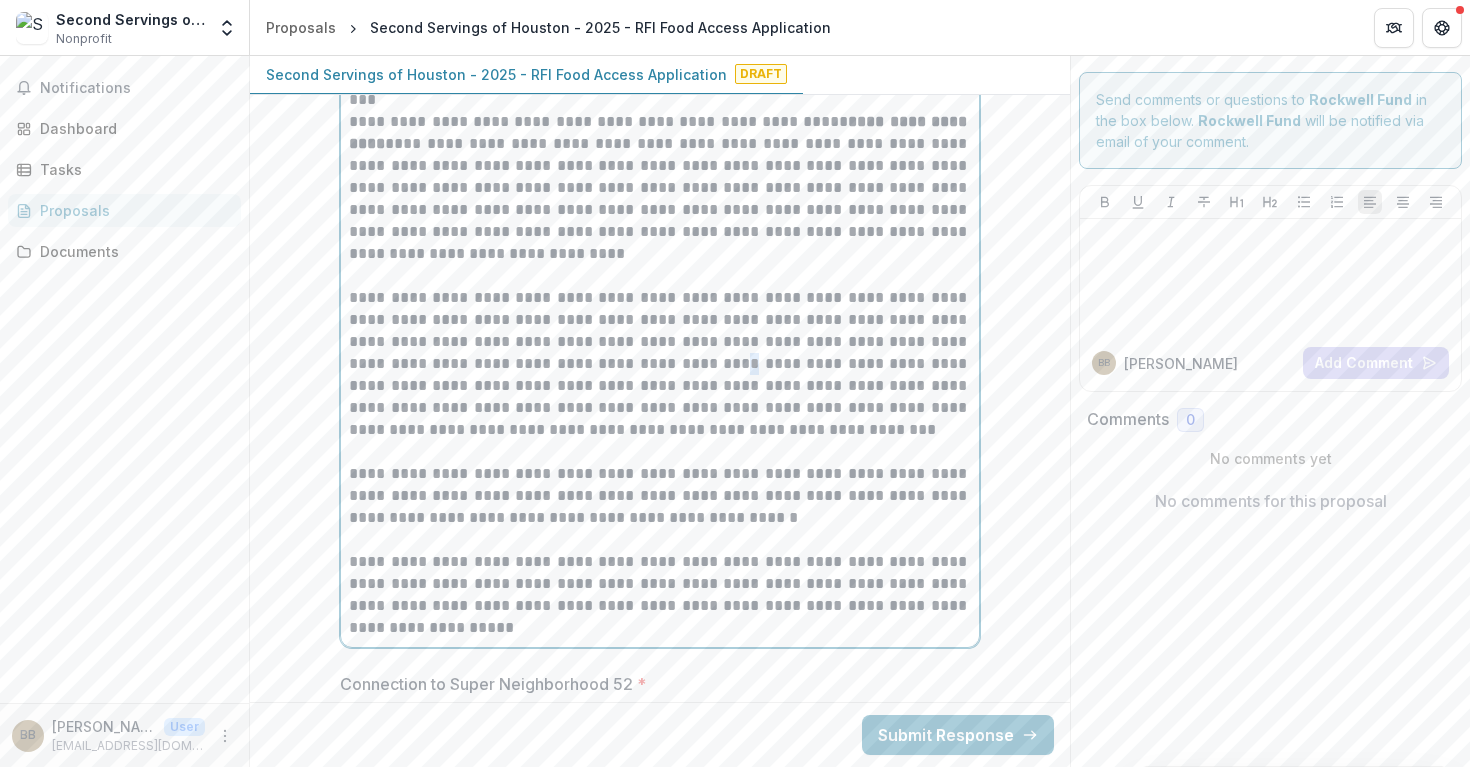click on "**********" at bounding box center [660, 364] 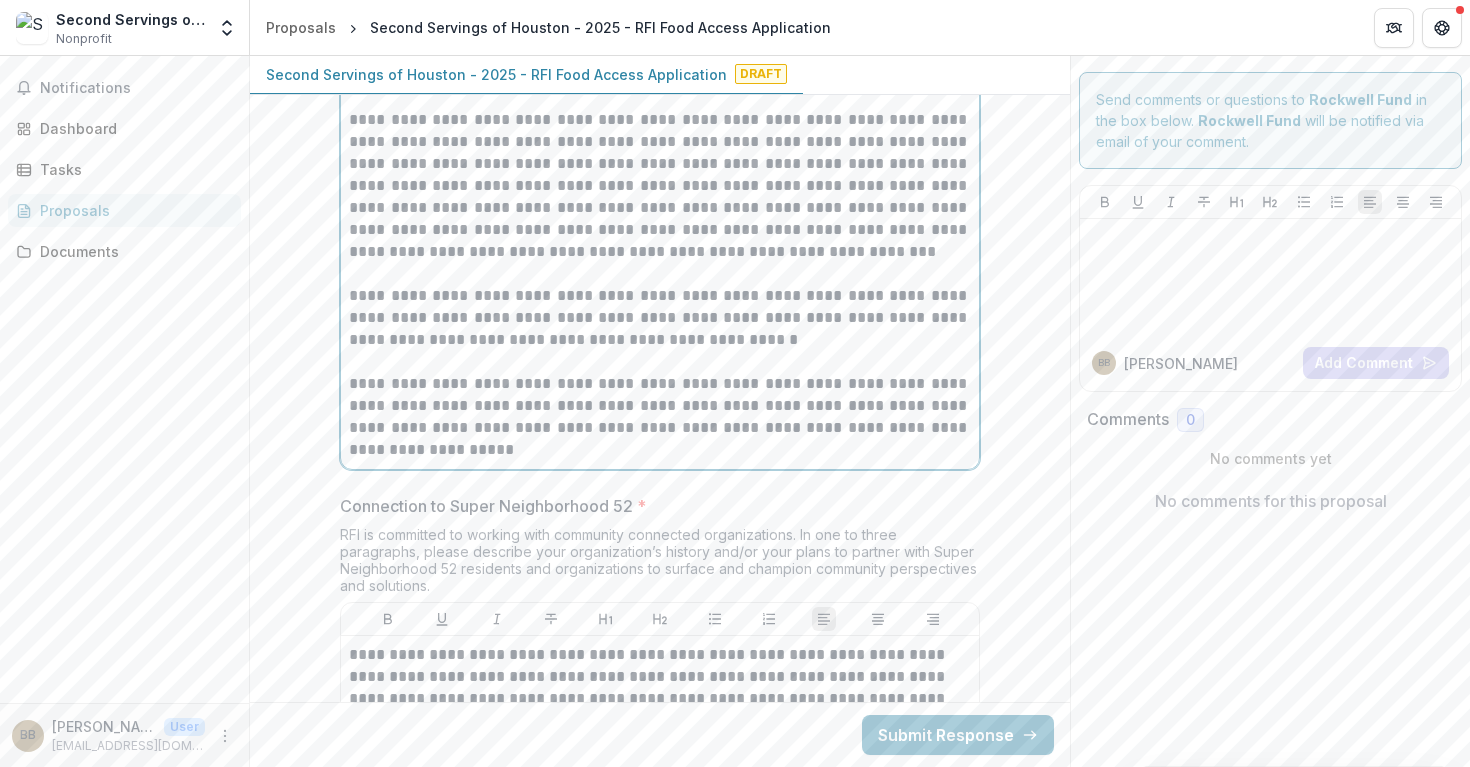 scroll, scrollTop: 4801, scrollLeft: 0, axis: vertical 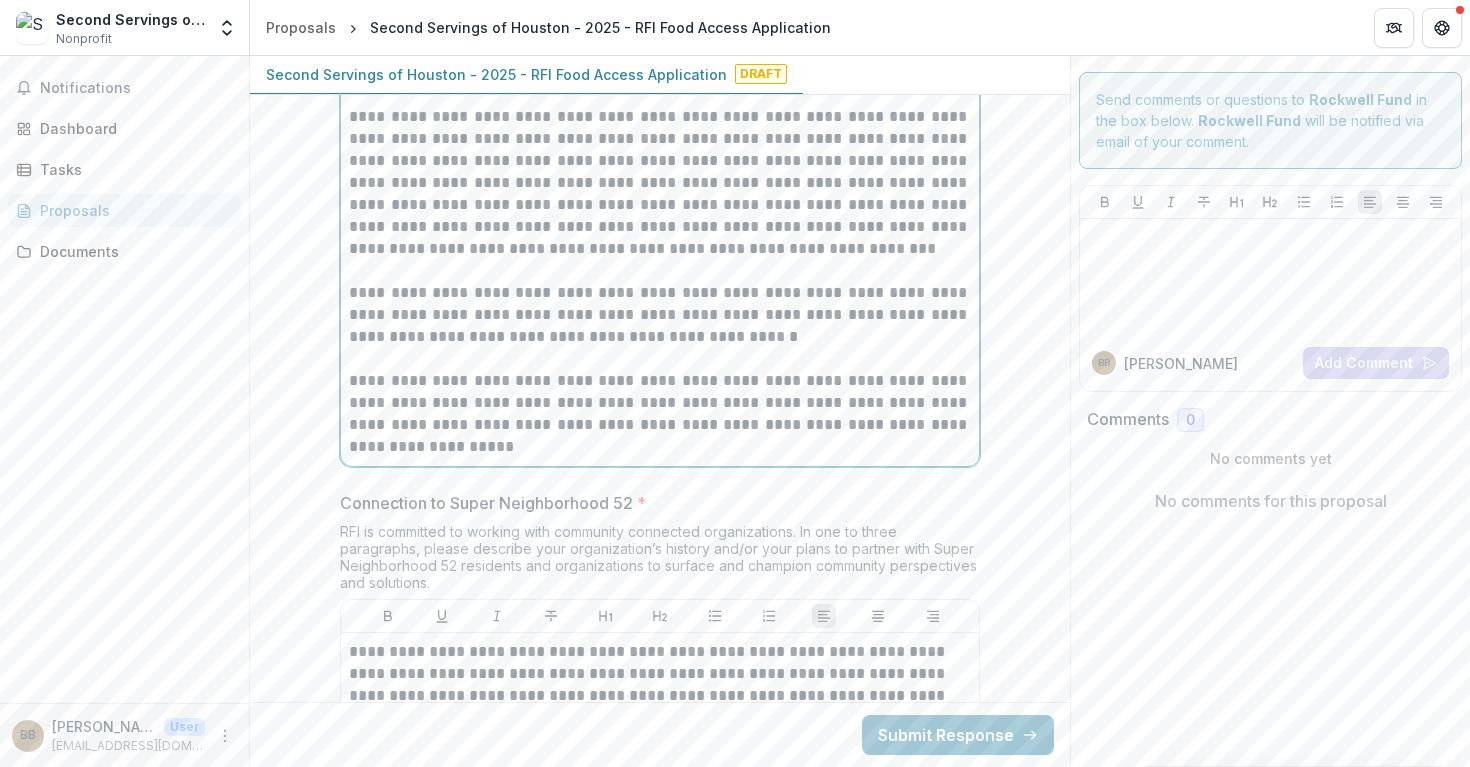 click on "**********" at bounding box center (660, 414) 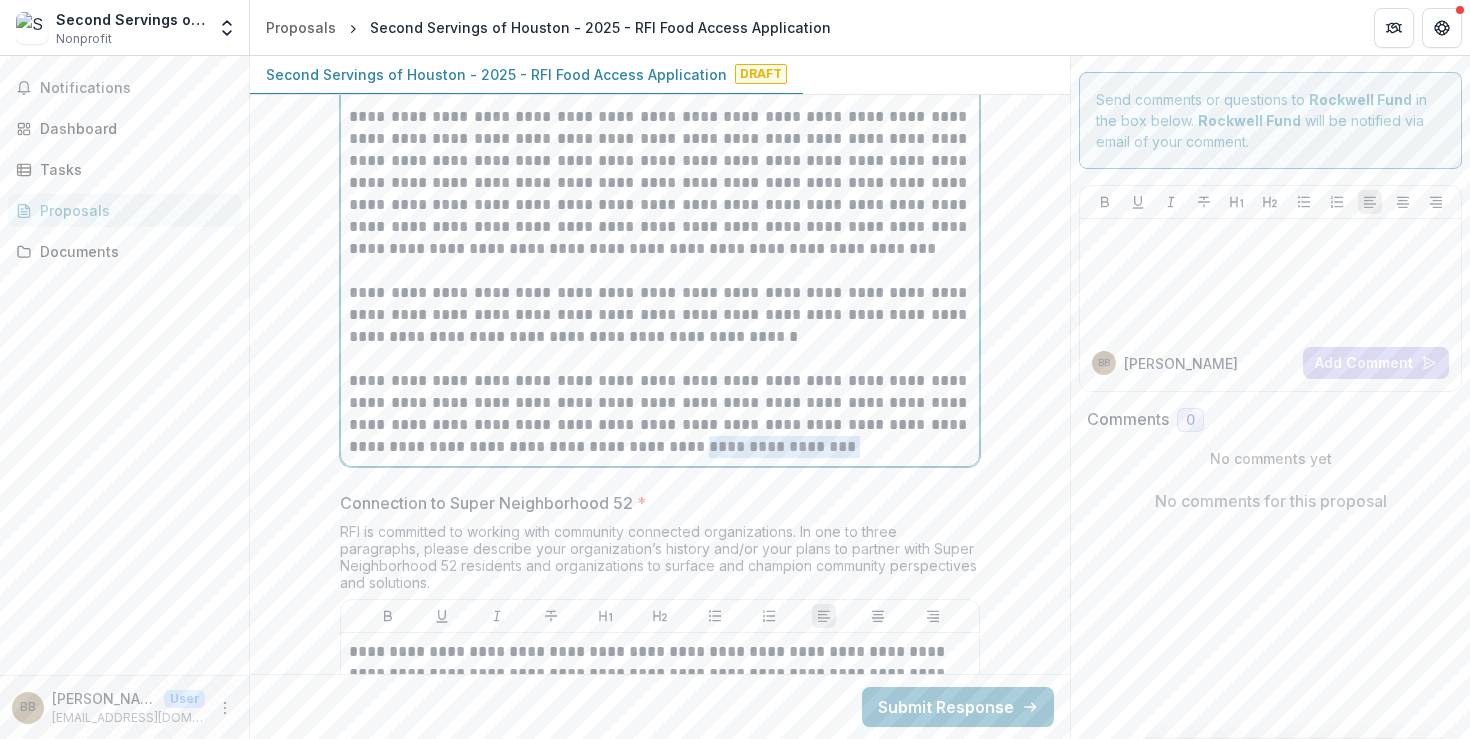drag, startPoint x: 659, startPoint y: 445, endPoint x: 859, endPoint y: 449, distance: 200.04 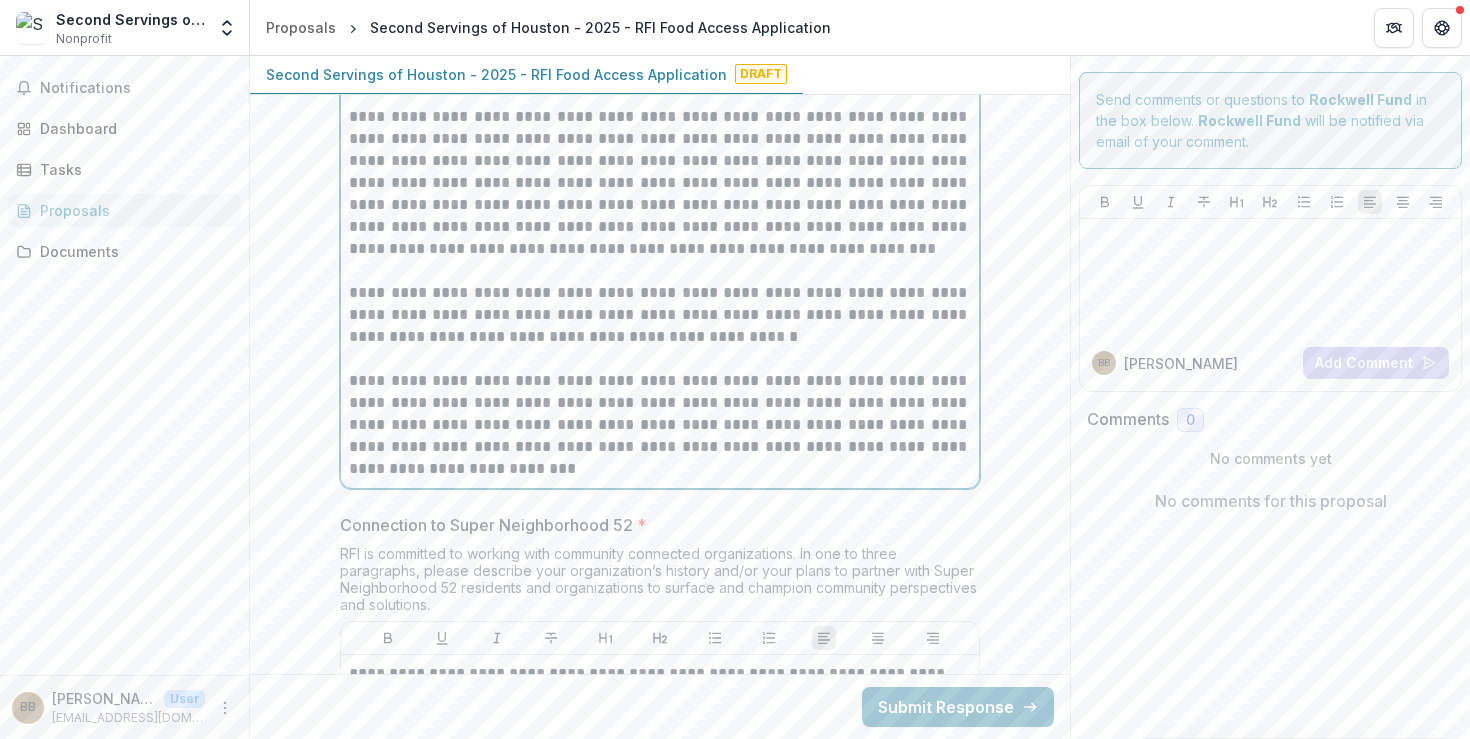 click on "**********" at bounding box center (660, 425) 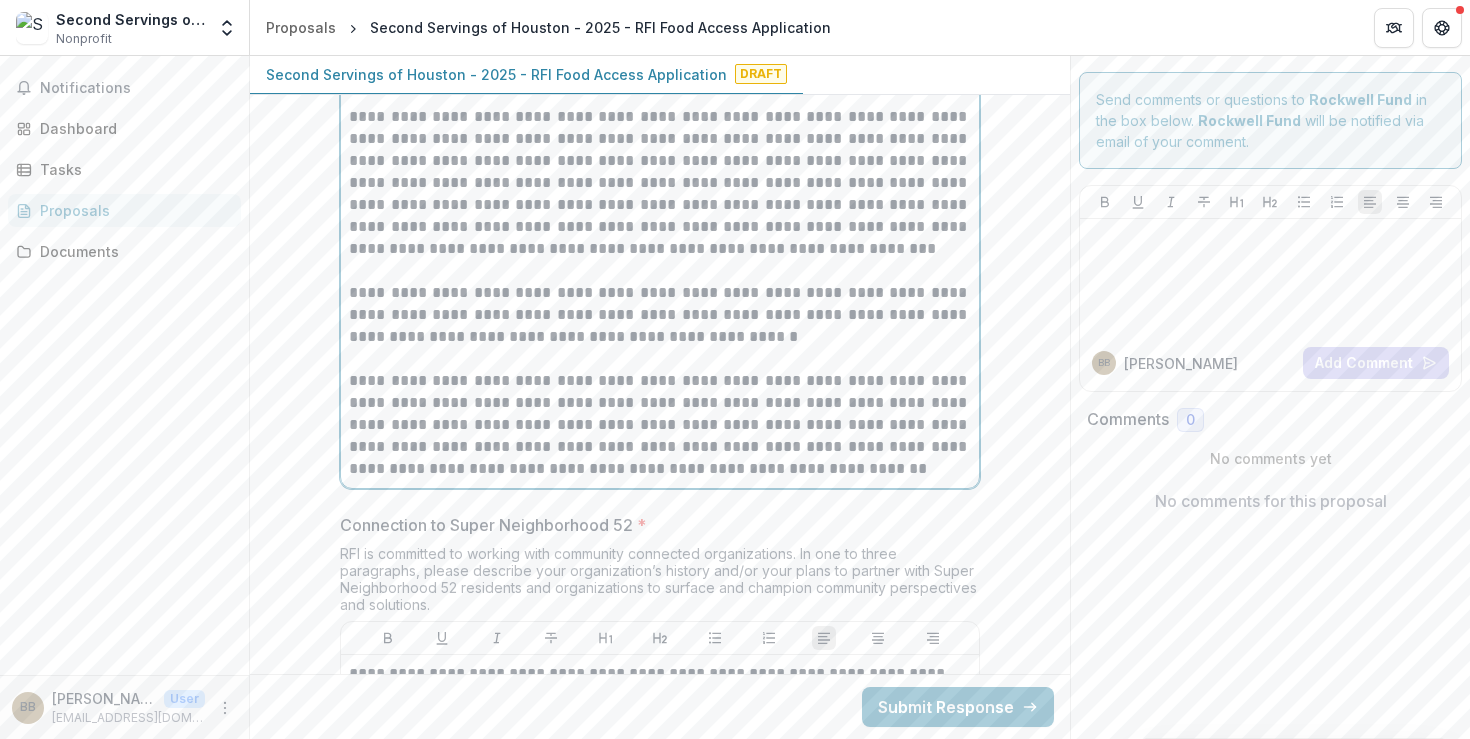 click on "**********" at bounding box center (660, 425) 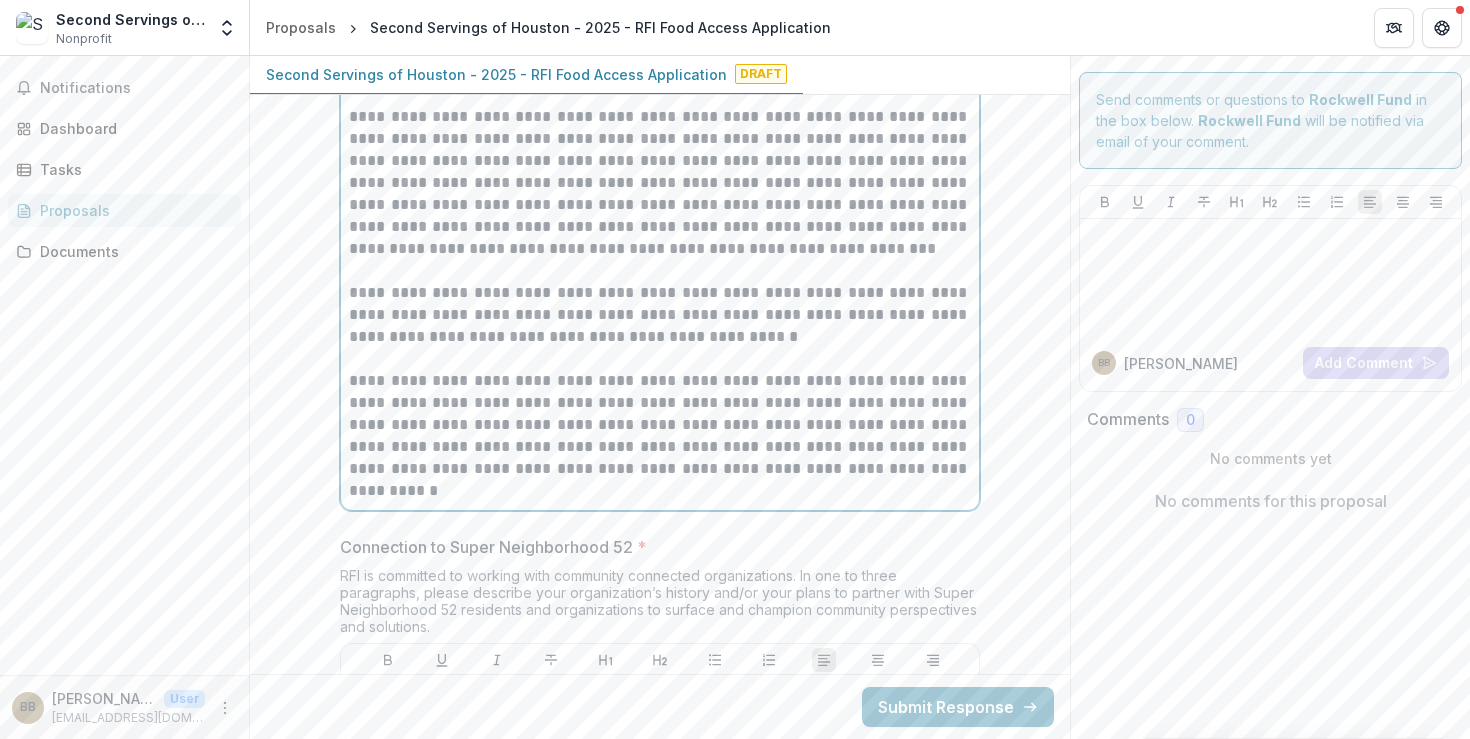 click on "**********" at bounding box center [660, 436] 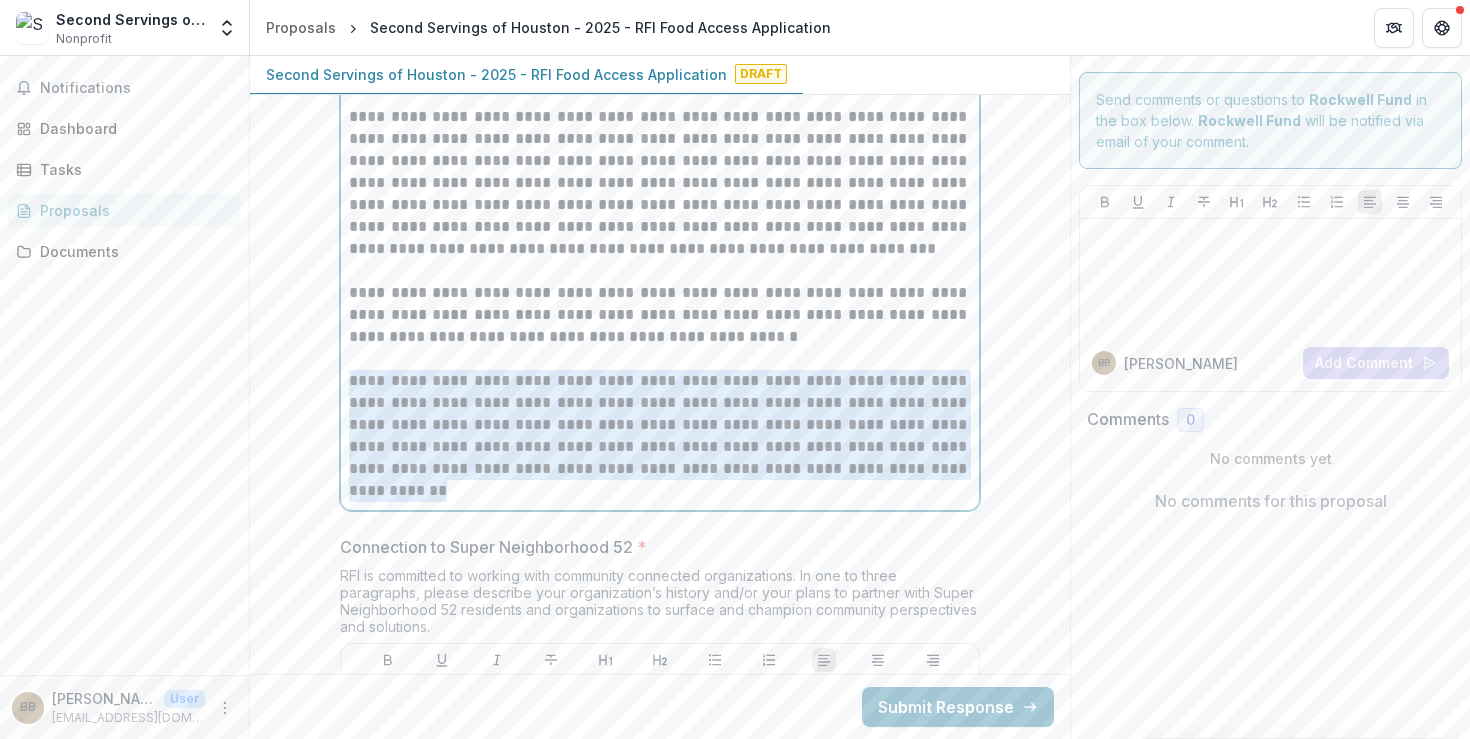 drag, startPoint x: 347, startPoint y: 372, endPoint x: 504, endPoint y: 483, distance: 192.27585 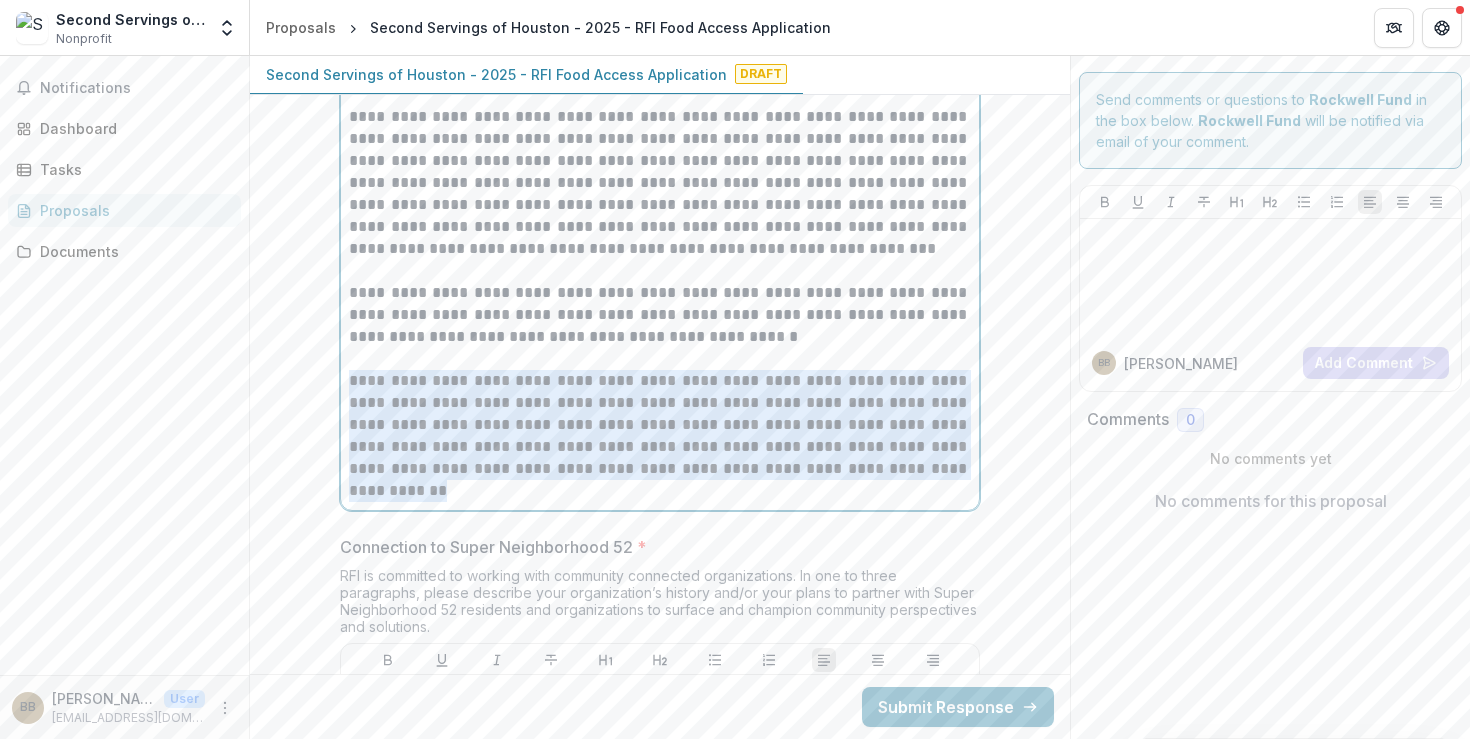 copy on "**********" 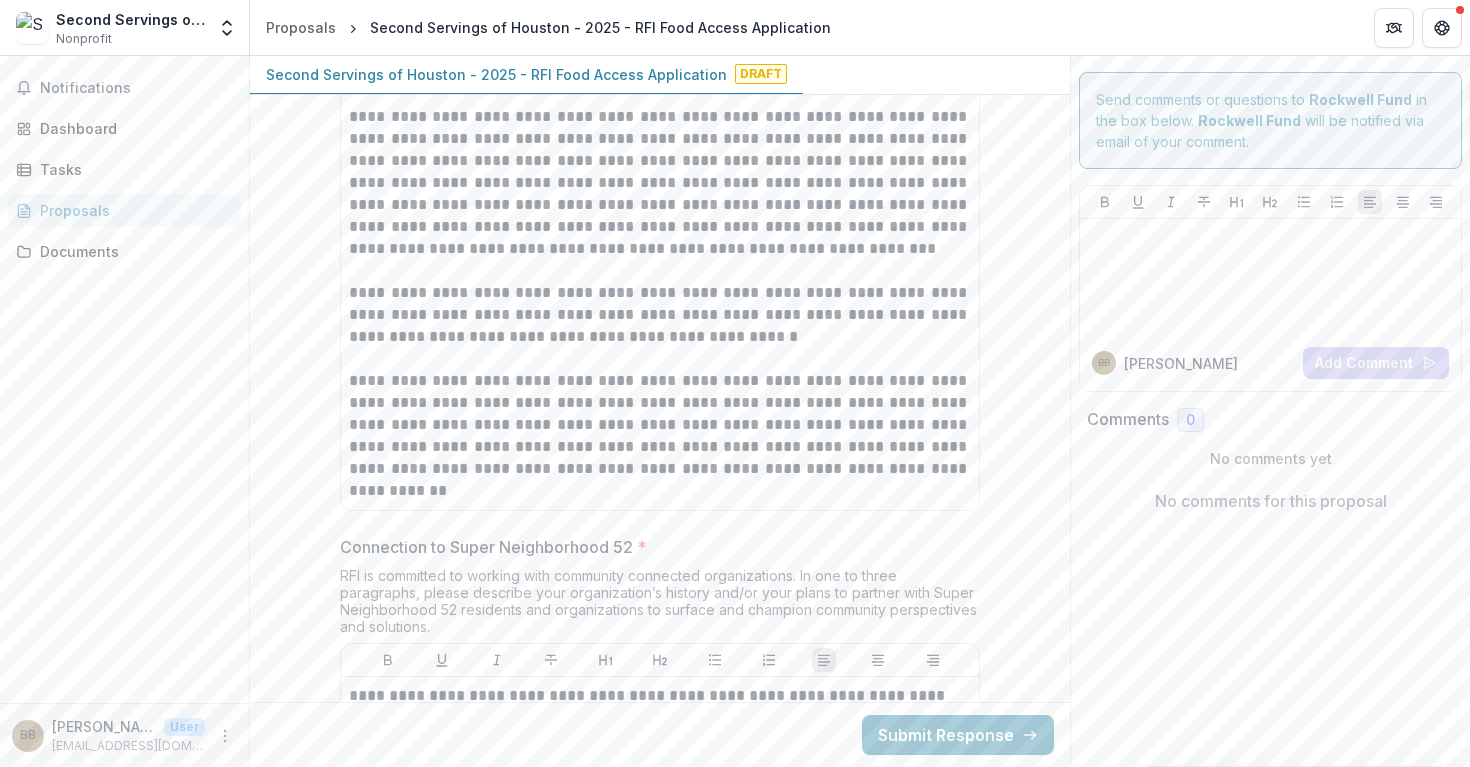 click on "Connection to Super Neighborhood 52 *" at bounding box center (654, 547) 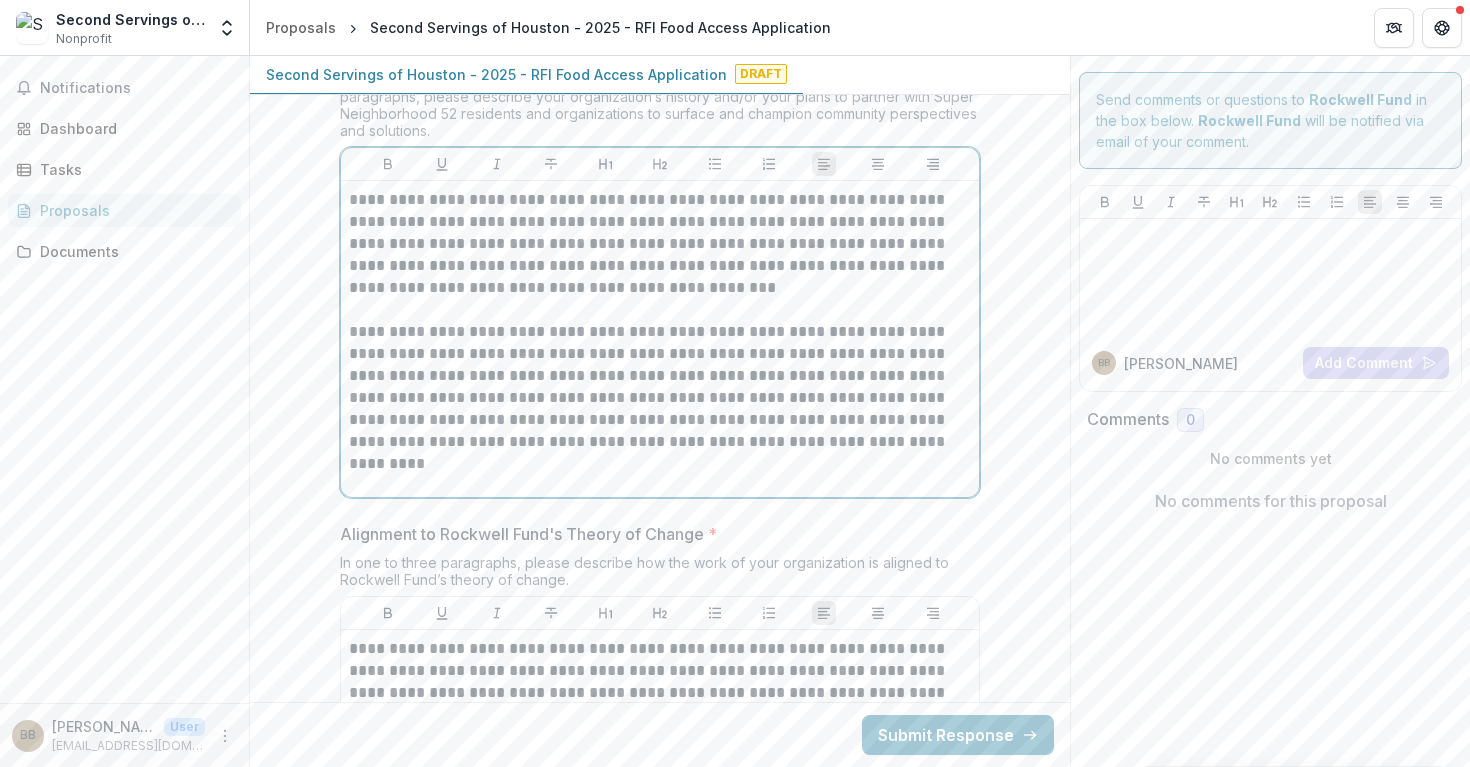 scroll, scrollTop: 5299, scrollLeft: 0, axis: vertical 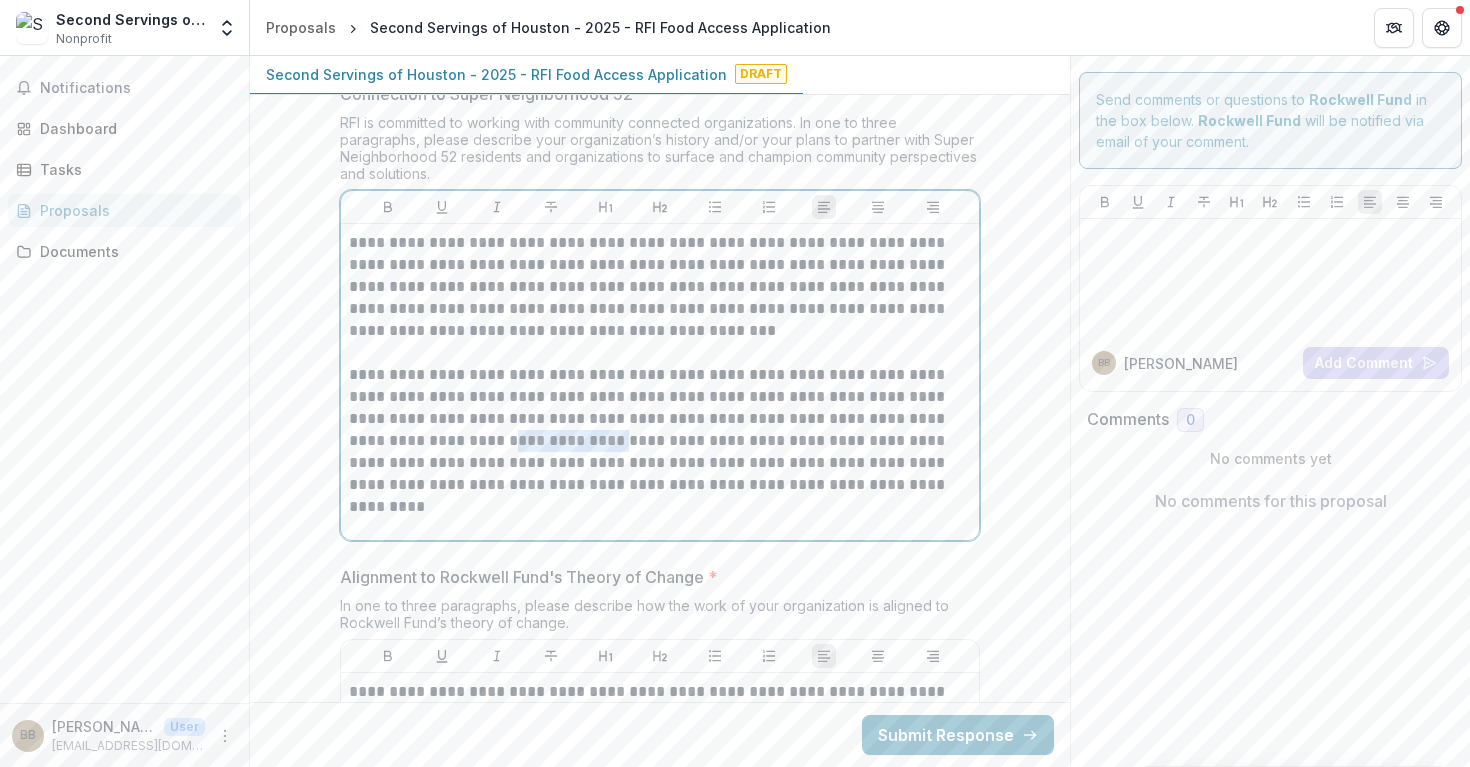 drag, startPoint x: 506, startPoint y: 431, endPoint x: 616, endPoint y: 437, distance: 110.16351 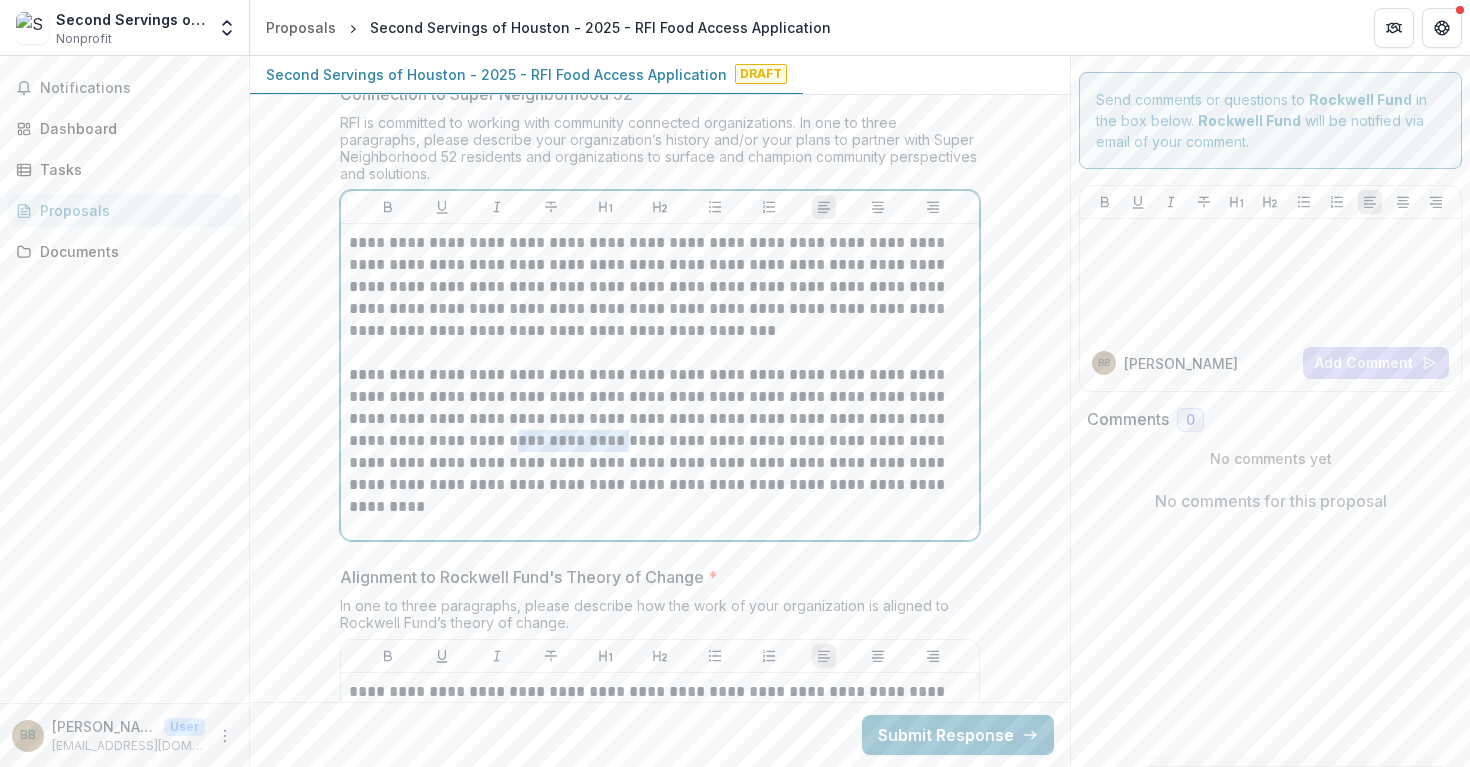 click on "**********" at bounding box center [660, 430] 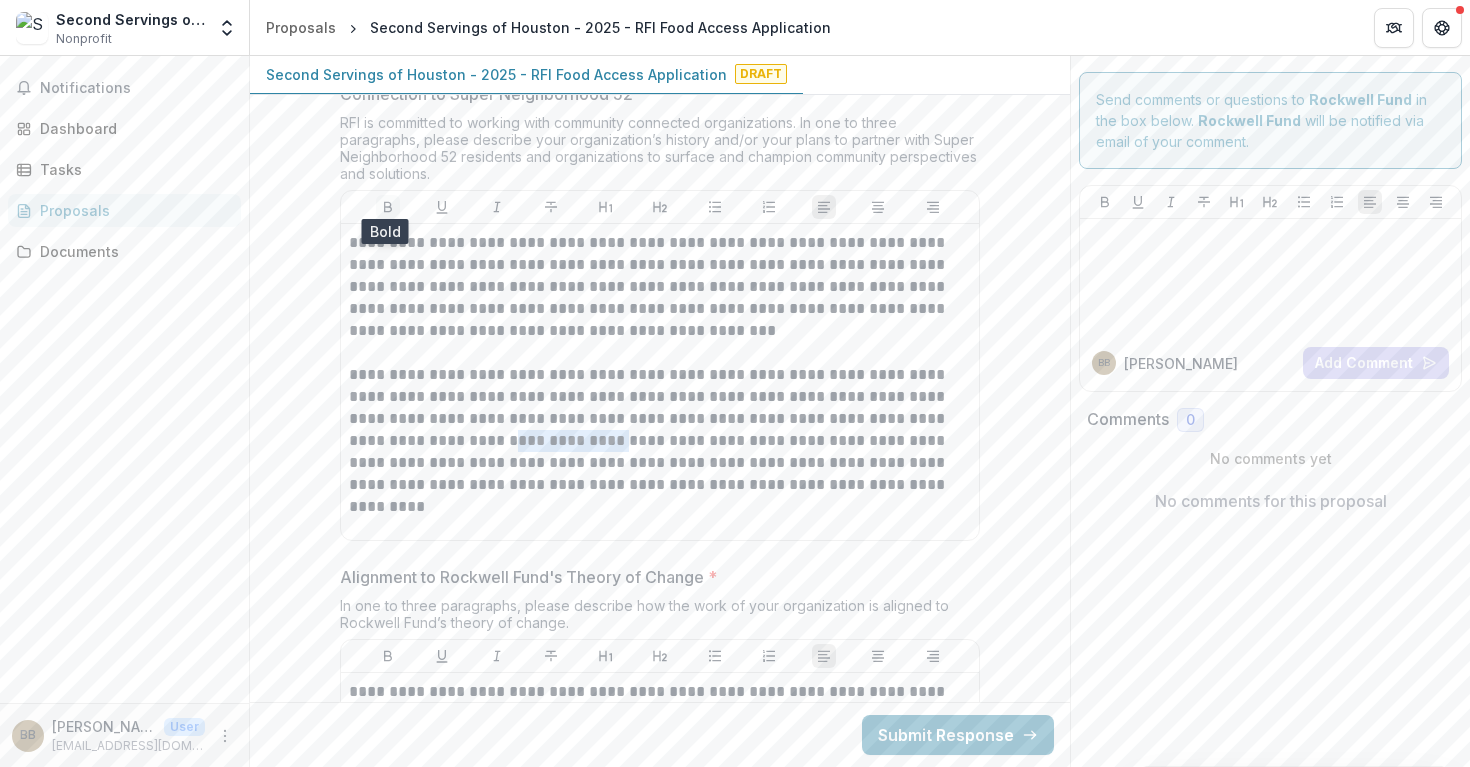 click 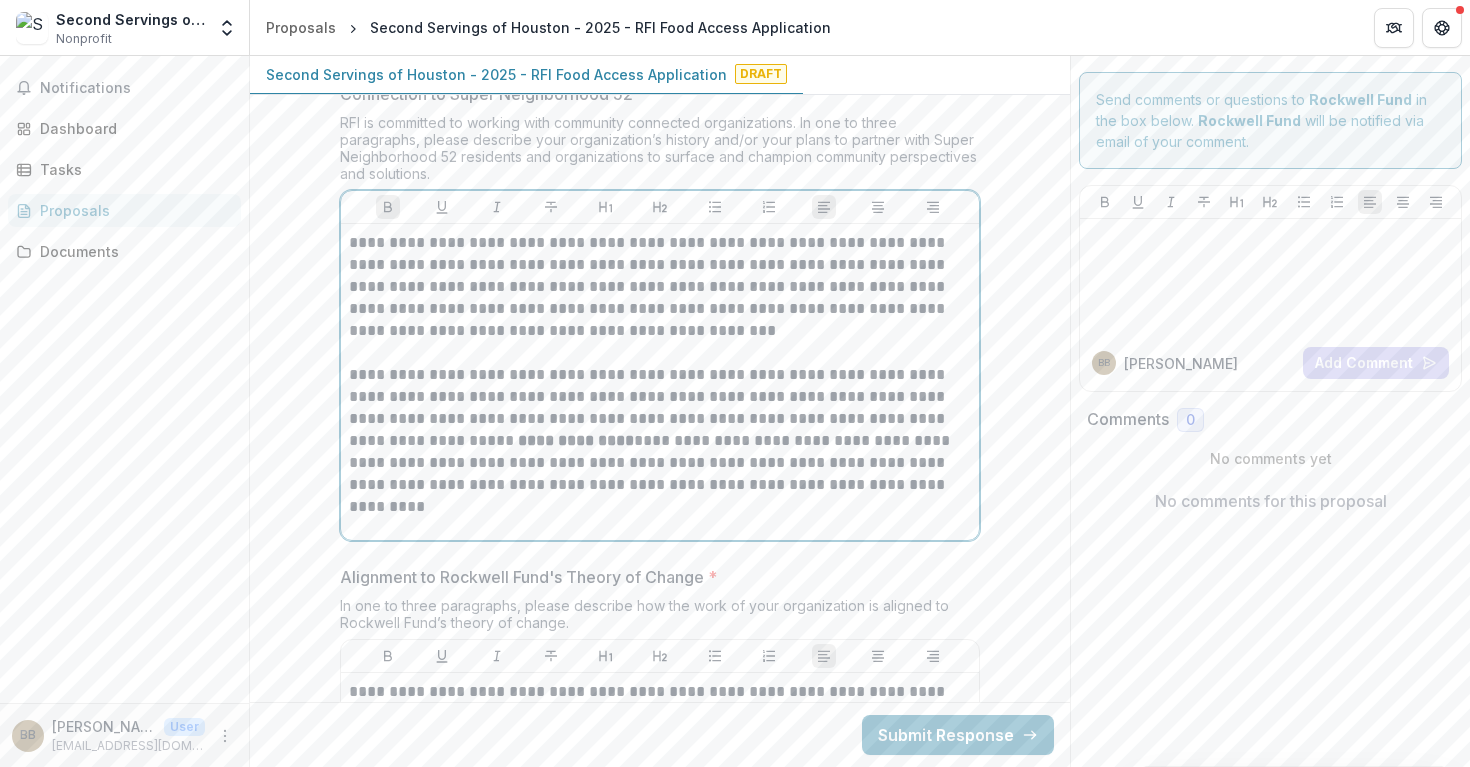 click on "**********" at bounding box center (660, 382) 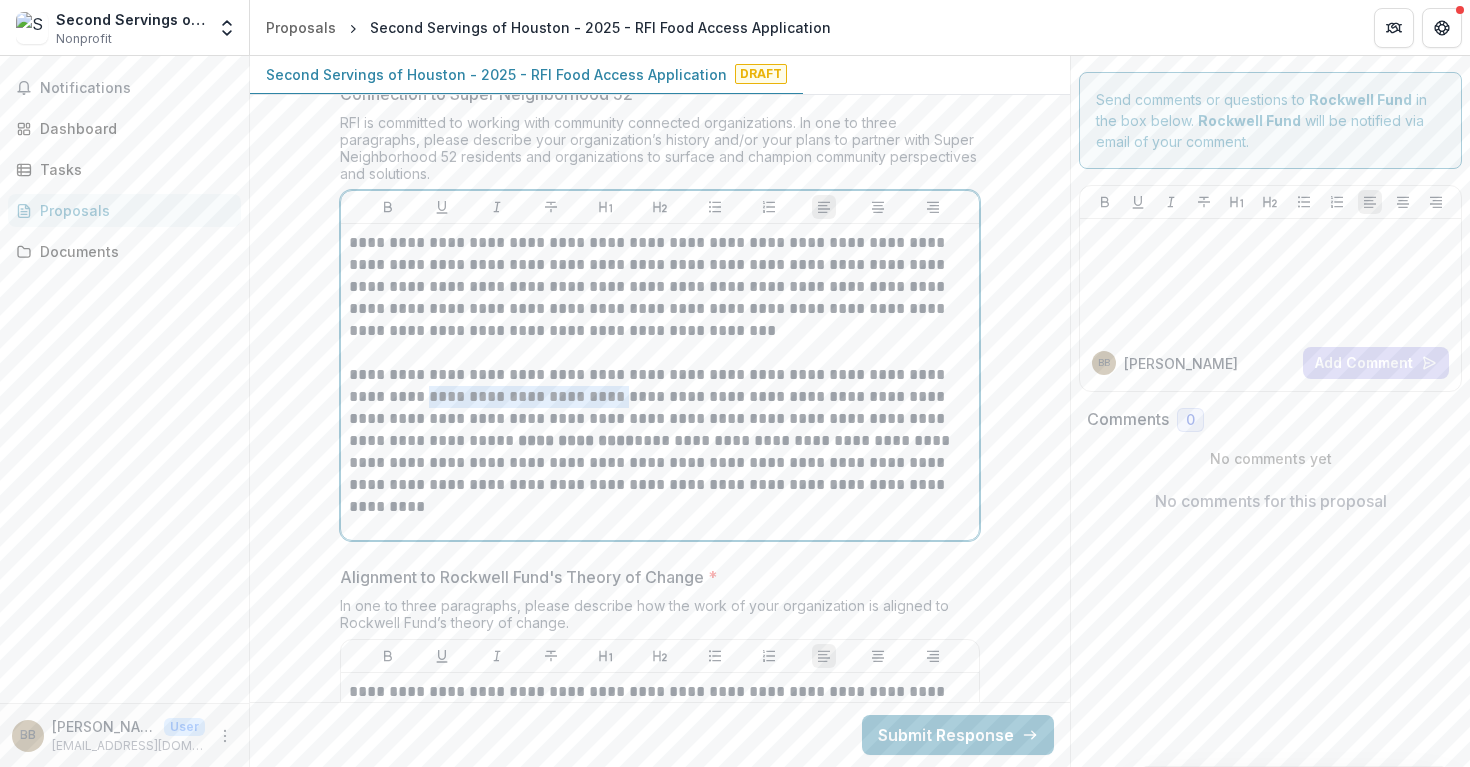 drag, startPoint x: 429, startPoint y: 386, endPoint x: 622, endPoint y: 395, distance: 193.20973 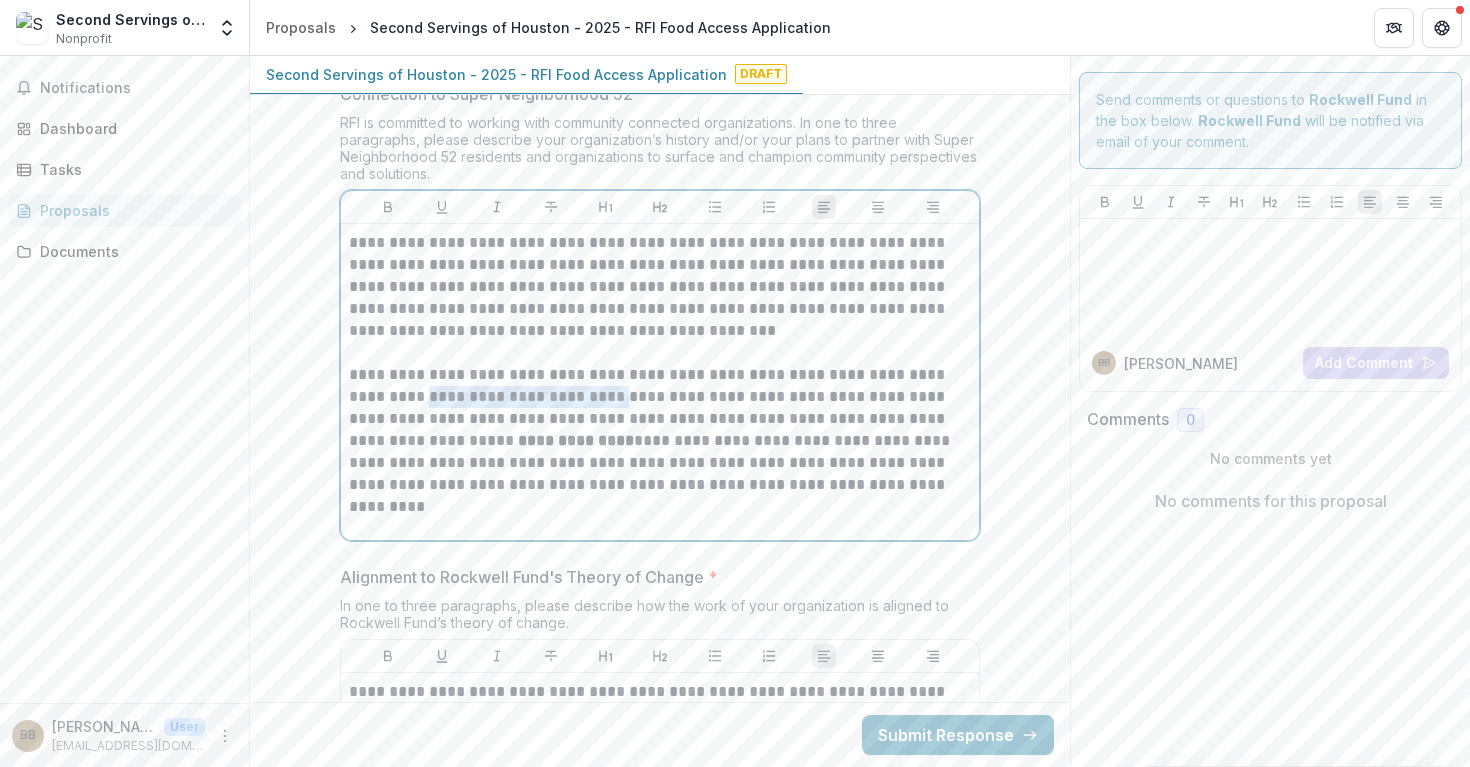 click on "**********" at bounding box center [660, 430] 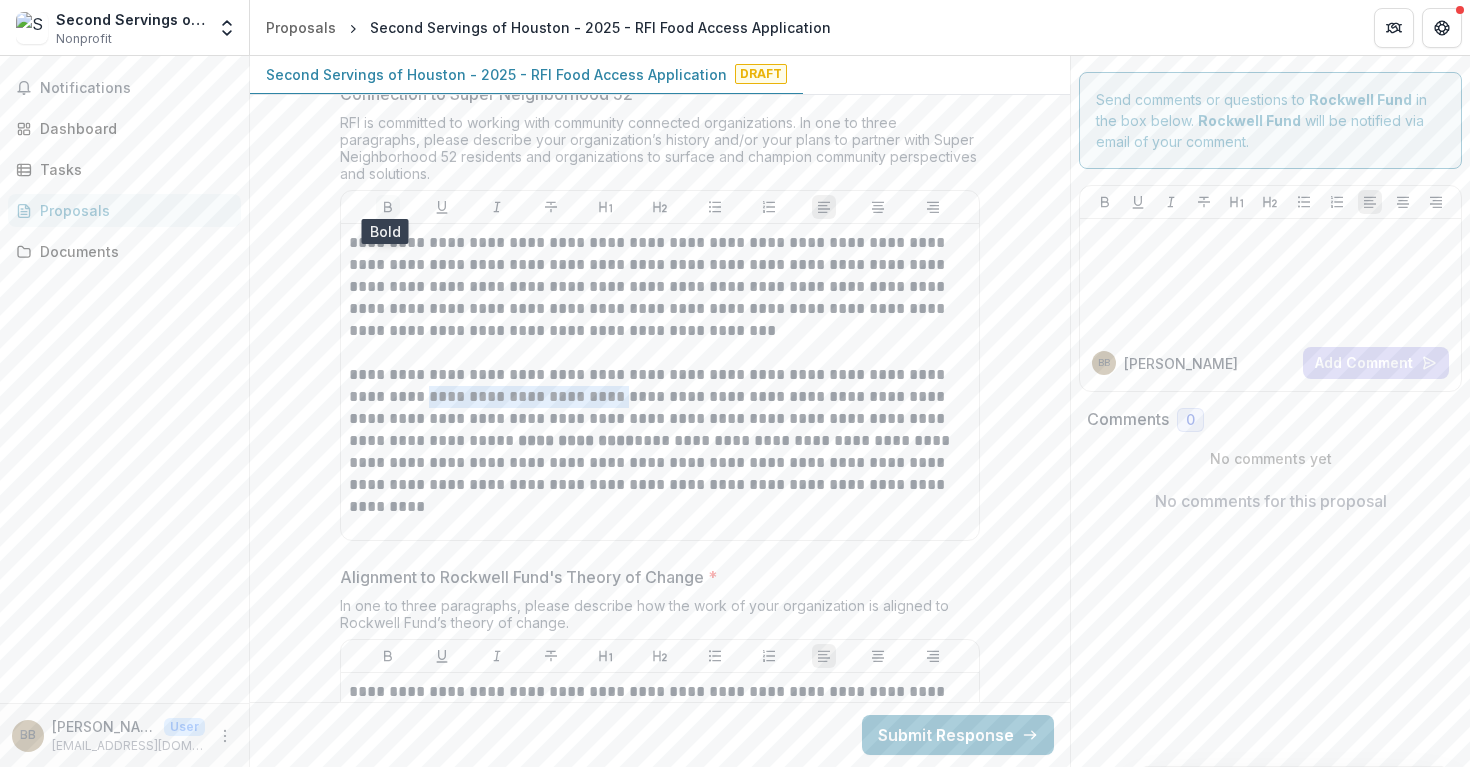 click 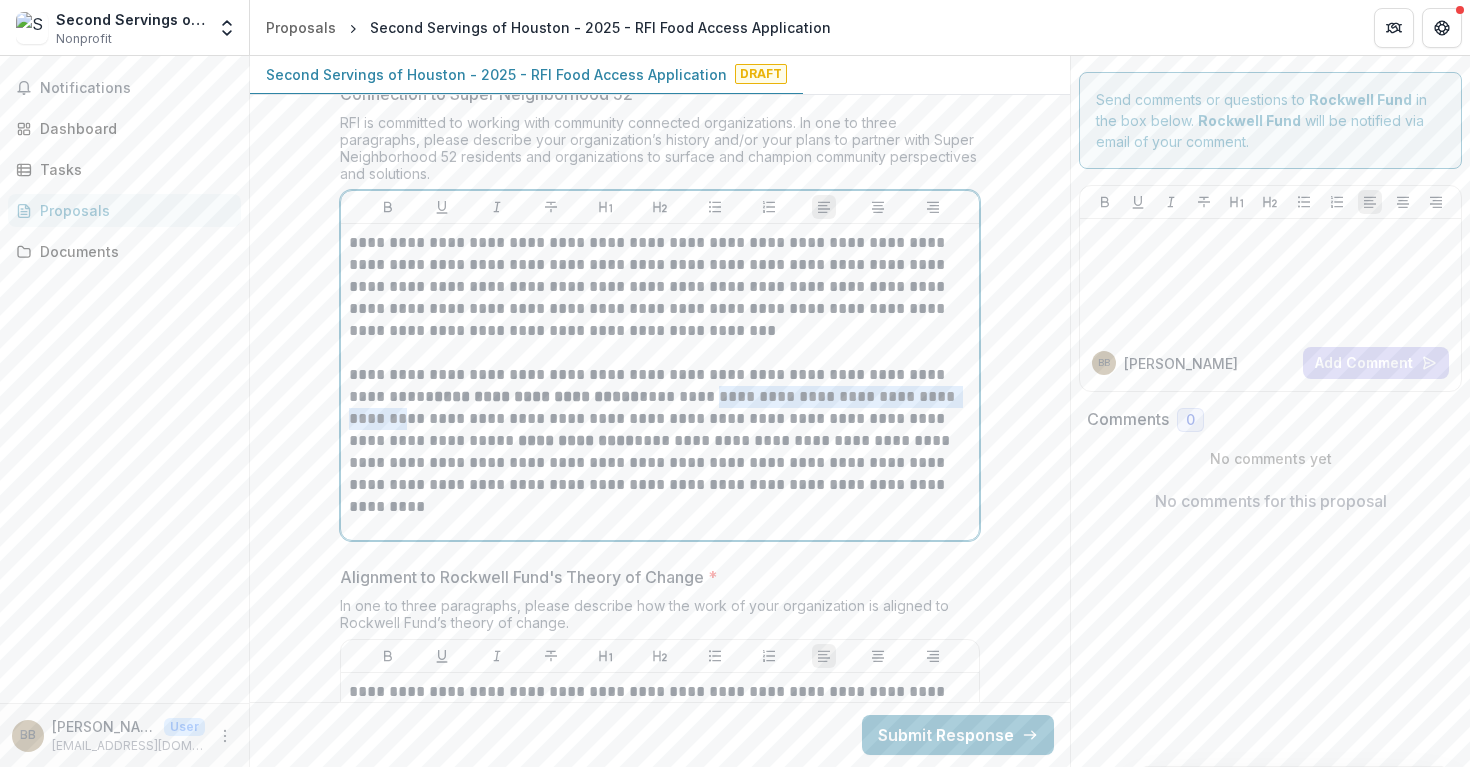 drag, startPoint x: 707, startPoint y: 390, endPoint x: 397, endPoint y: 410, distance: 310.6445 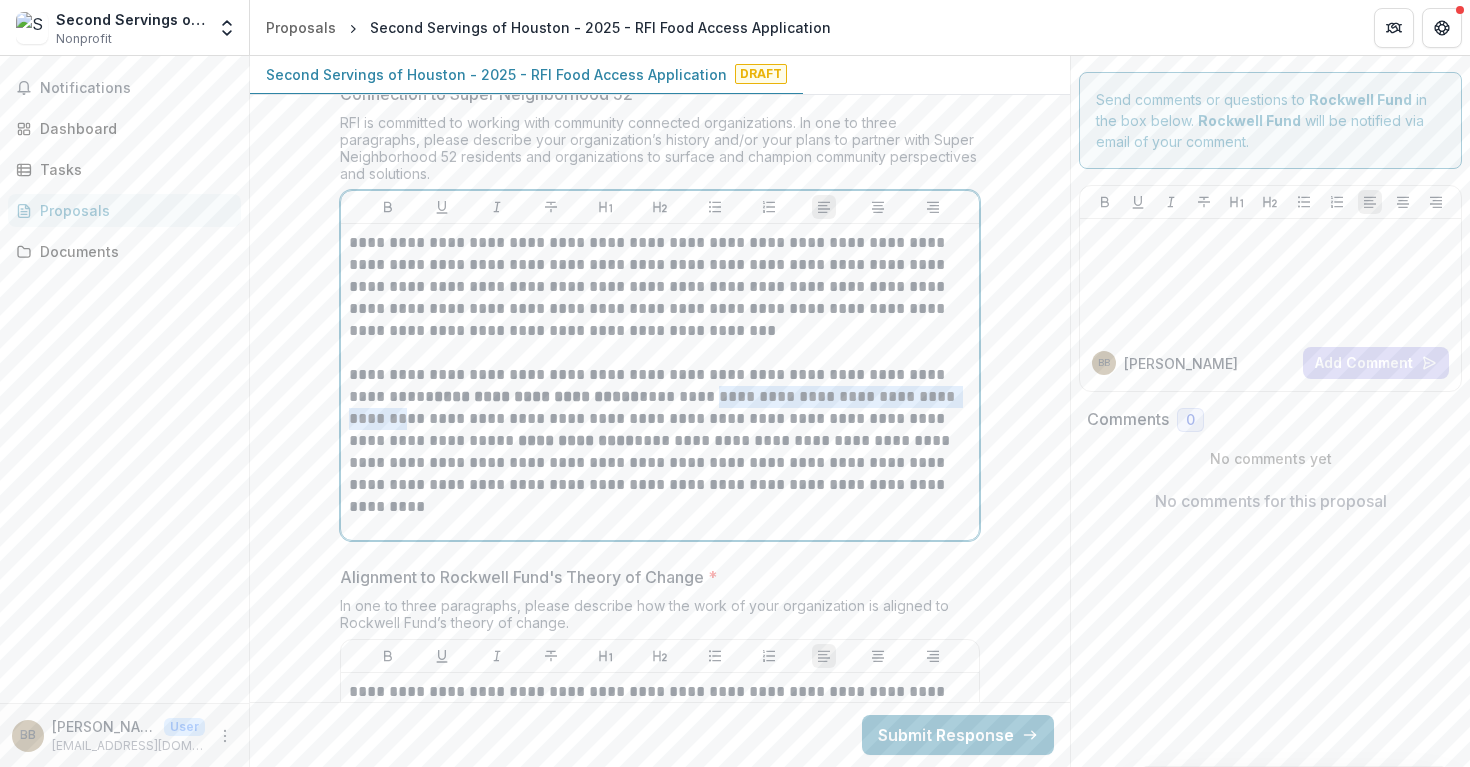 click on "**********" at bounding box center (660, 430) 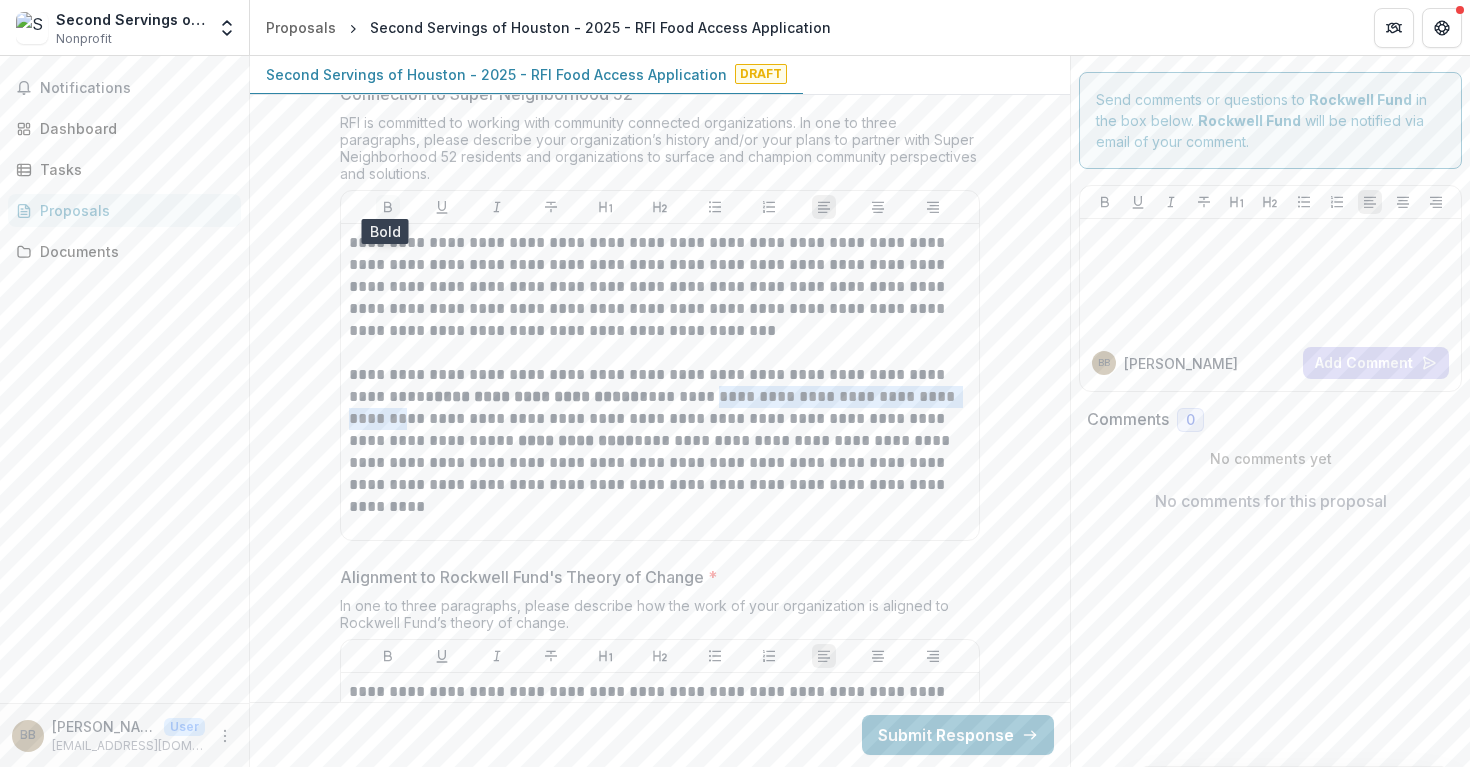 click 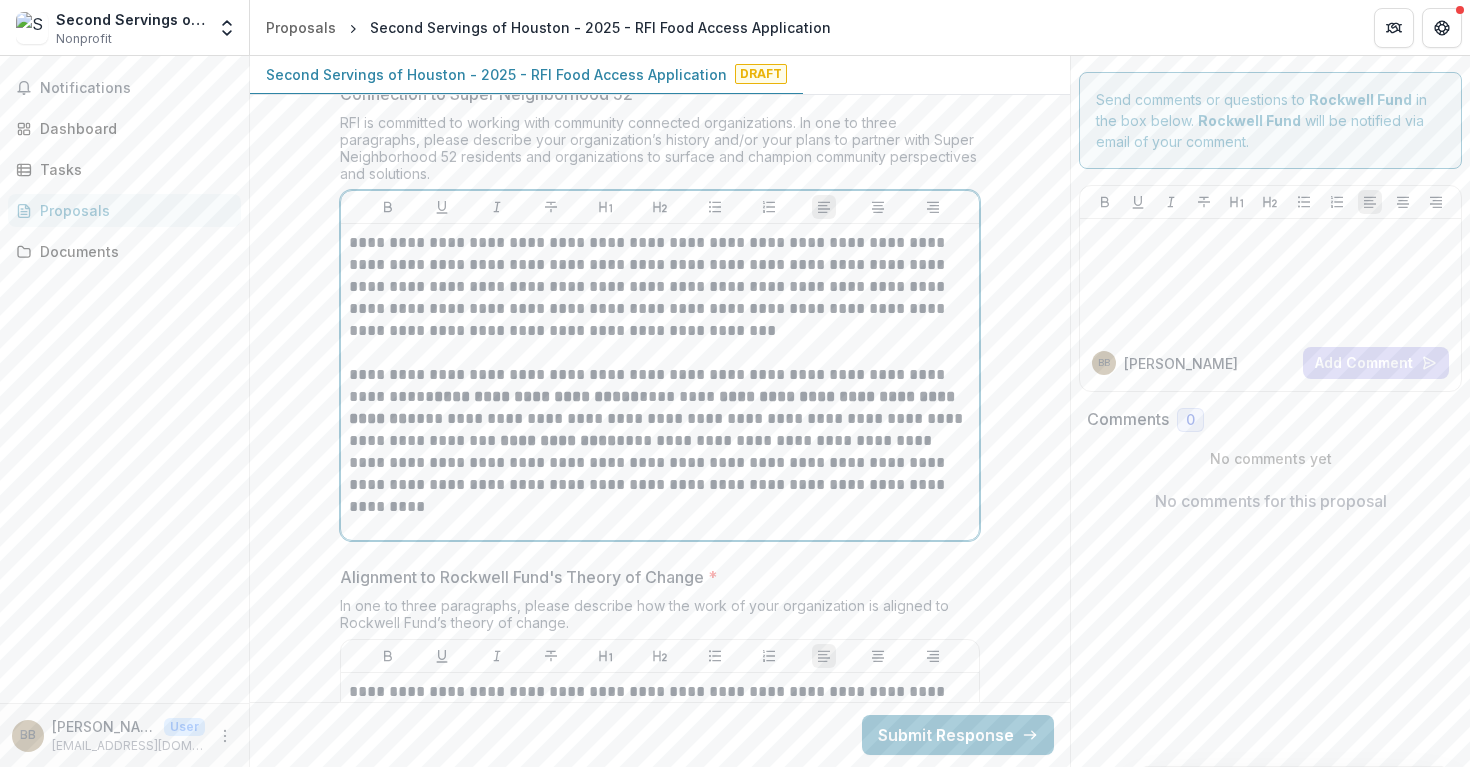 click on "**********" at bounding box center [660, 441] 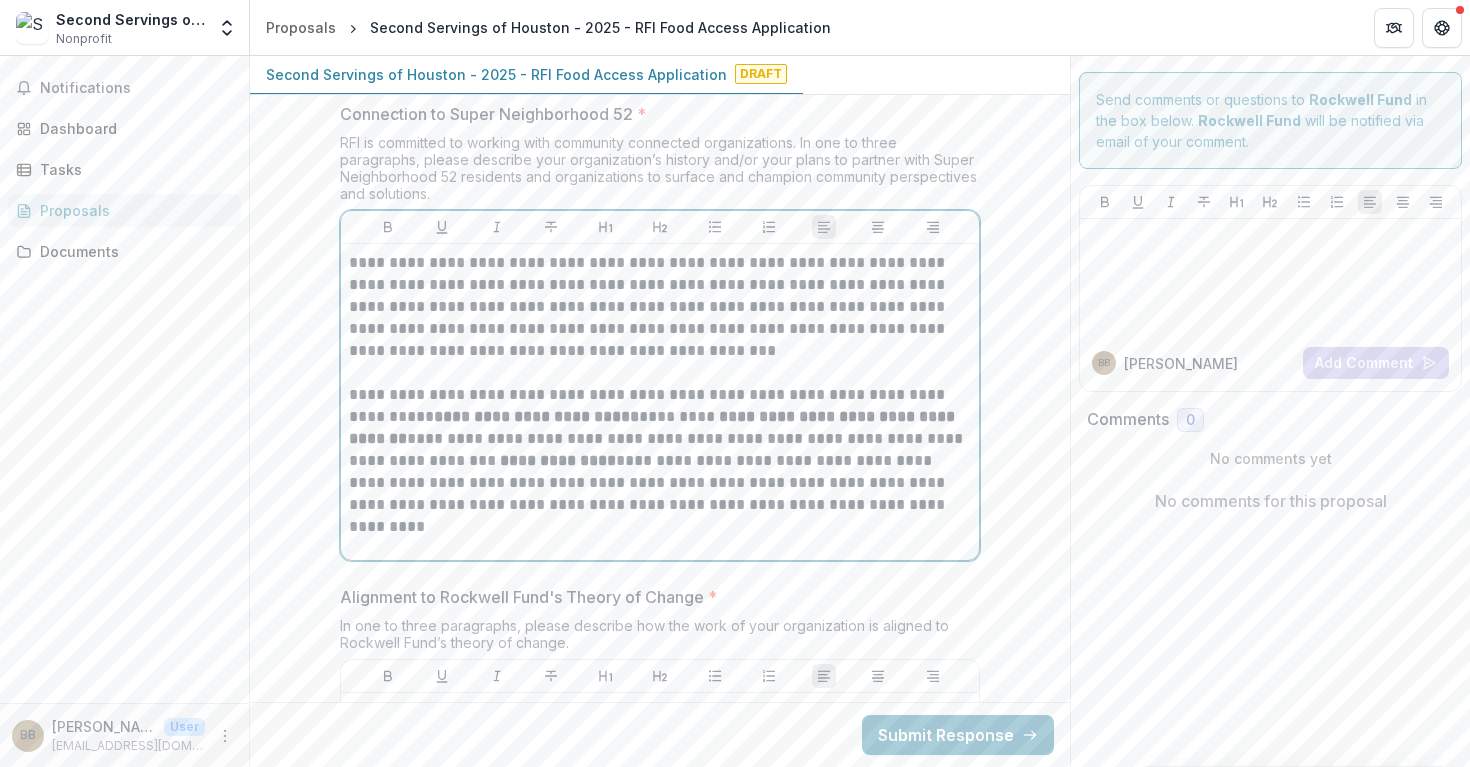 scroll, scrollTop: 5226, scrollLeft: 0, axis: vertical 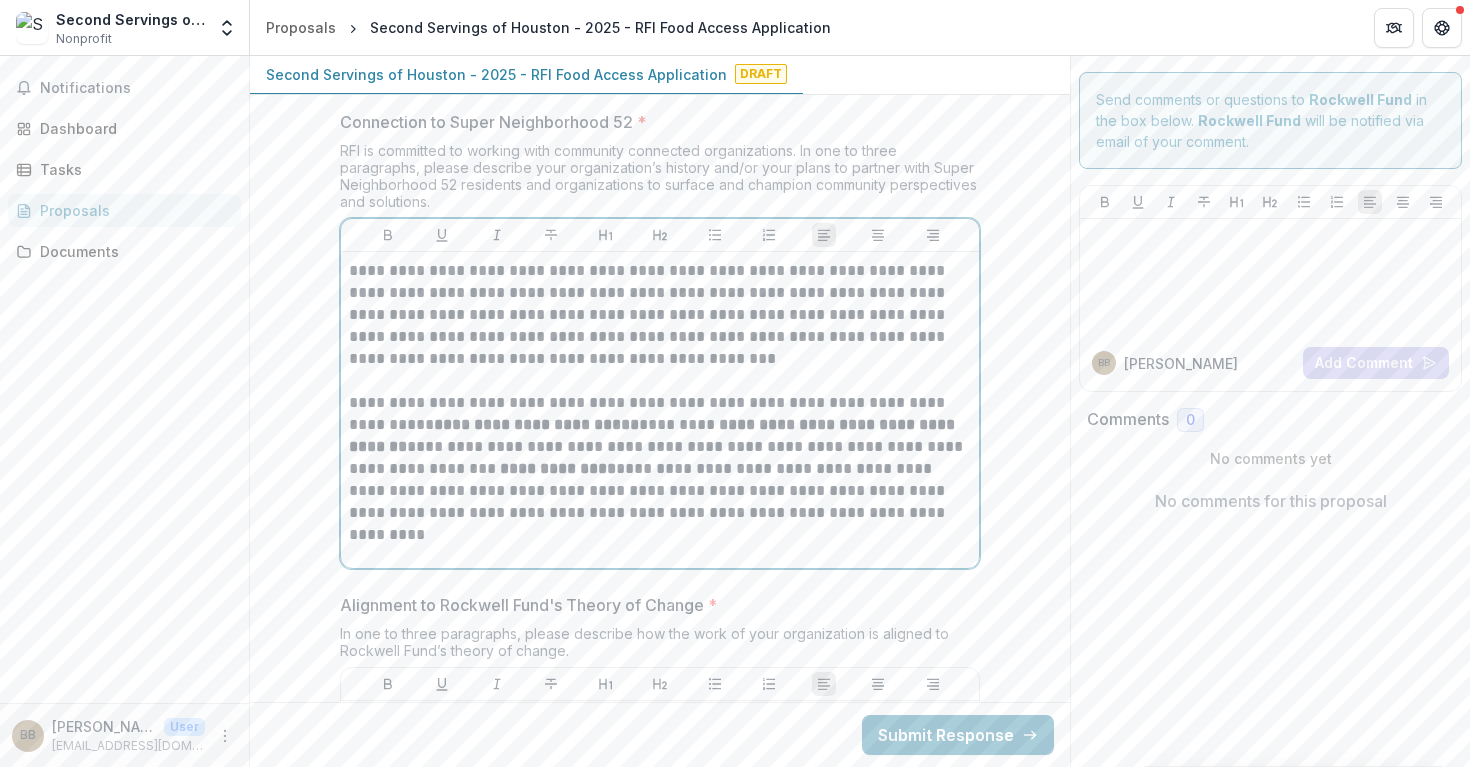 click on "**********" at bounding box center (660, 315) 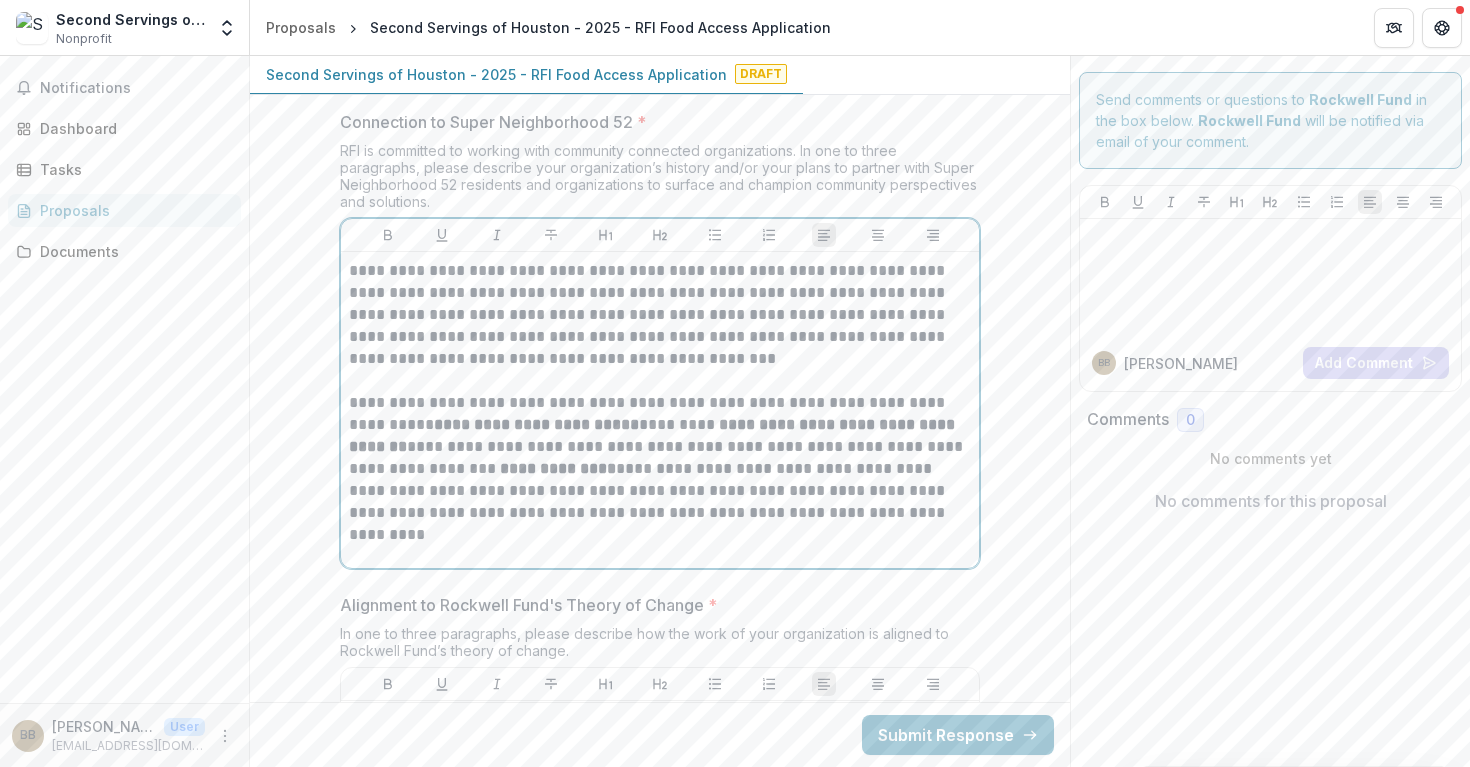 type 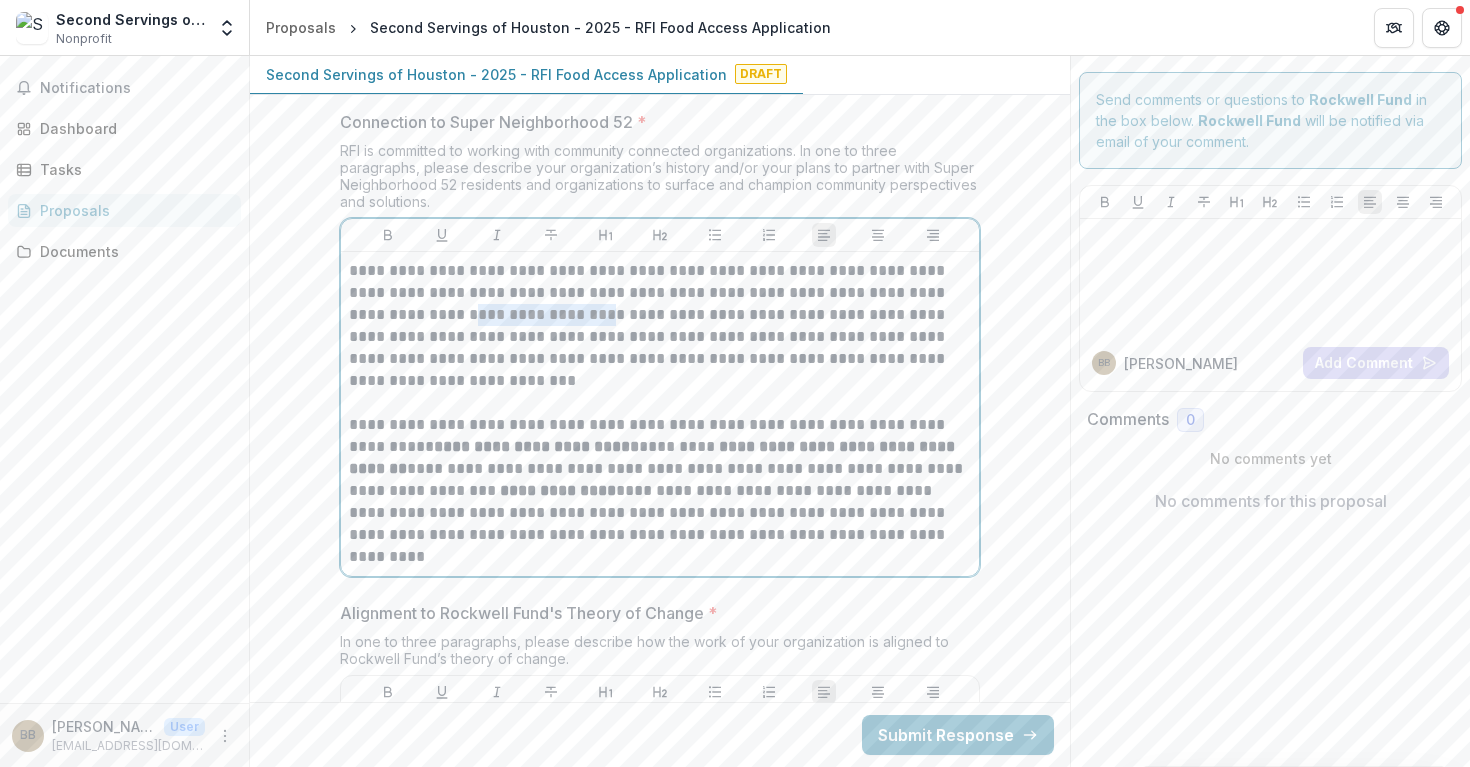 drag, startPoint x: 458, startPoint y: 308, endPoint x: 579, endPoint y: 313, distance: 121.103264 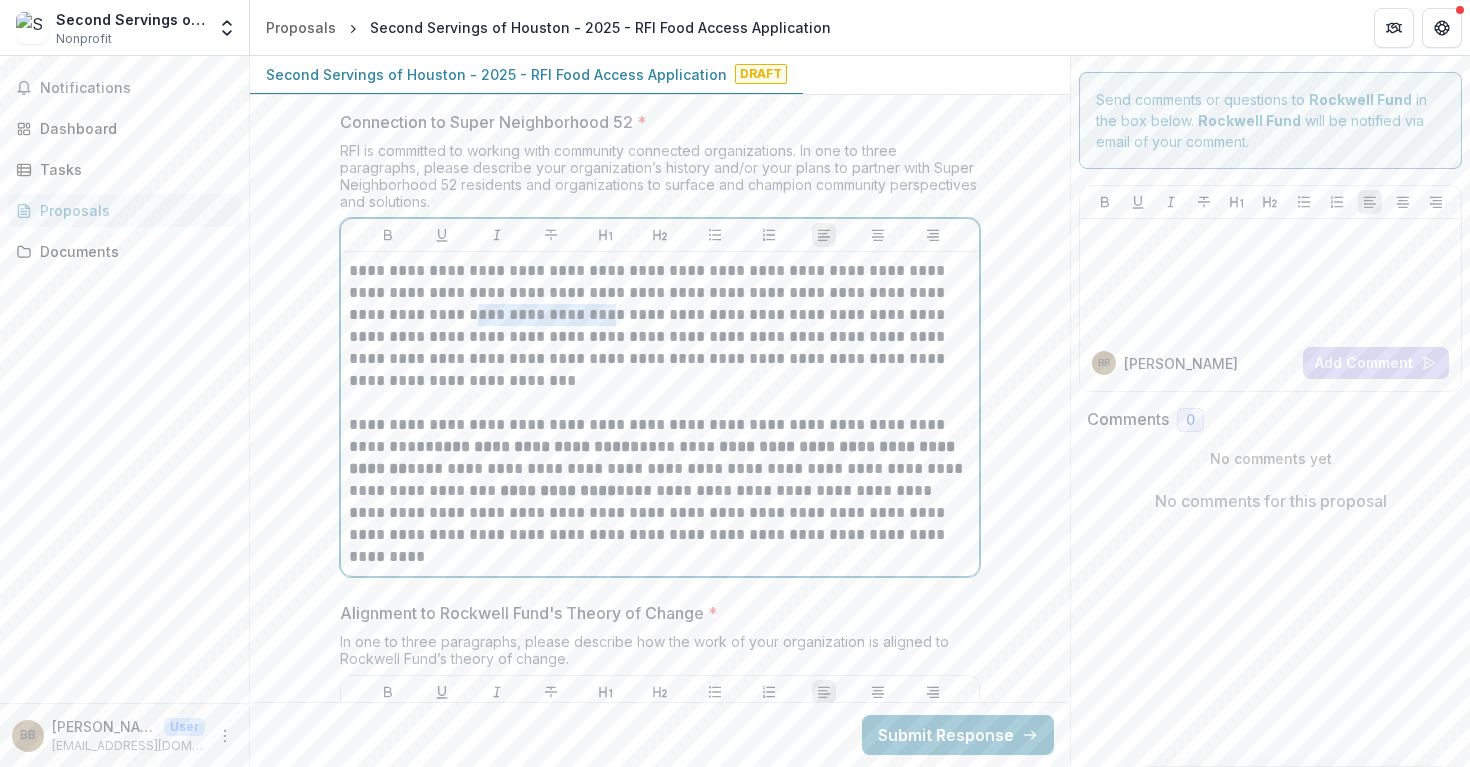 click on "**********" at bounding box center [660, 326] 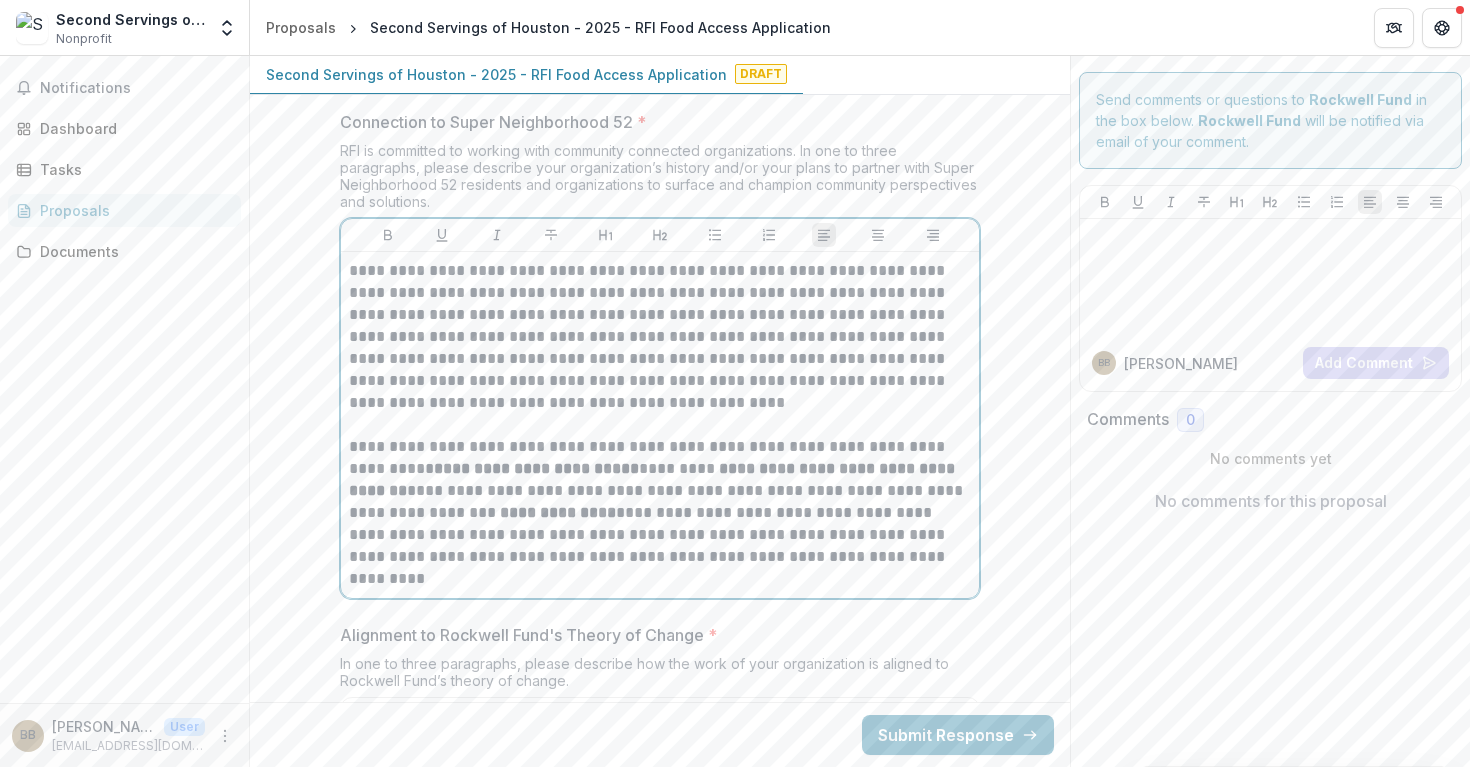 click on "**********" at bounding box center [660, 337] 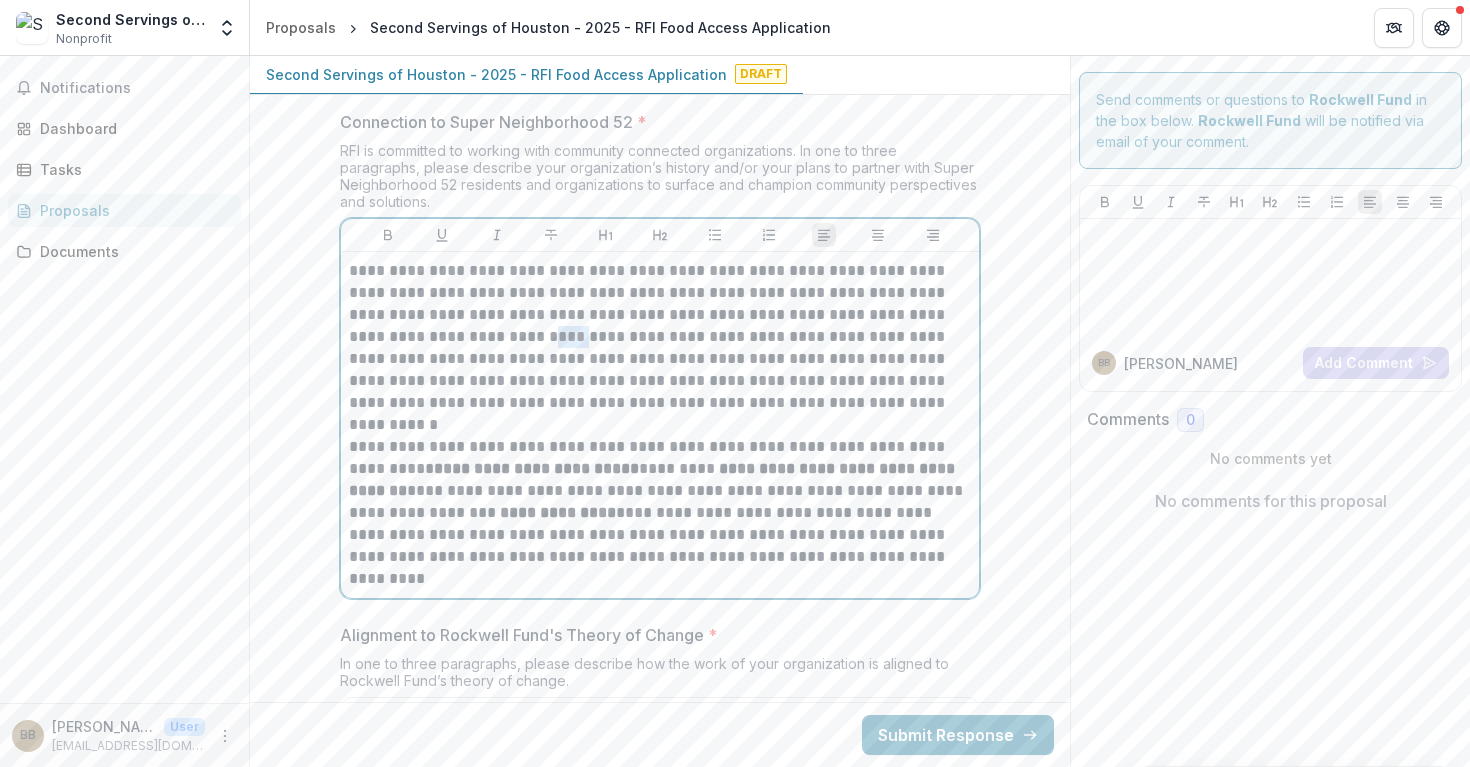 drag, startPoint x: 581, startPoint y: 329, endPoint x: 553, endPoint y: 327, distance: 28.071337 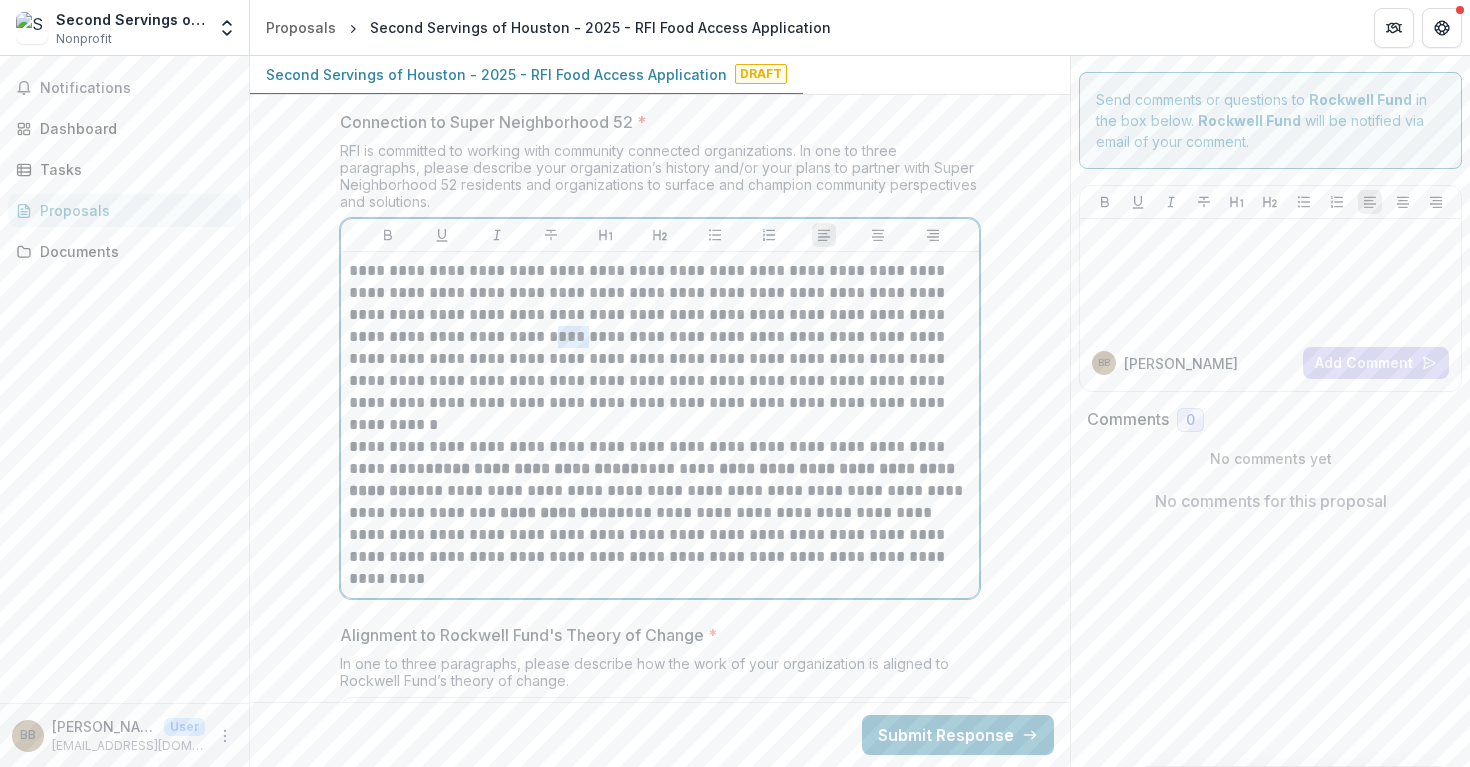 click on "**********" at bounding box center [660, 337] 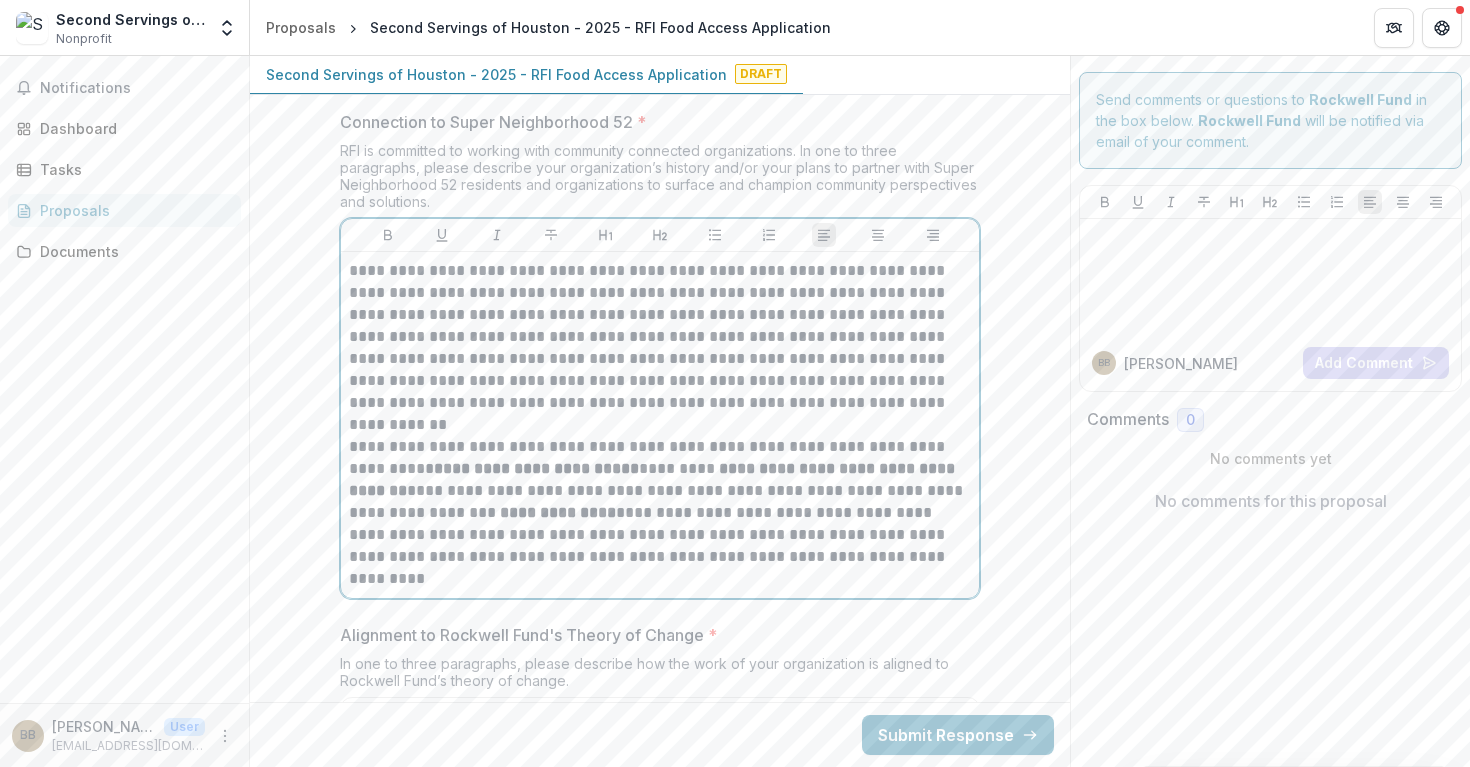 click on "**********" at bounding box center [660, 337] 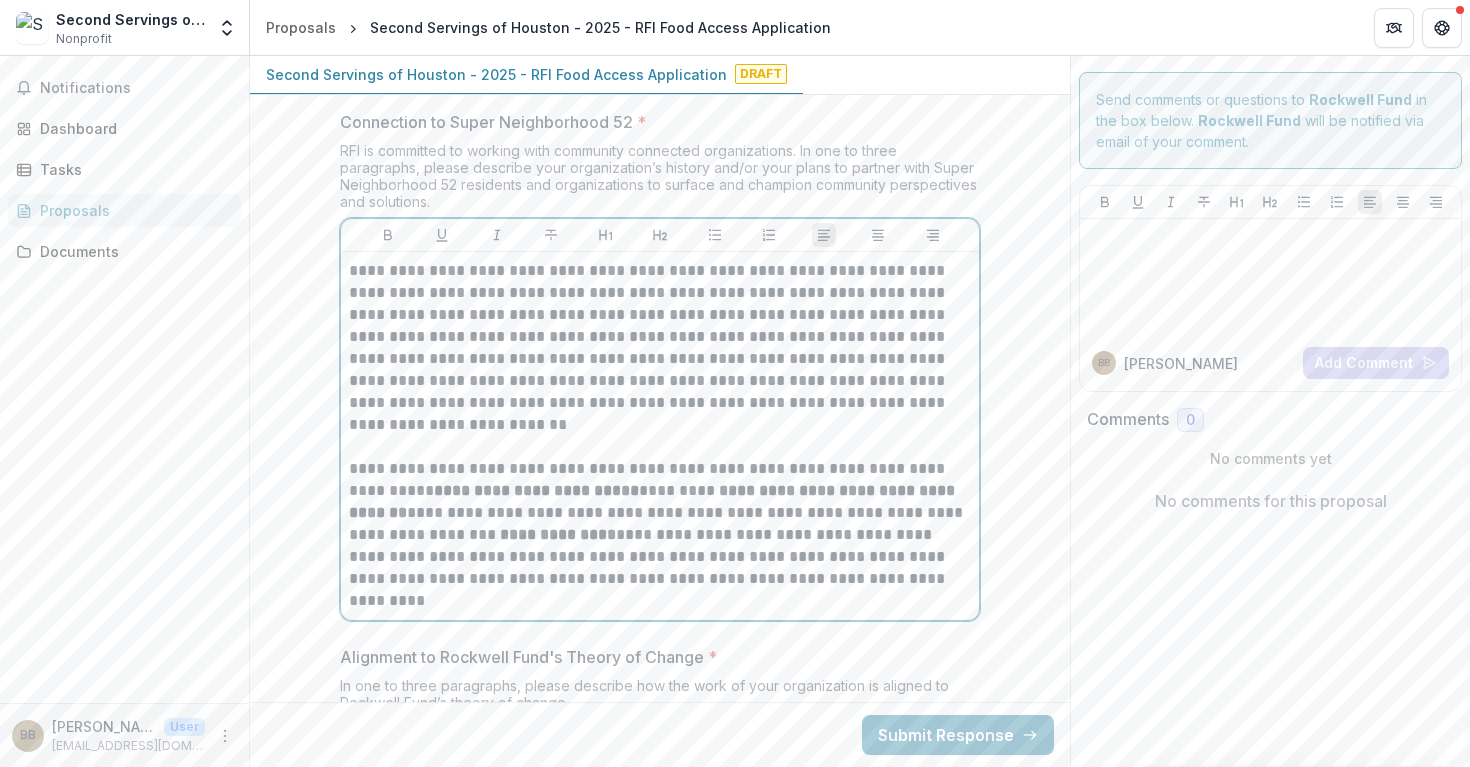 click on "**********" at bounding box center [660, 348] 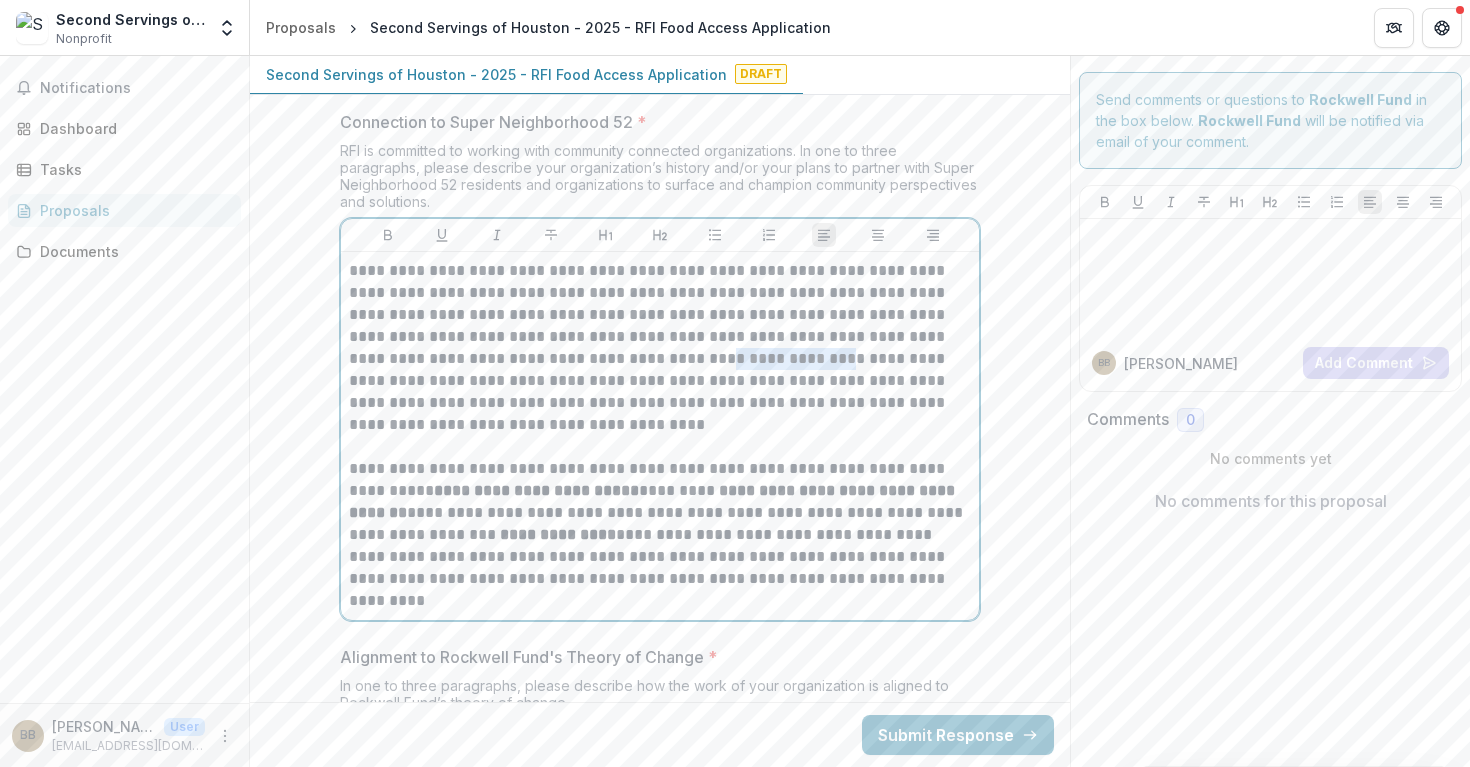 drag, startPoint x: 806, startPoint y: 352, endPoint x: 687, endPoint y: 351, distance: 119.0042 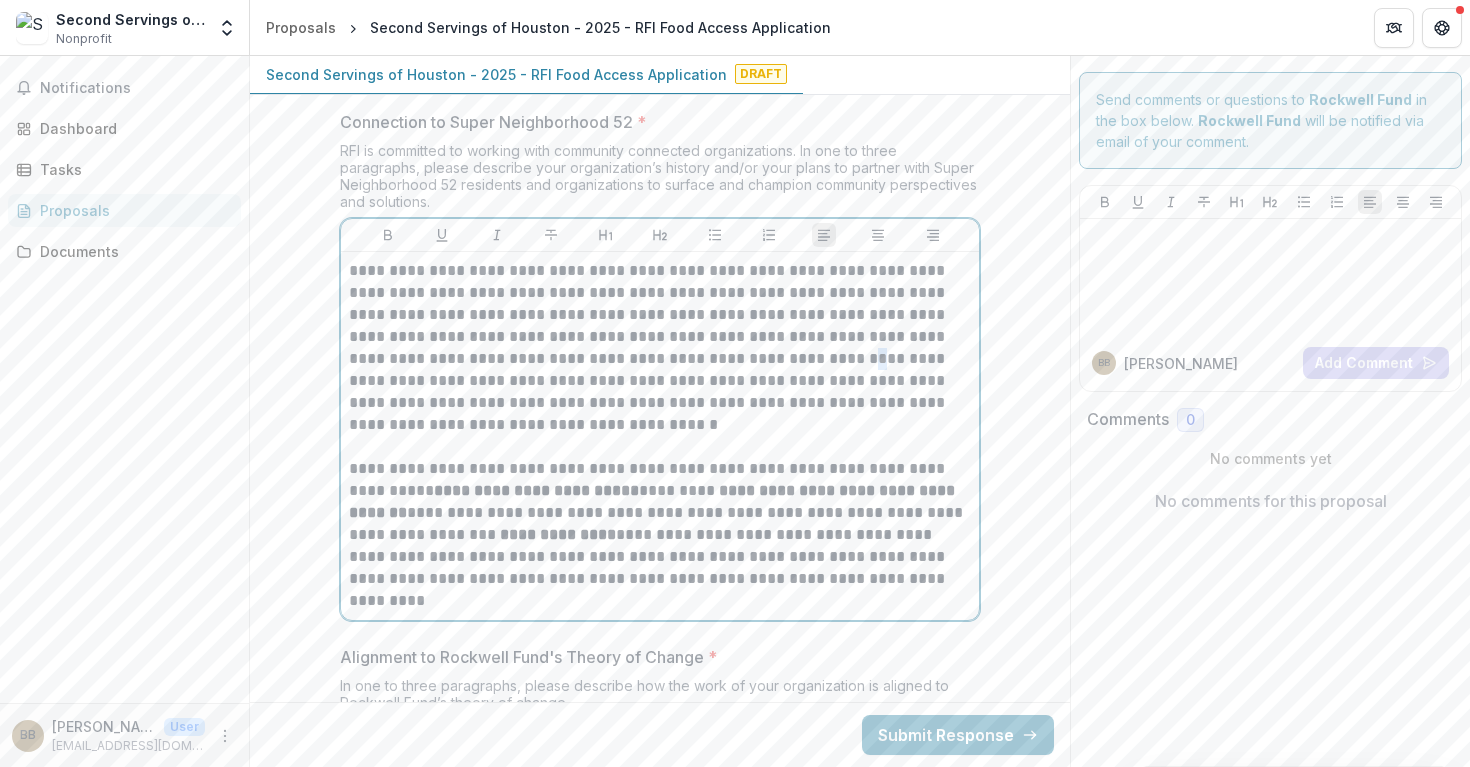 click on "**********" at bounding box center [660, 348] 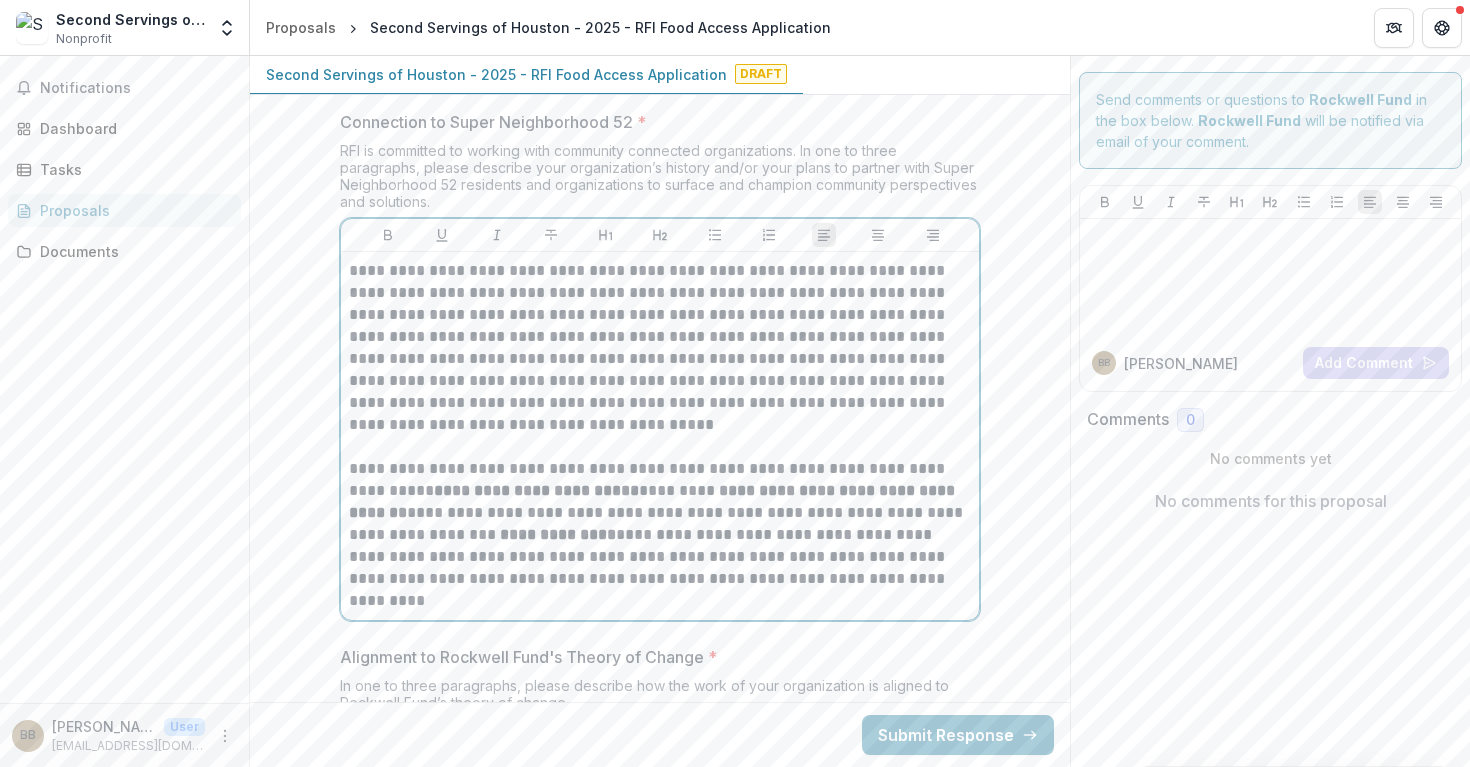 click on "**********" at bounding box center [660, 348] 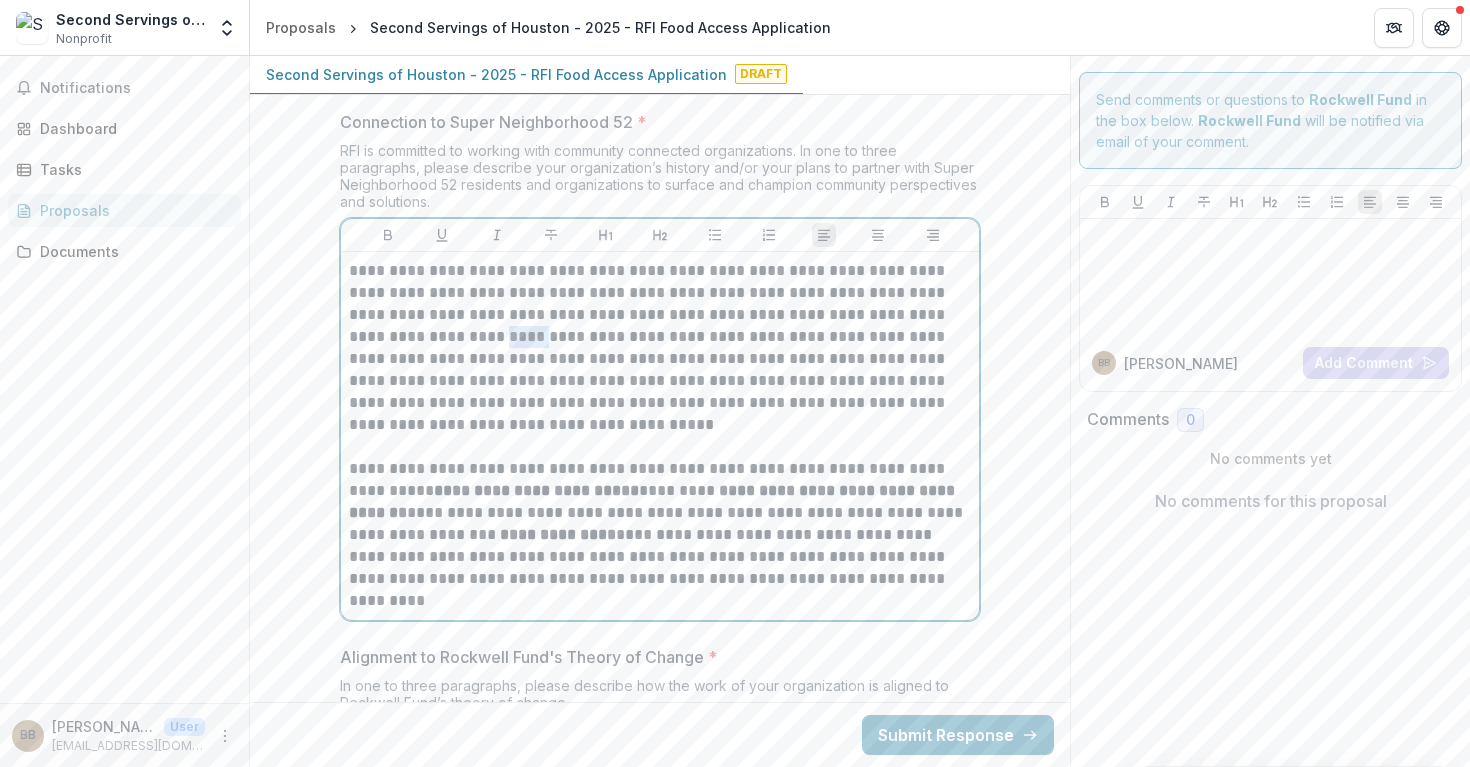 drag, startPoint x: 444, startPoint y: 330, endPoint x: 407, endPoint y: 330, distance: 37 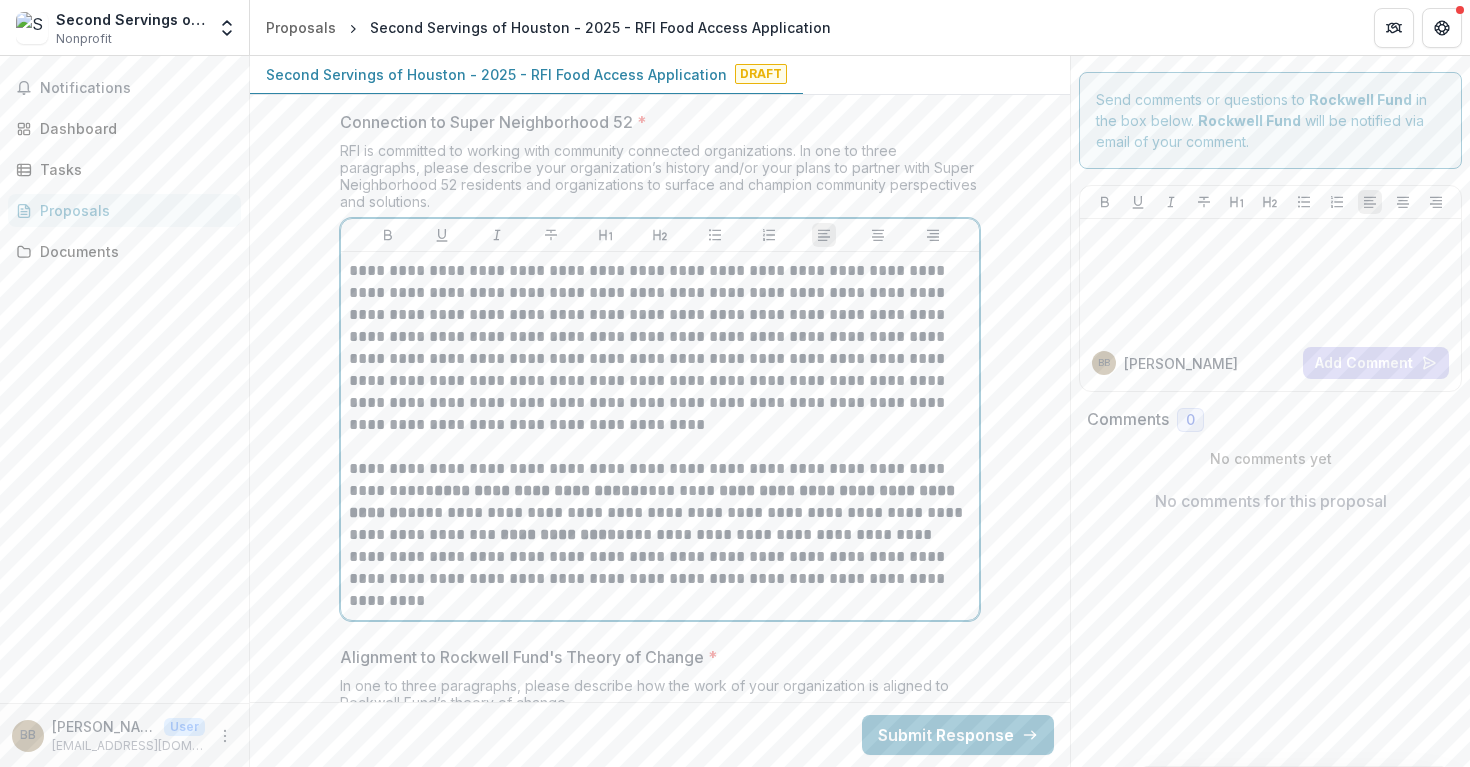click on "**********" at bounding box center [660, 348] 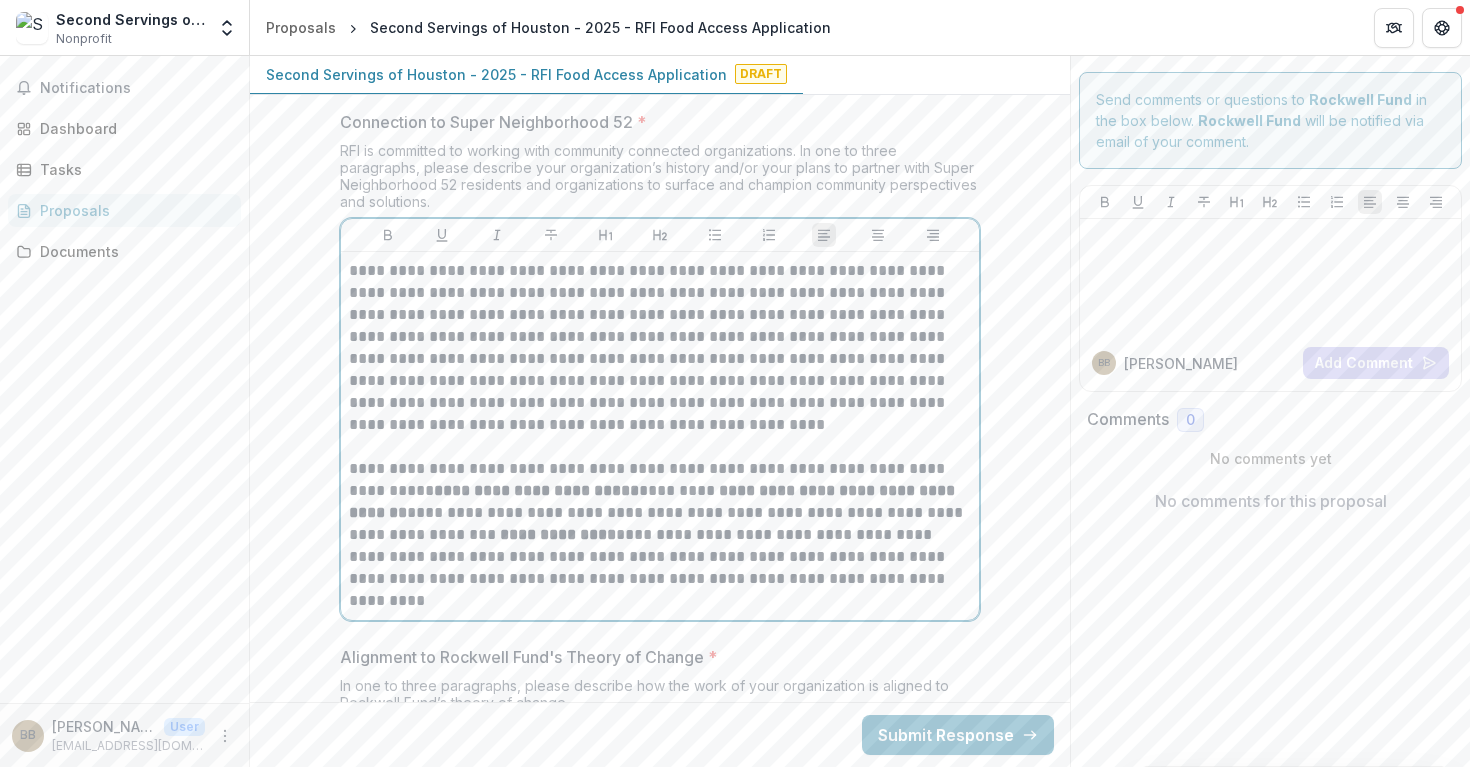 click on "**********" at bounding box center (660, 348) 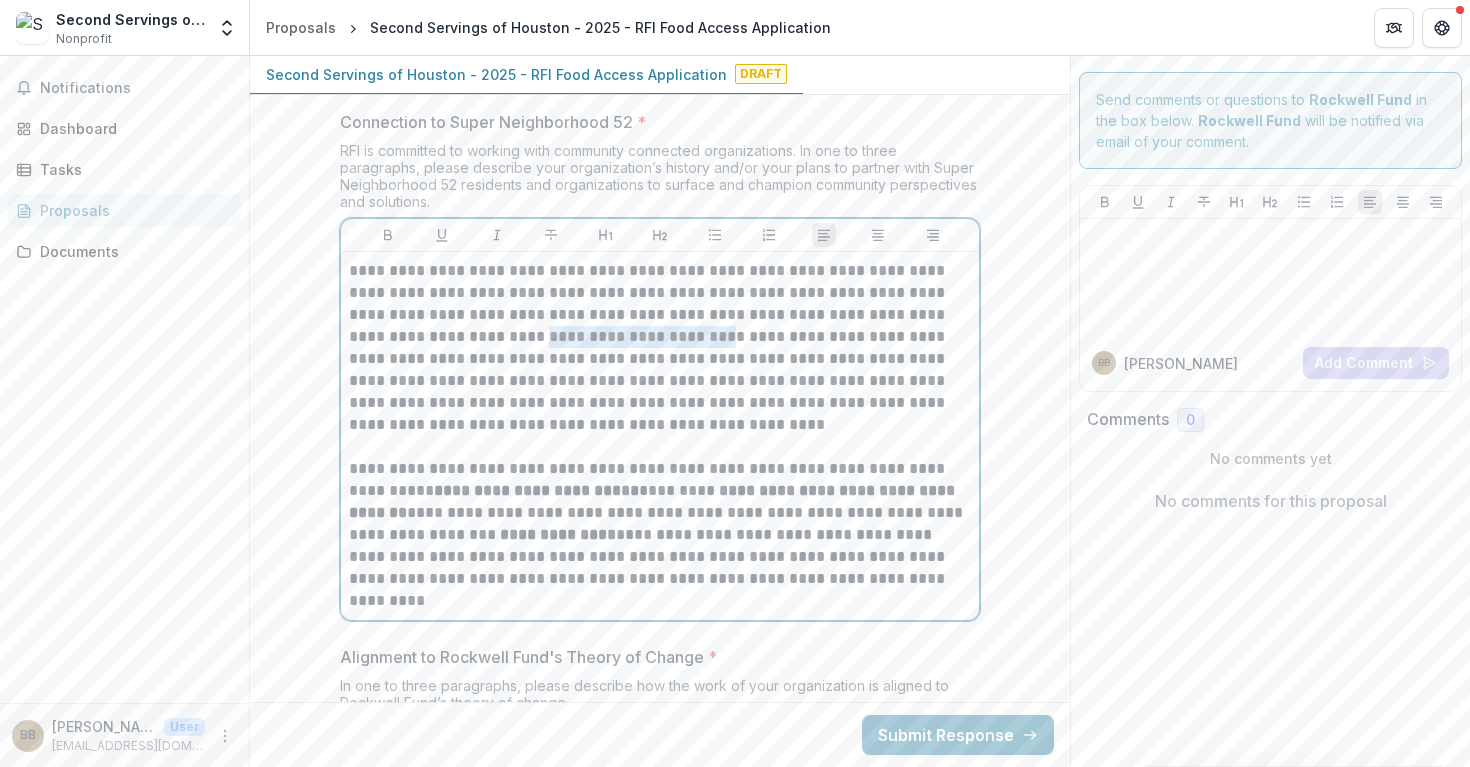 drag, startPoint x: 447, startPoint y: 328, endPoint x: 609, endPoint y: 327, distance: 162.00308 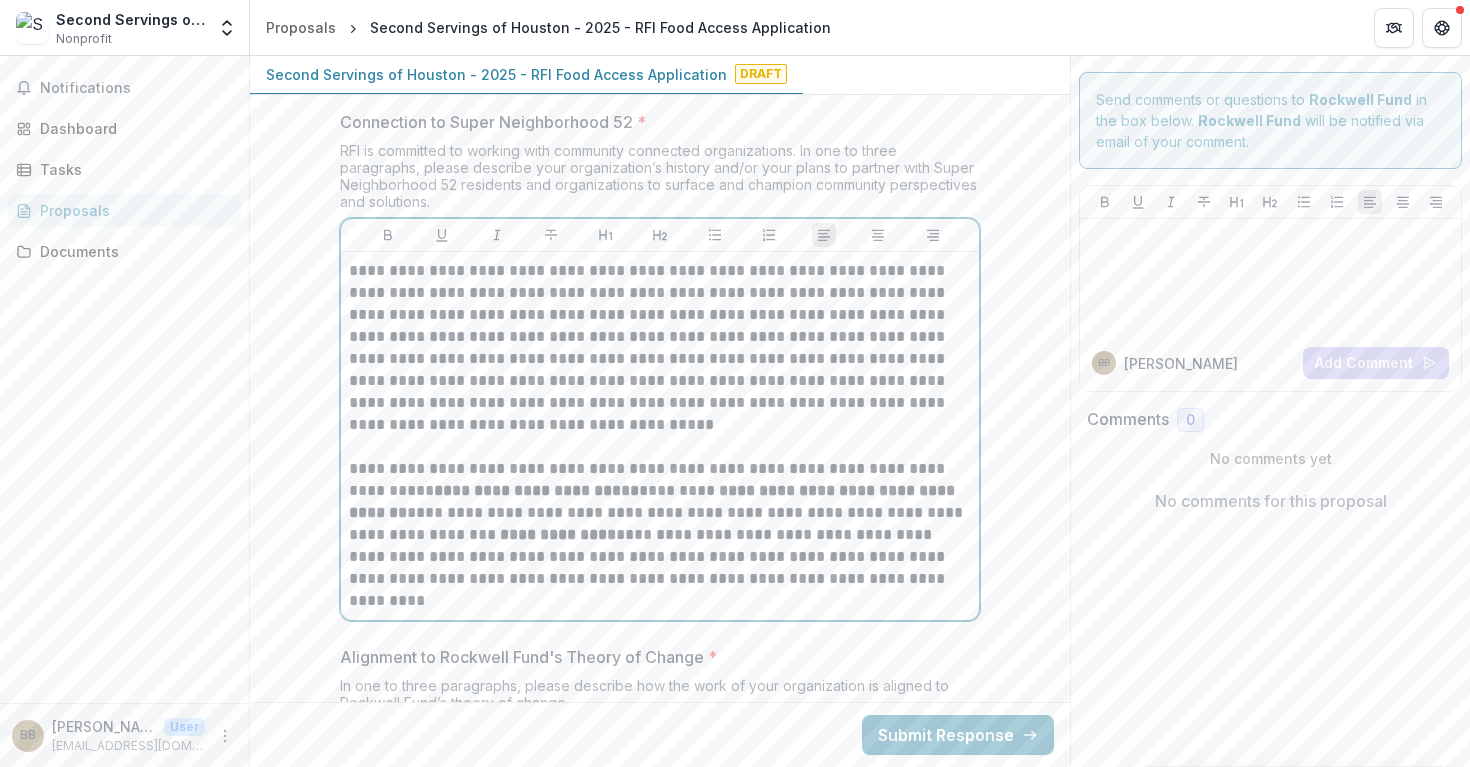 click on "**********" at bounding box center [660, 348] 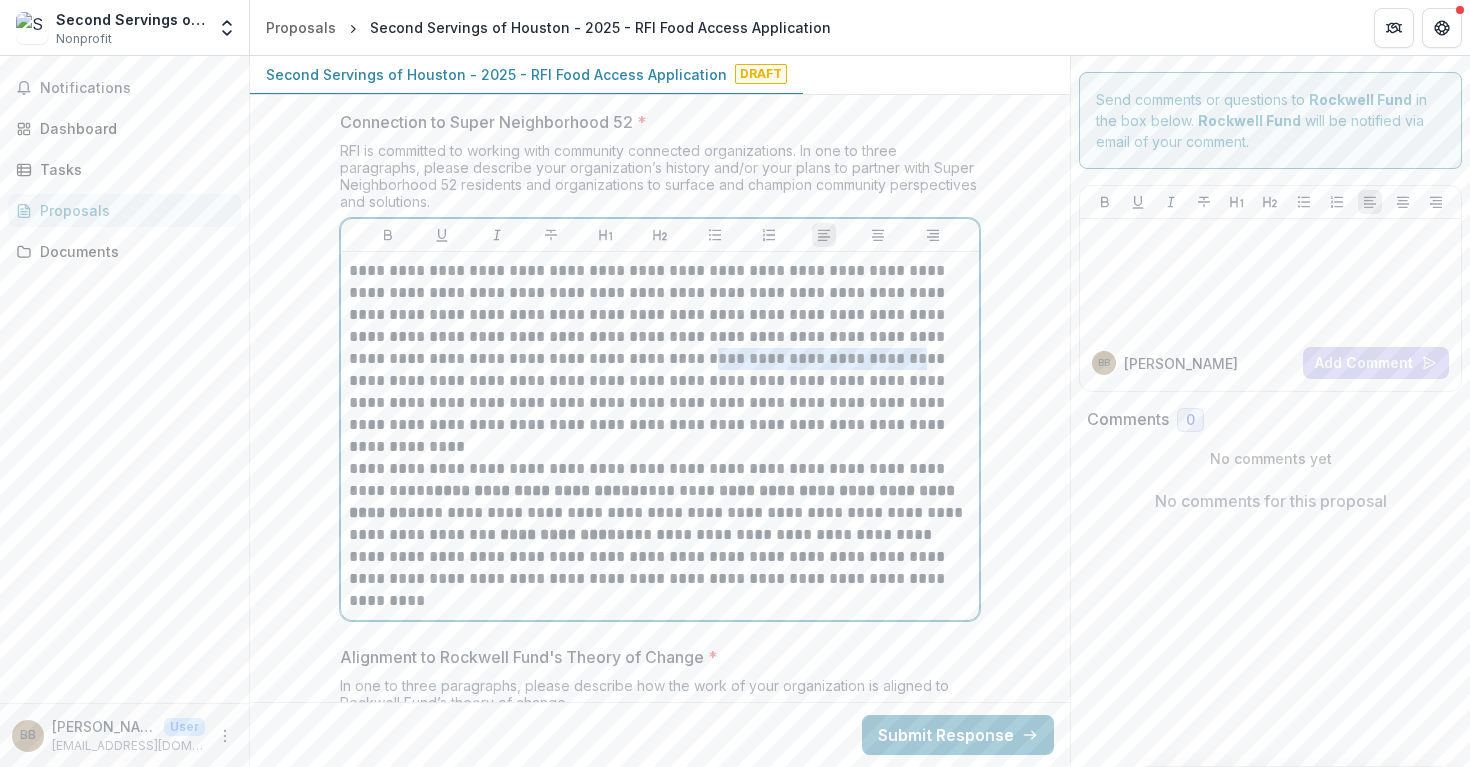 drag, startPoint x: 788, startPoint y: 348, endPoint x: 579, endPoint y: 345, distance: 209.02153 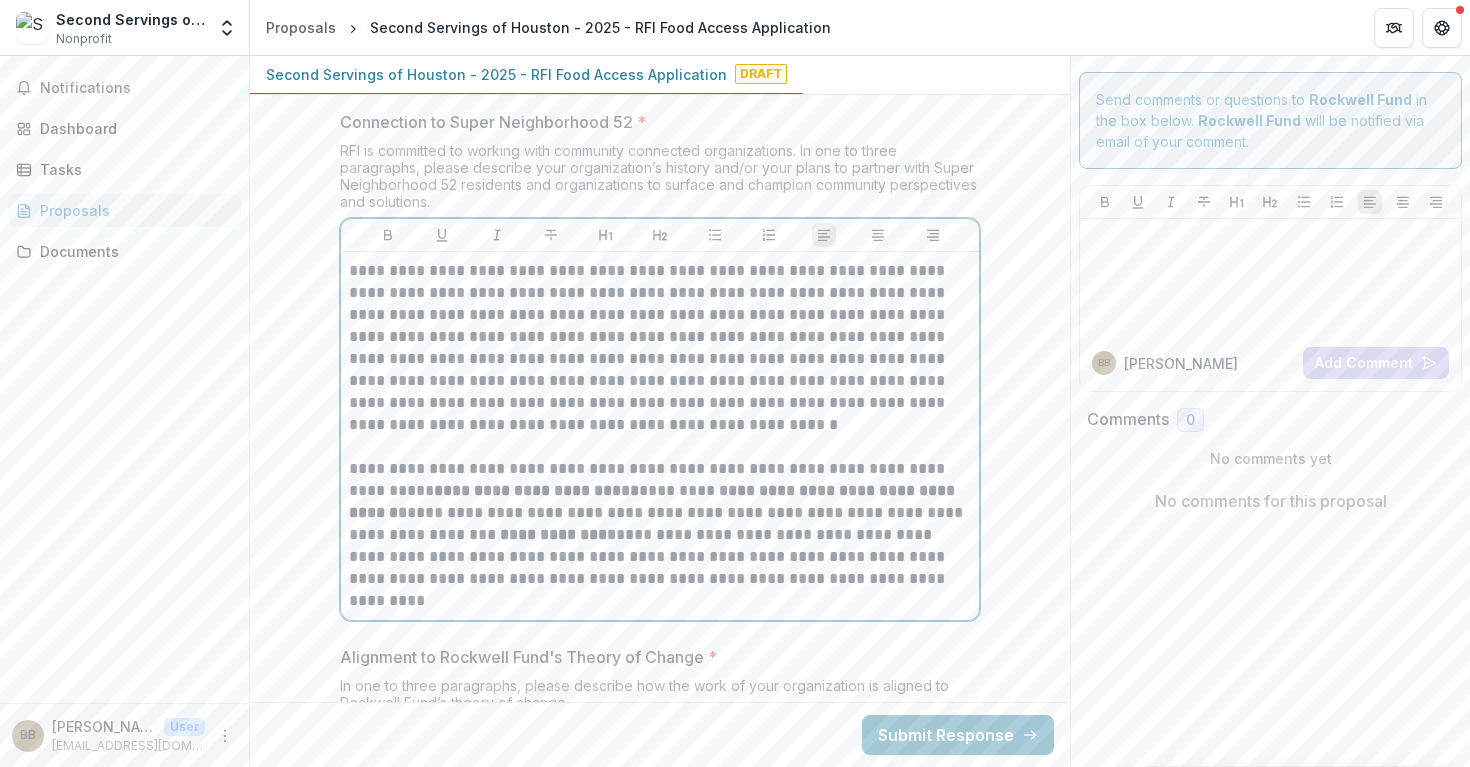 click on "**********" at bounding box center [660, 348] 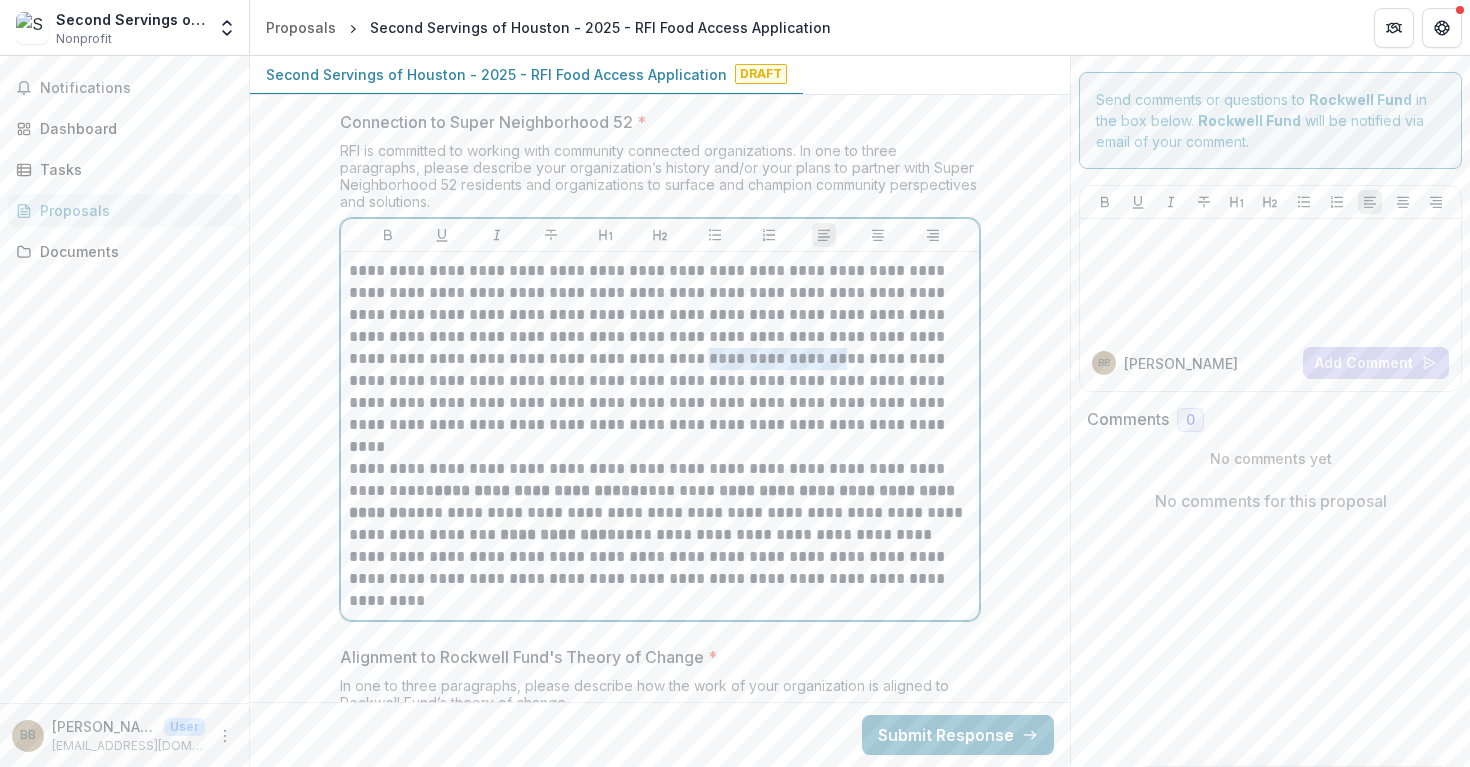 drag, startPoint x: 696, startPoint y: 349, endPoint x: 569, endPoint y: 352, distance: 127.03543 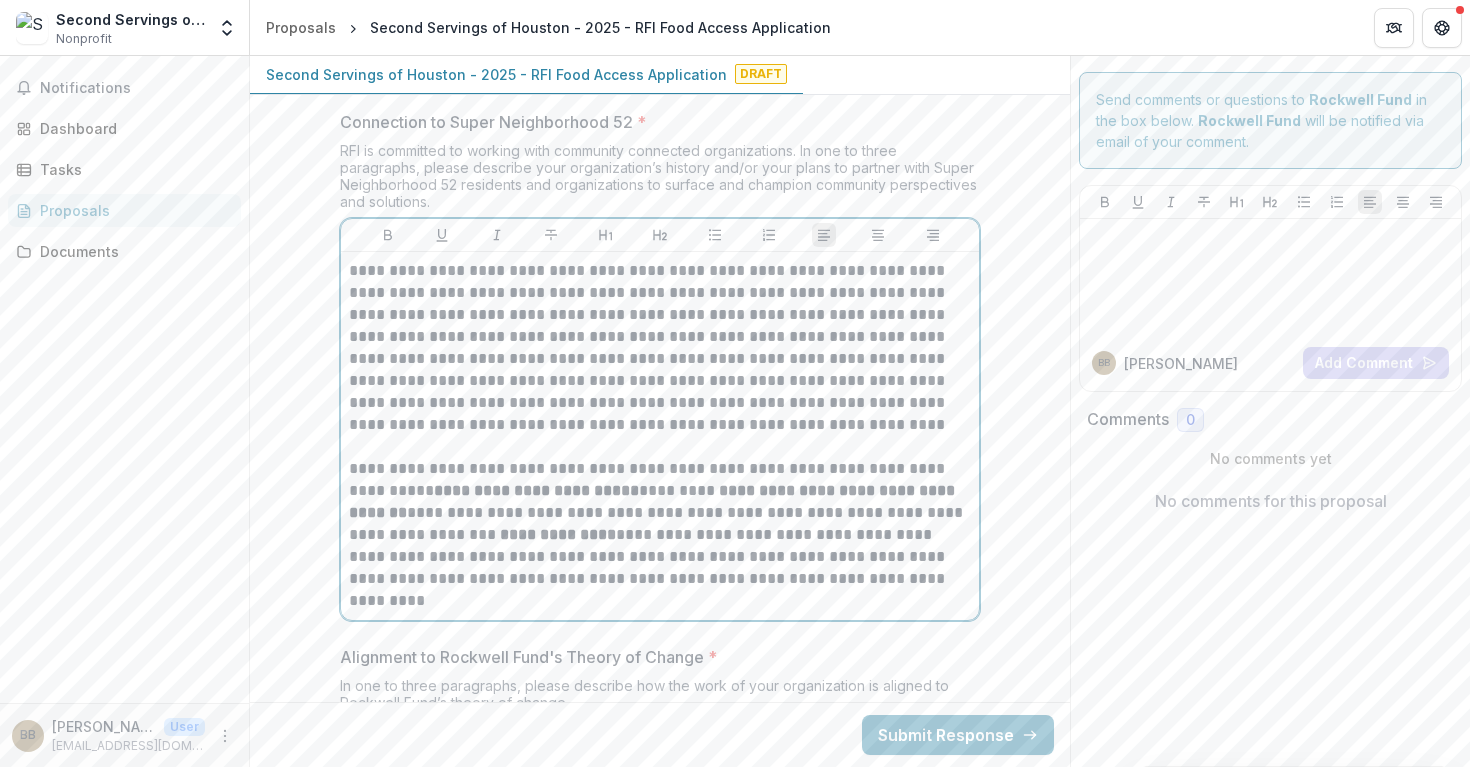 click on "**********" at bounding box center (660, 348) 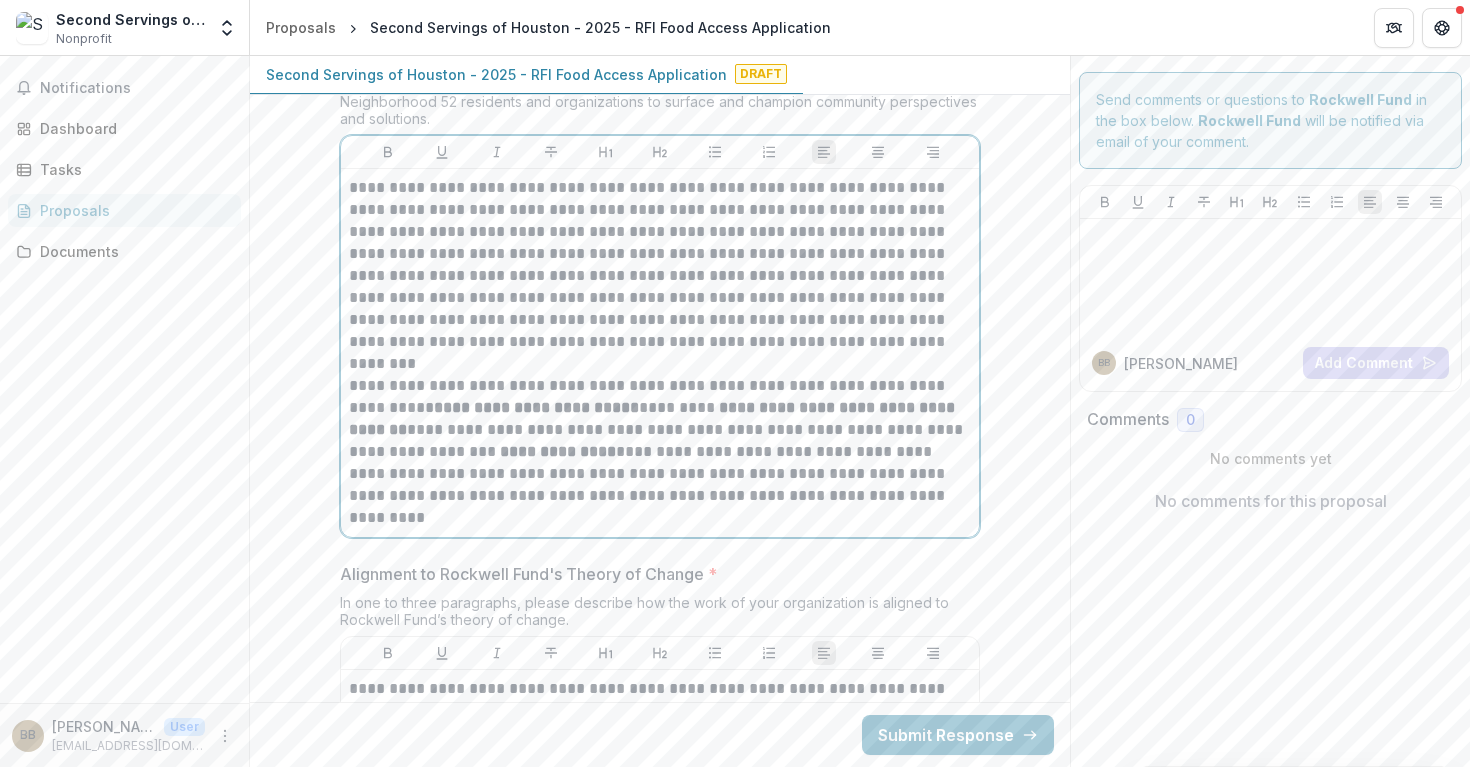 scroll, scrollTop: 5311, scrollLeft: 0, axis: vertical 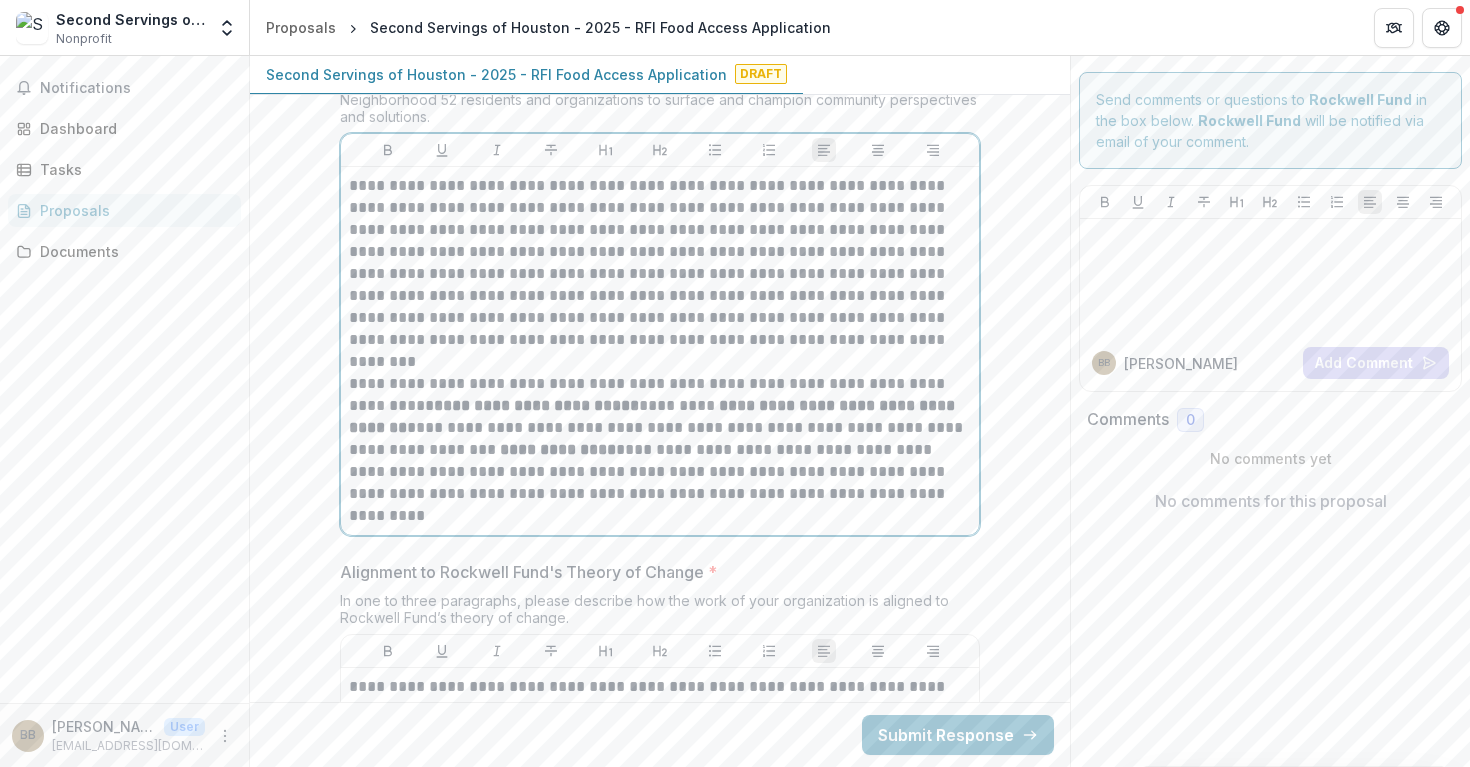 click on "**********" at bounding box center [660, 450] 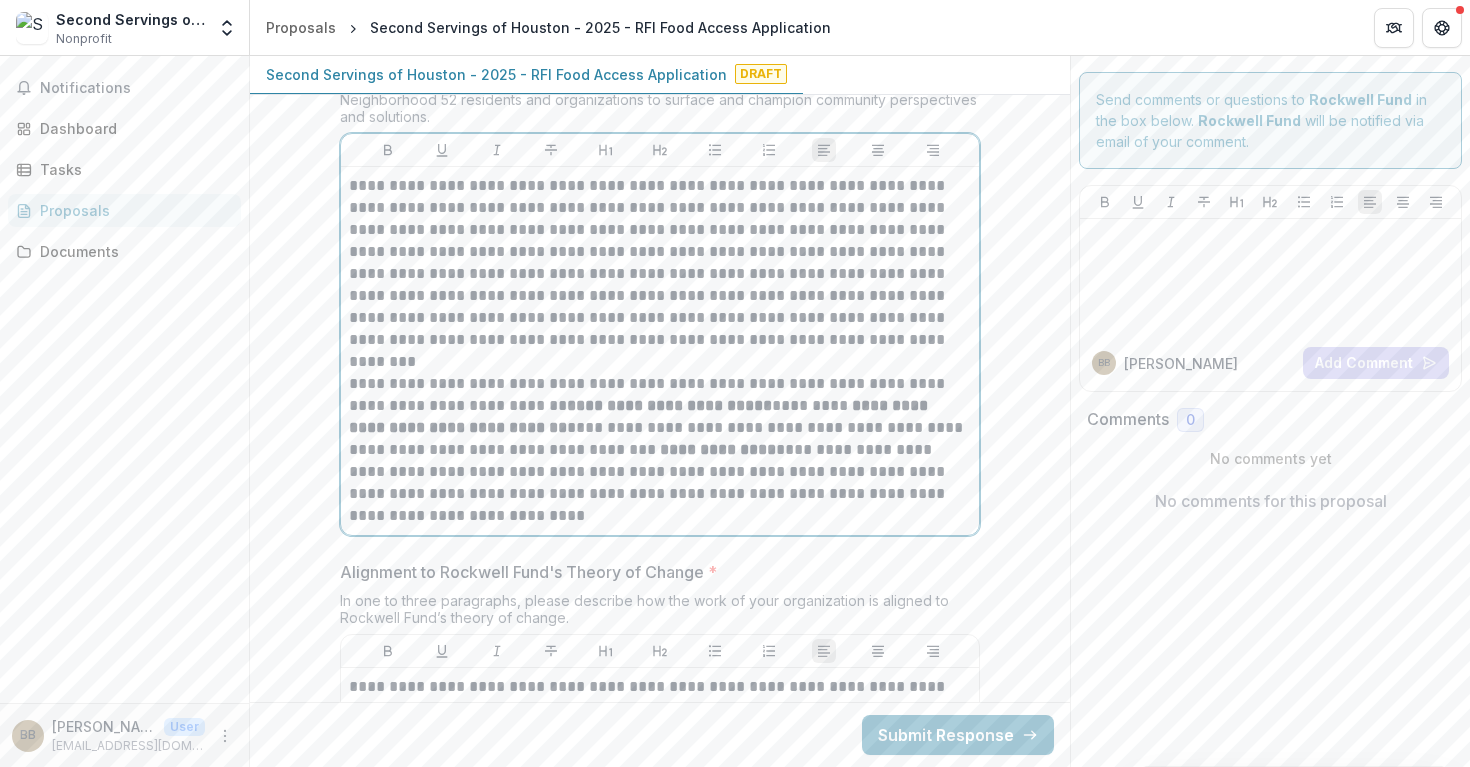 click on "**********" at bounding box center [660, 450] 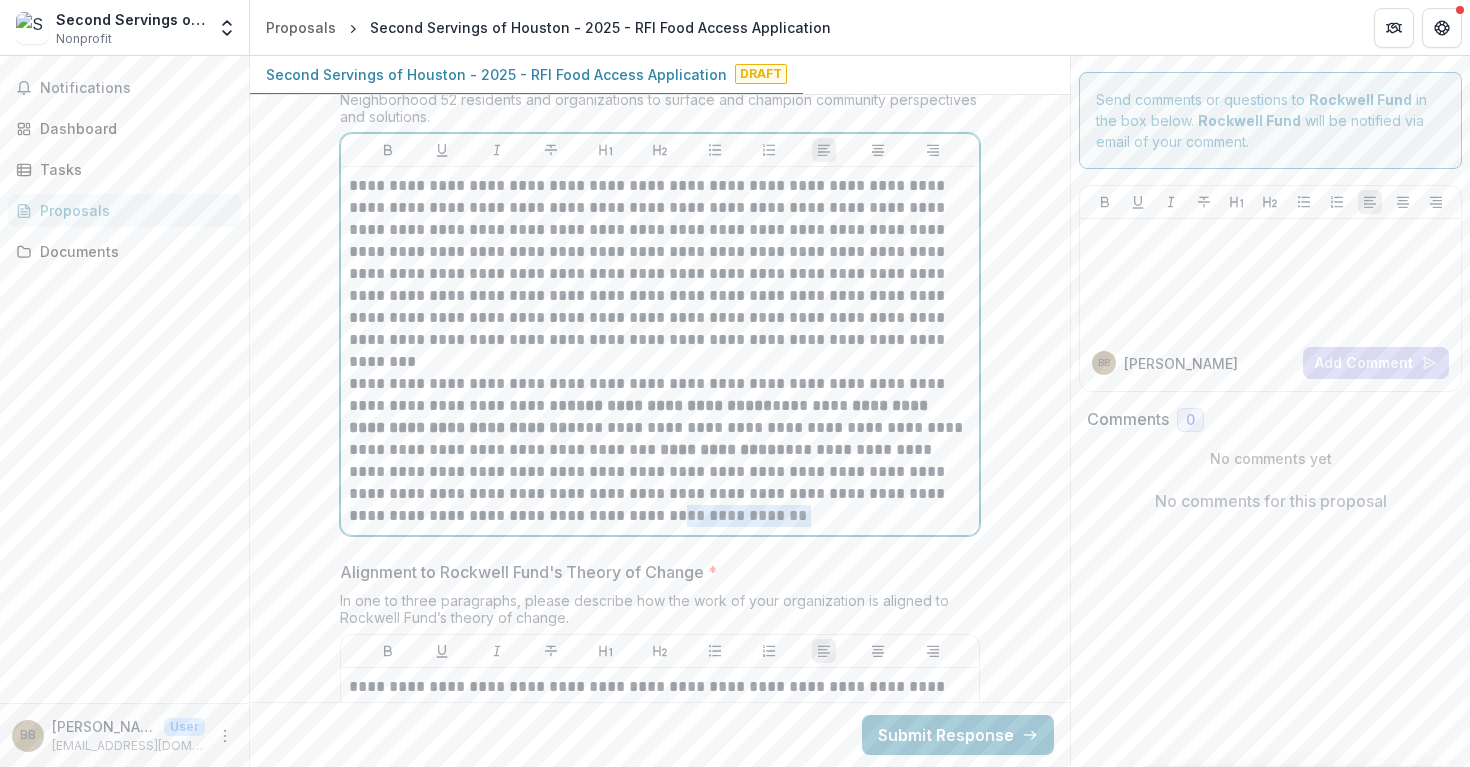 drag, startPoint x: 713, startPoint y: 509, endPoint x: 583, endPoint y: 502, distance: 130.18832 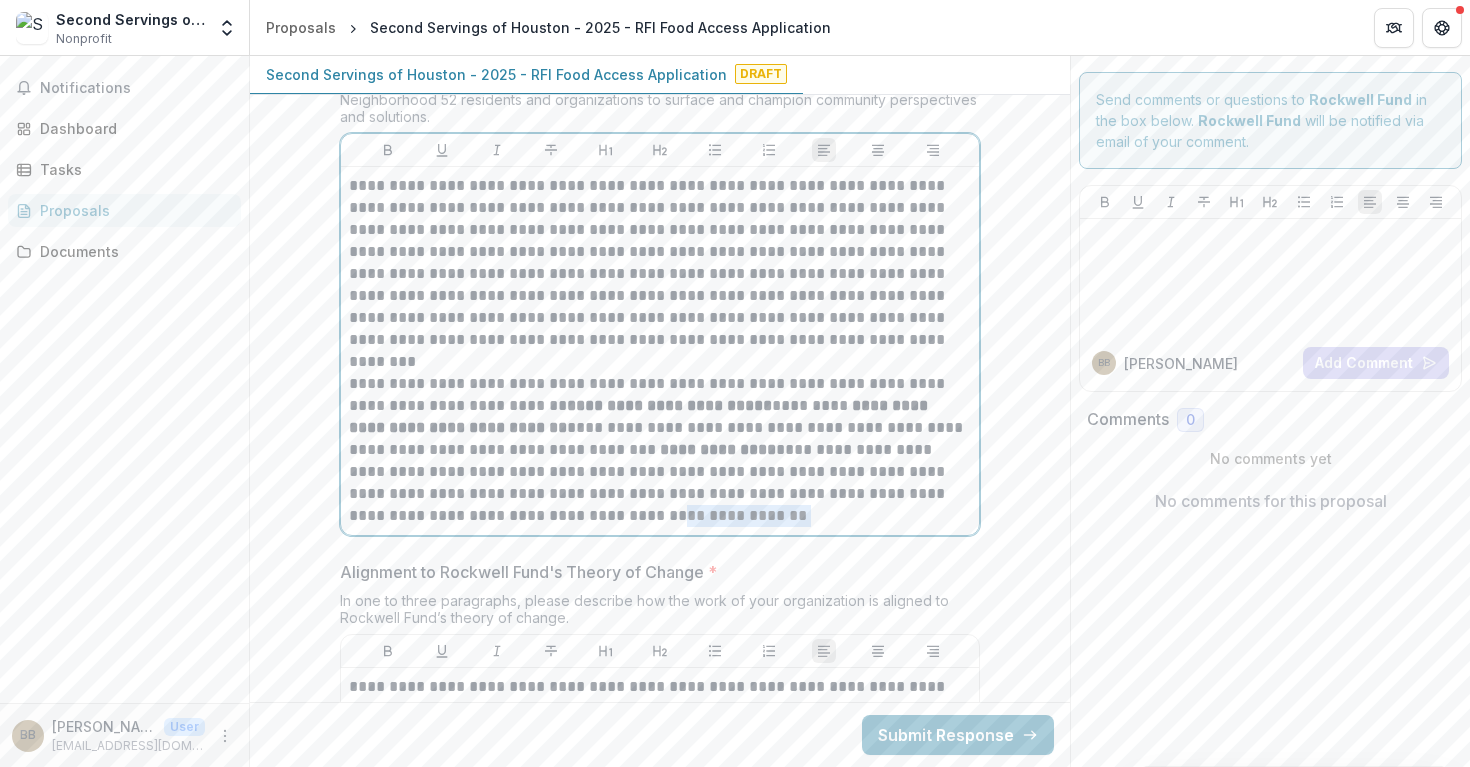 click on "**********" at bounding box center [660, 450] 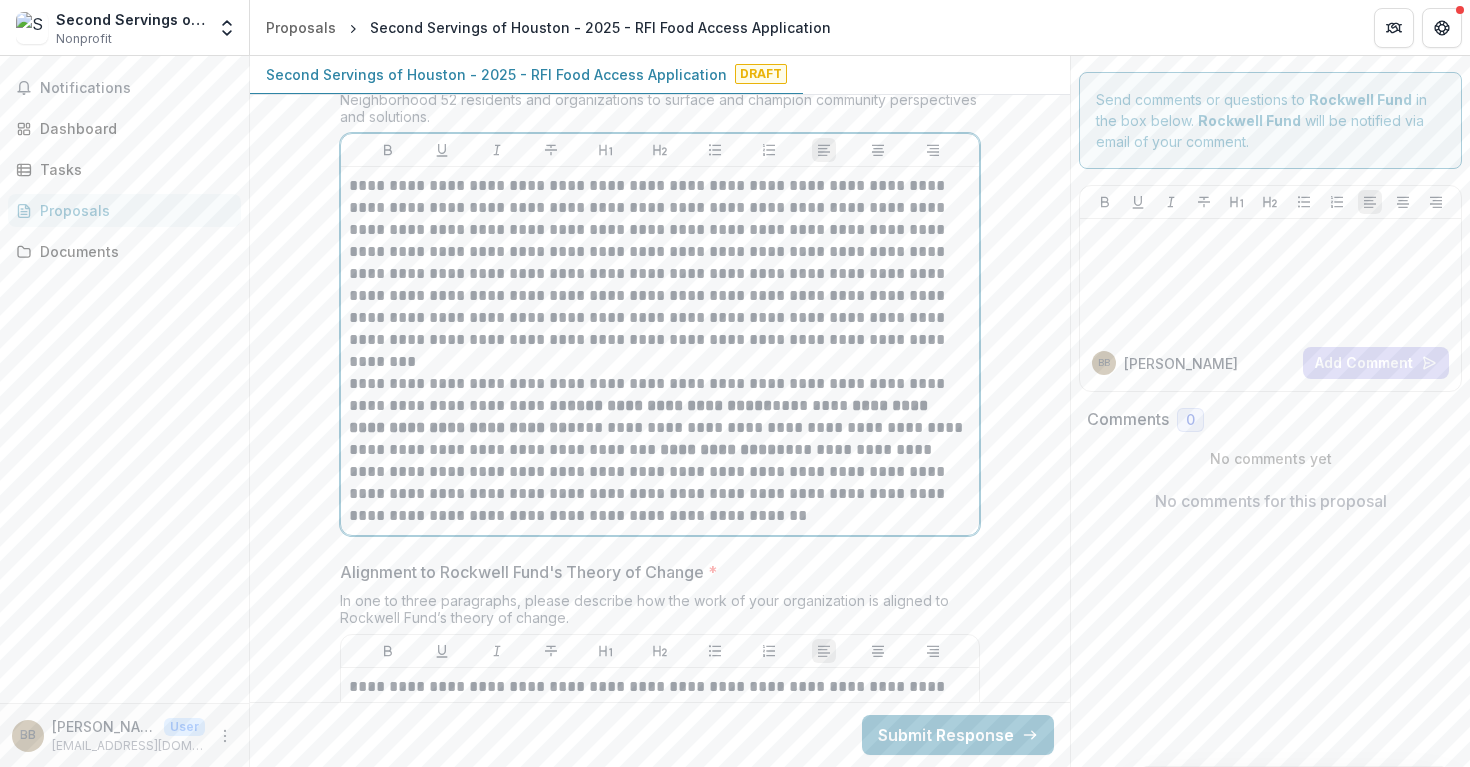 click on "**********" at bounding box center [660, 450] 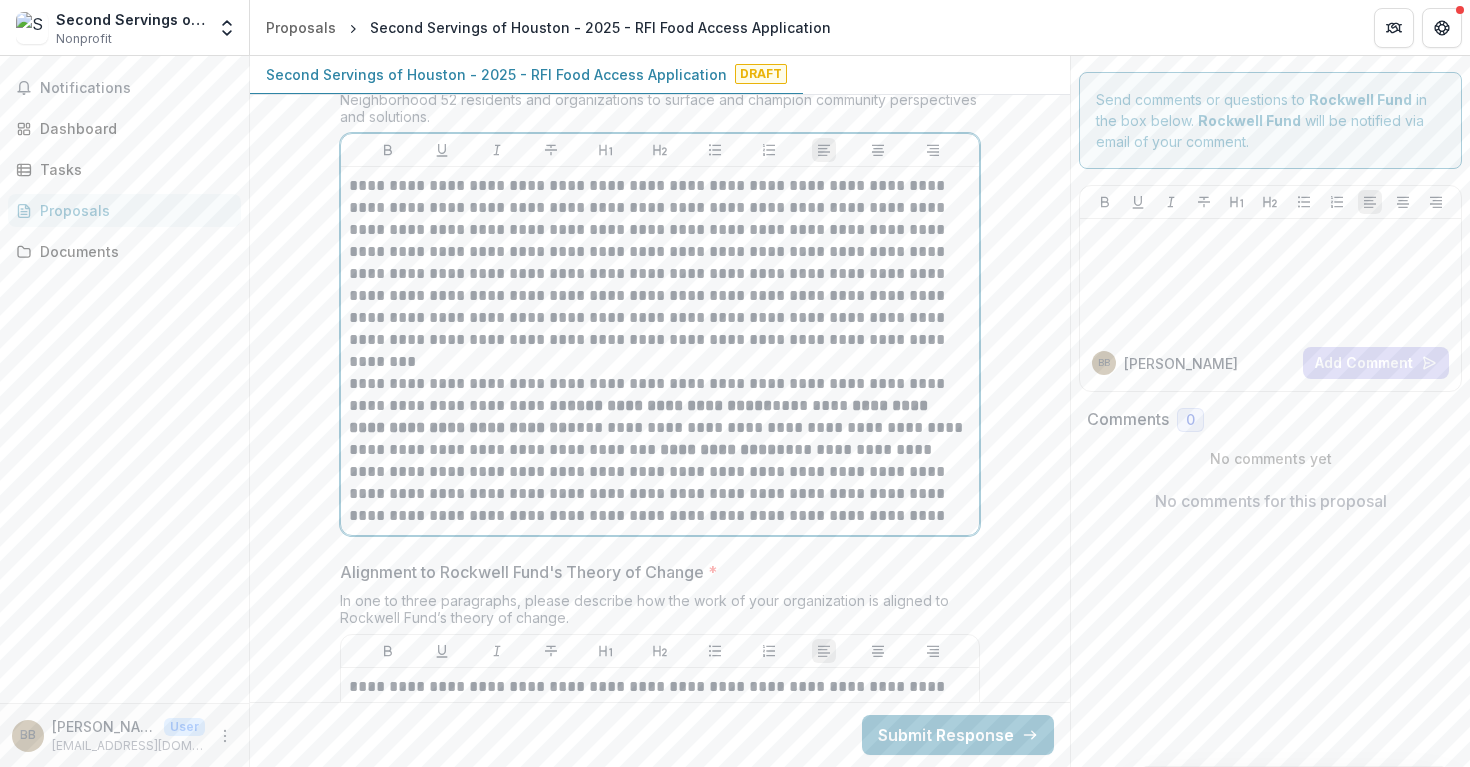 click on "**********" at bounding box center (660, 450) 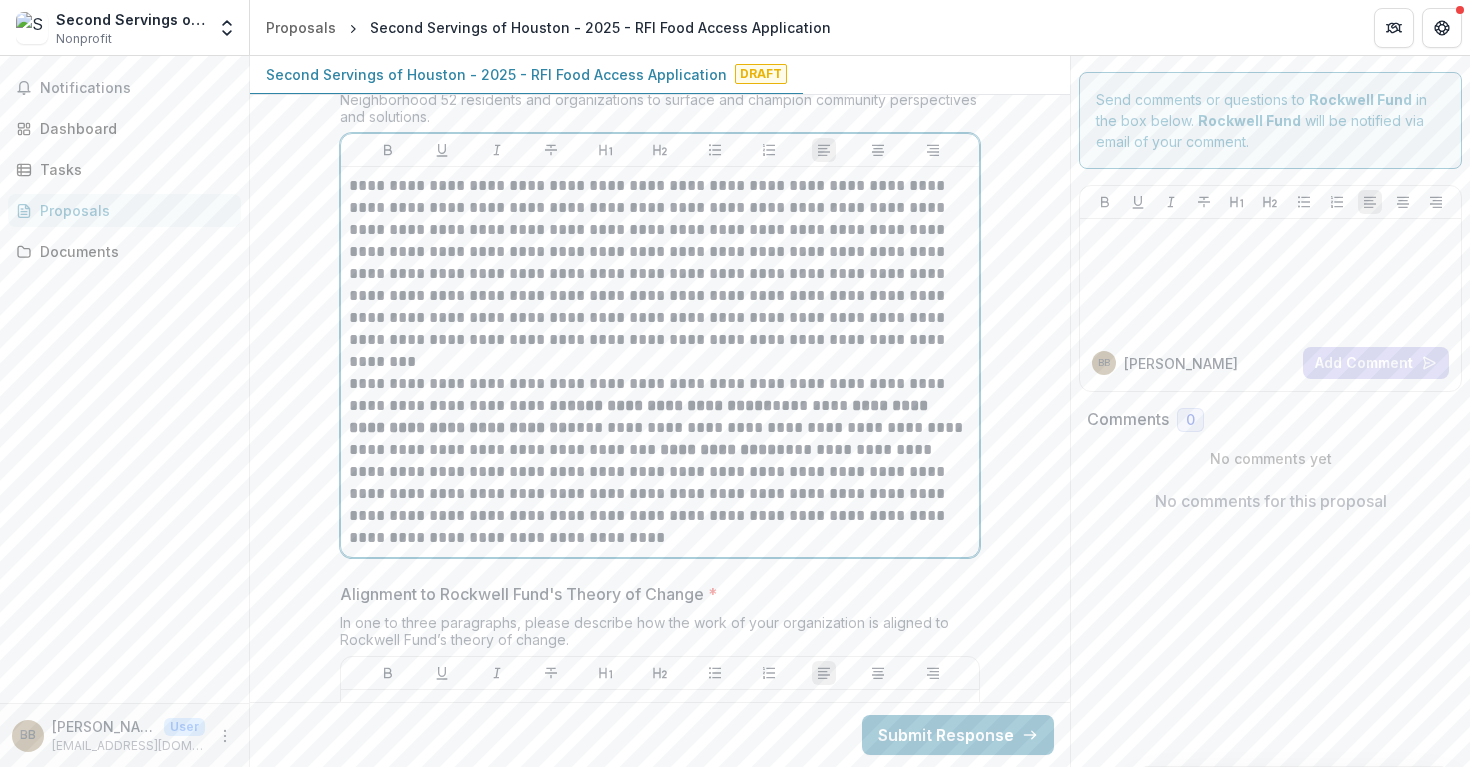 click on "**********" at bounding box center (660, 461) 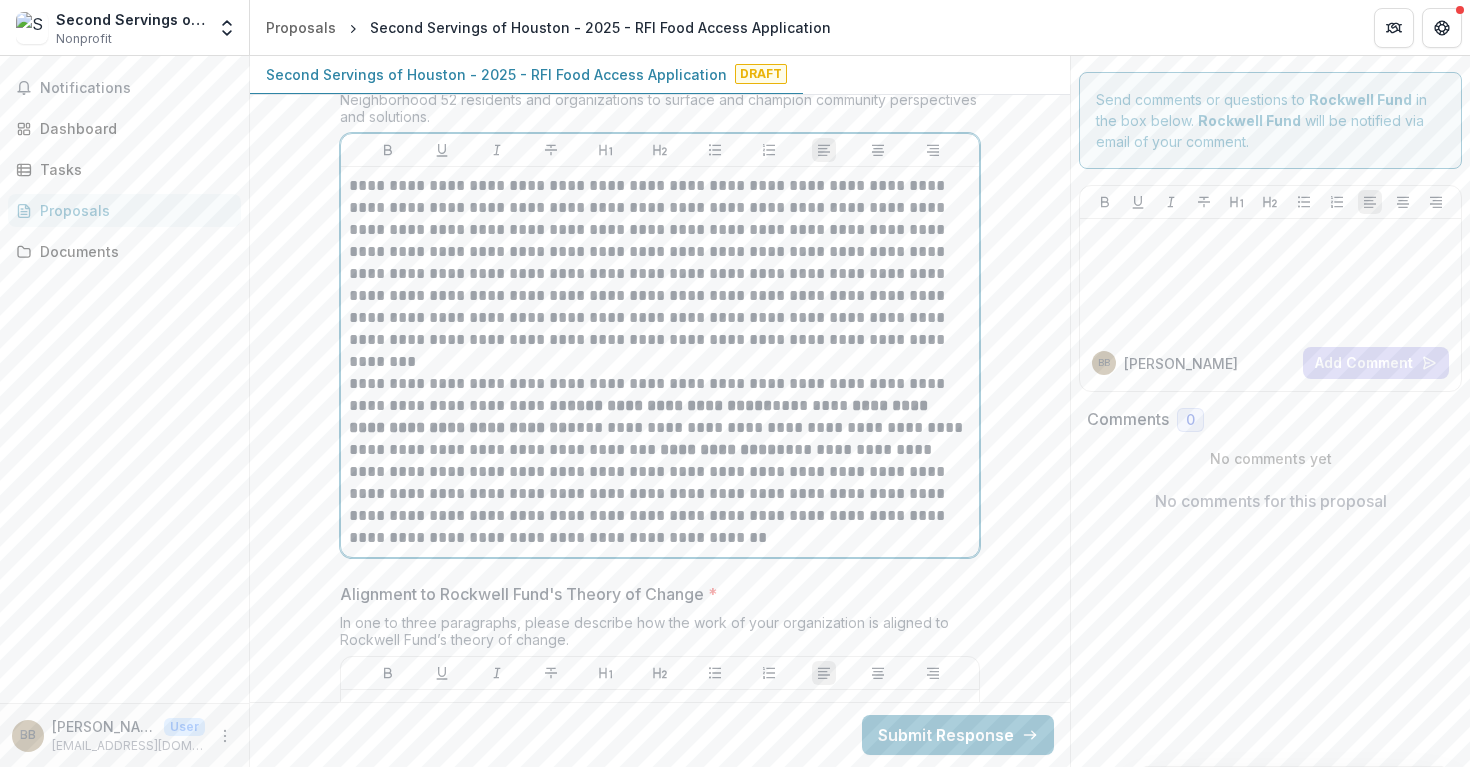 click on "**********" at bounding box center [660, 461] 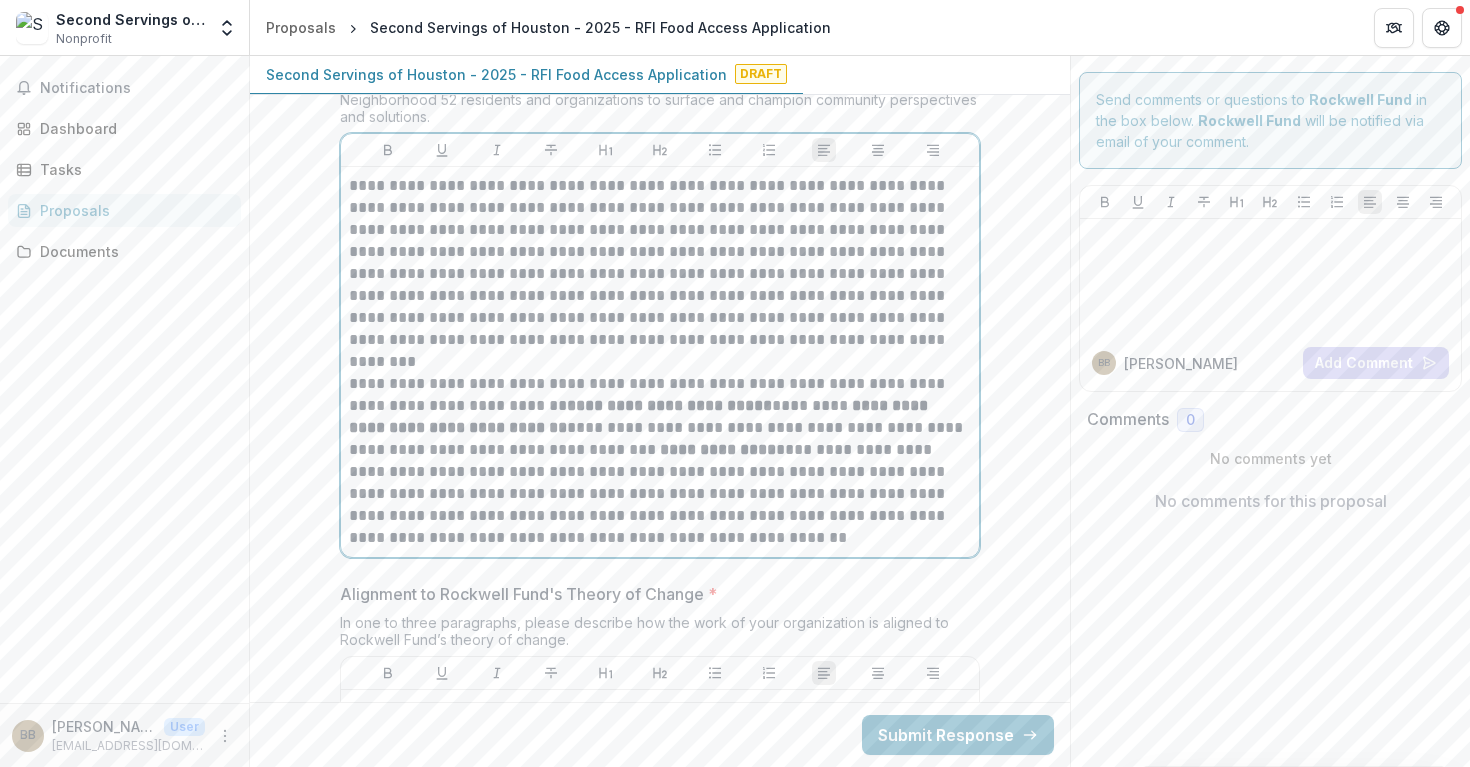 click on "**********" at bounding box center [660, 461] 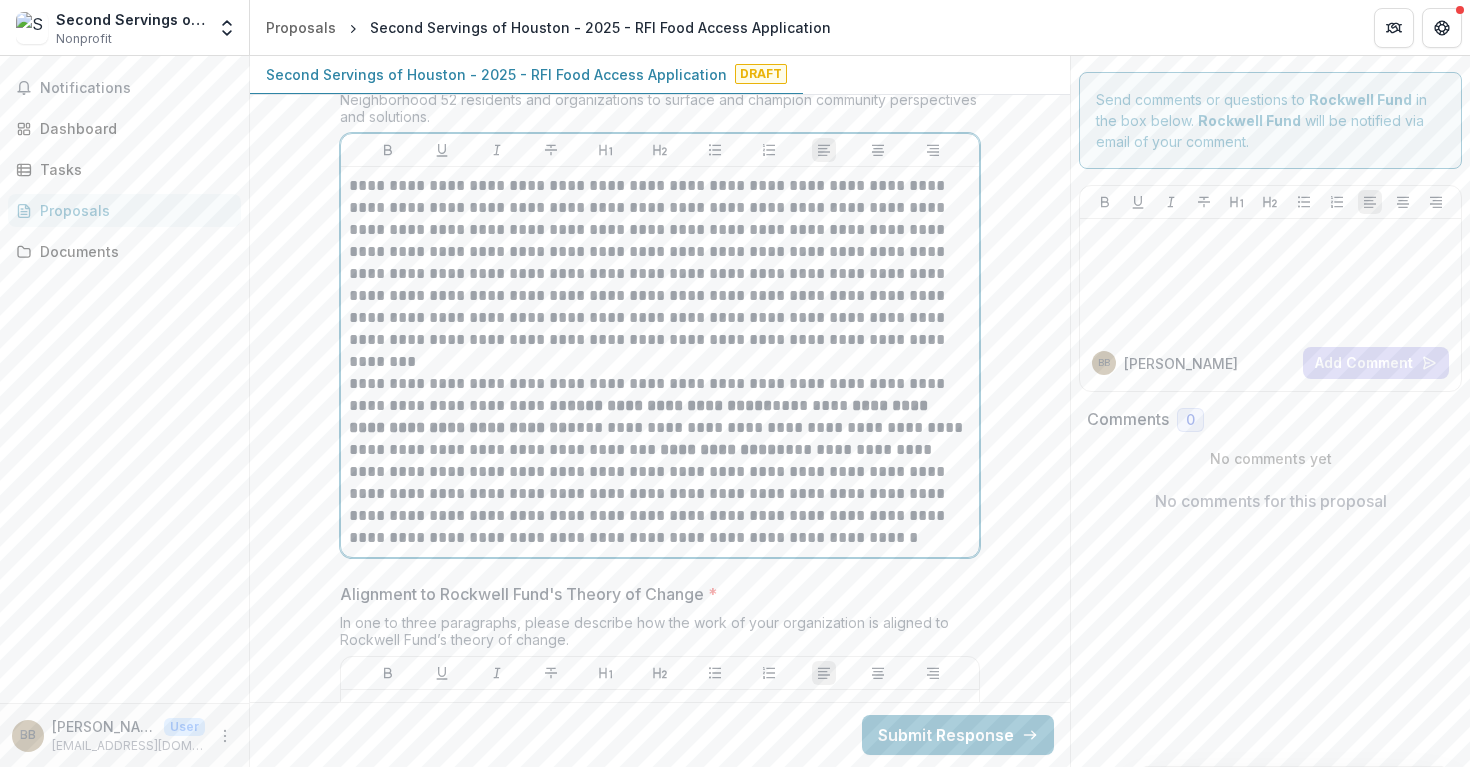 click on "**********" at bounding box center [660, 461] 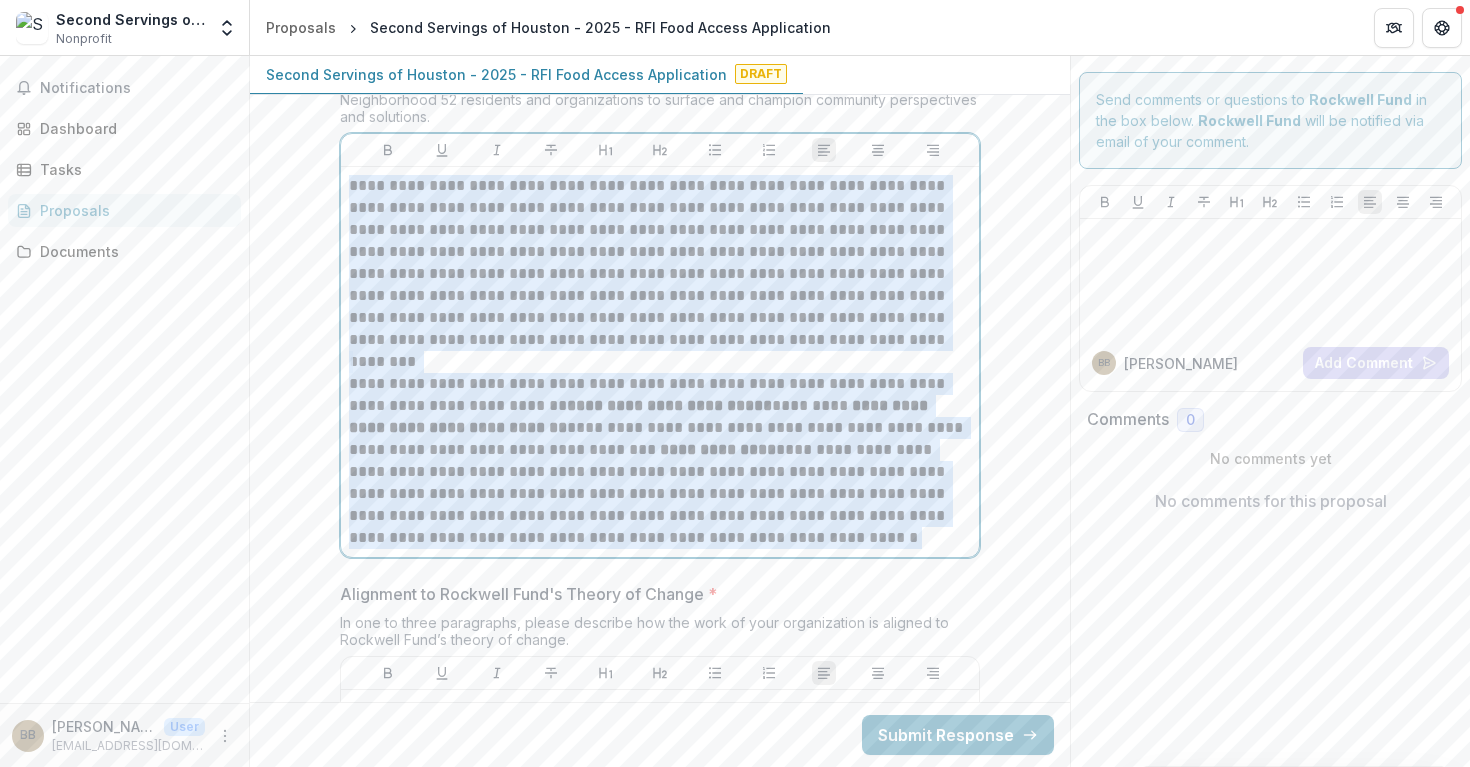 drag, startPoint x: 346, startPoint y: 175, endPoint x: 756, endPoint y: 540, distance: 548.9308 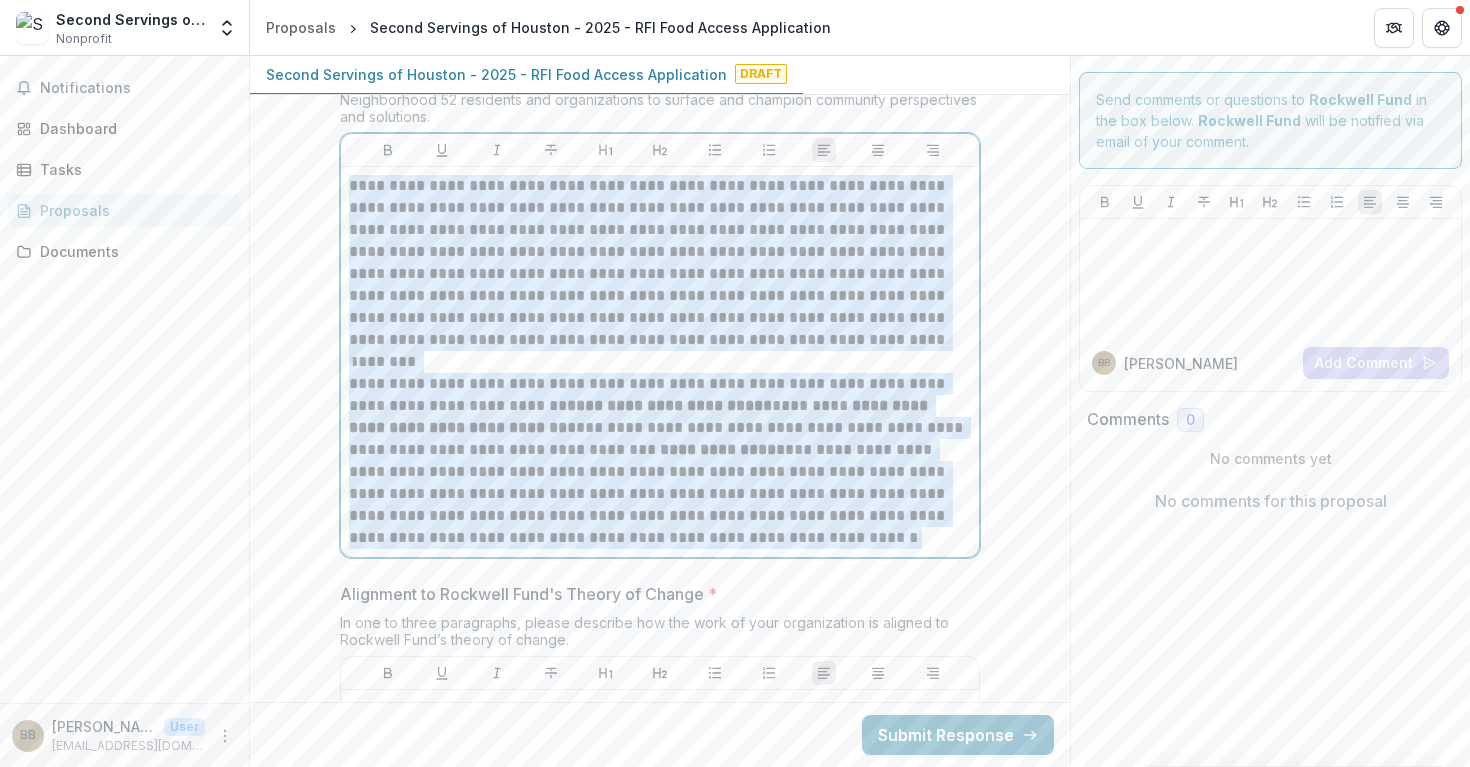 click on "**********" at bounding box center [660, 362] 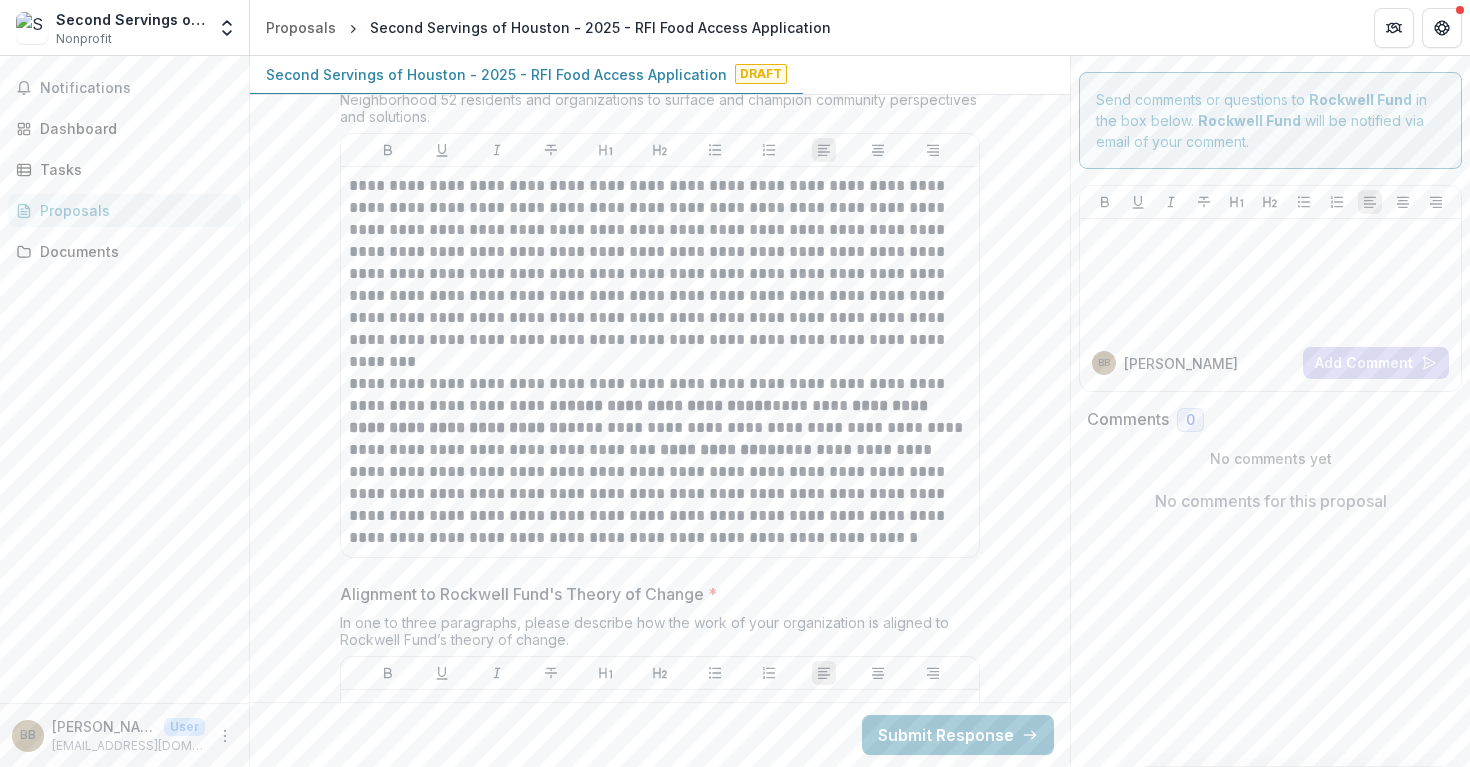 click on "**********" at bounding box center [660, 362] 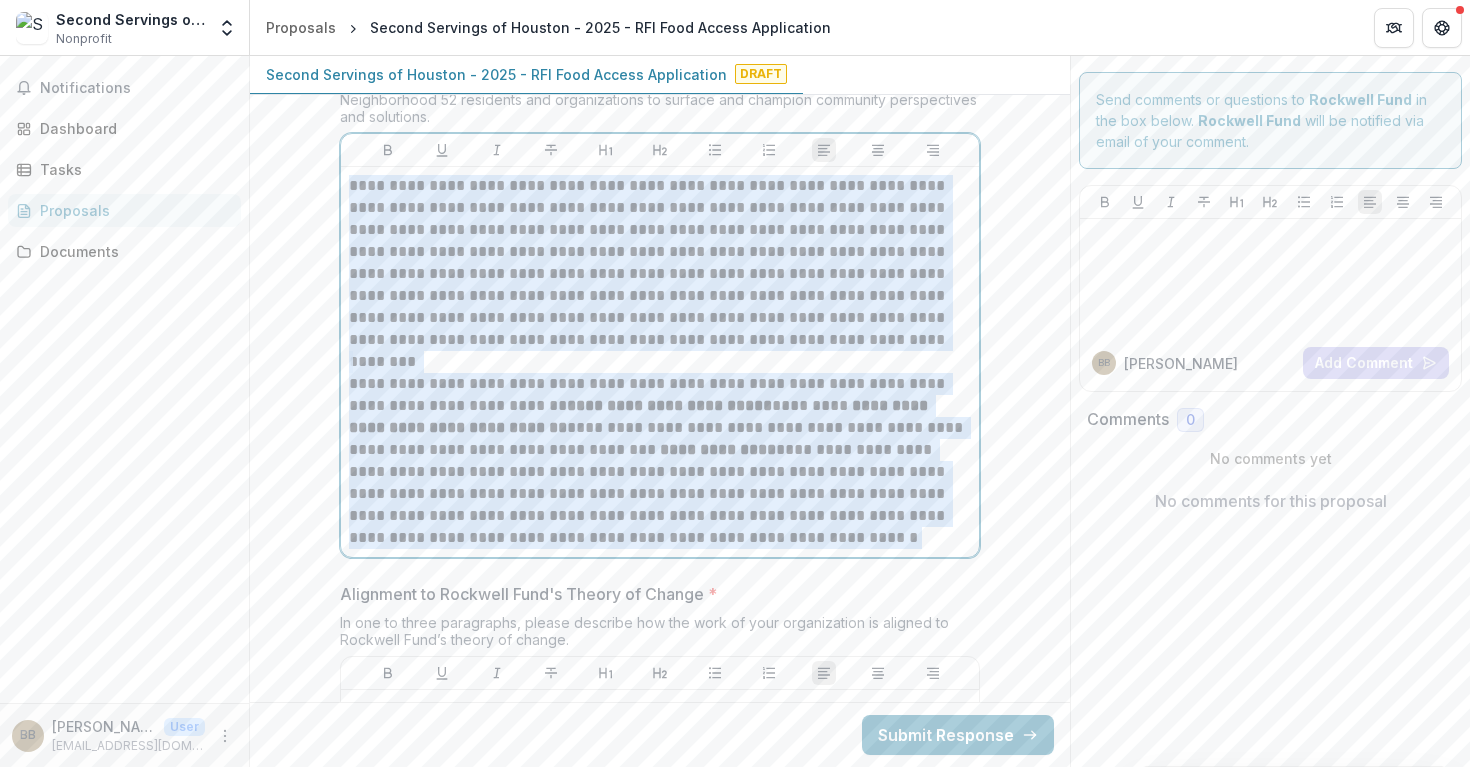 click on "**********" at bounding box center (660, 362) 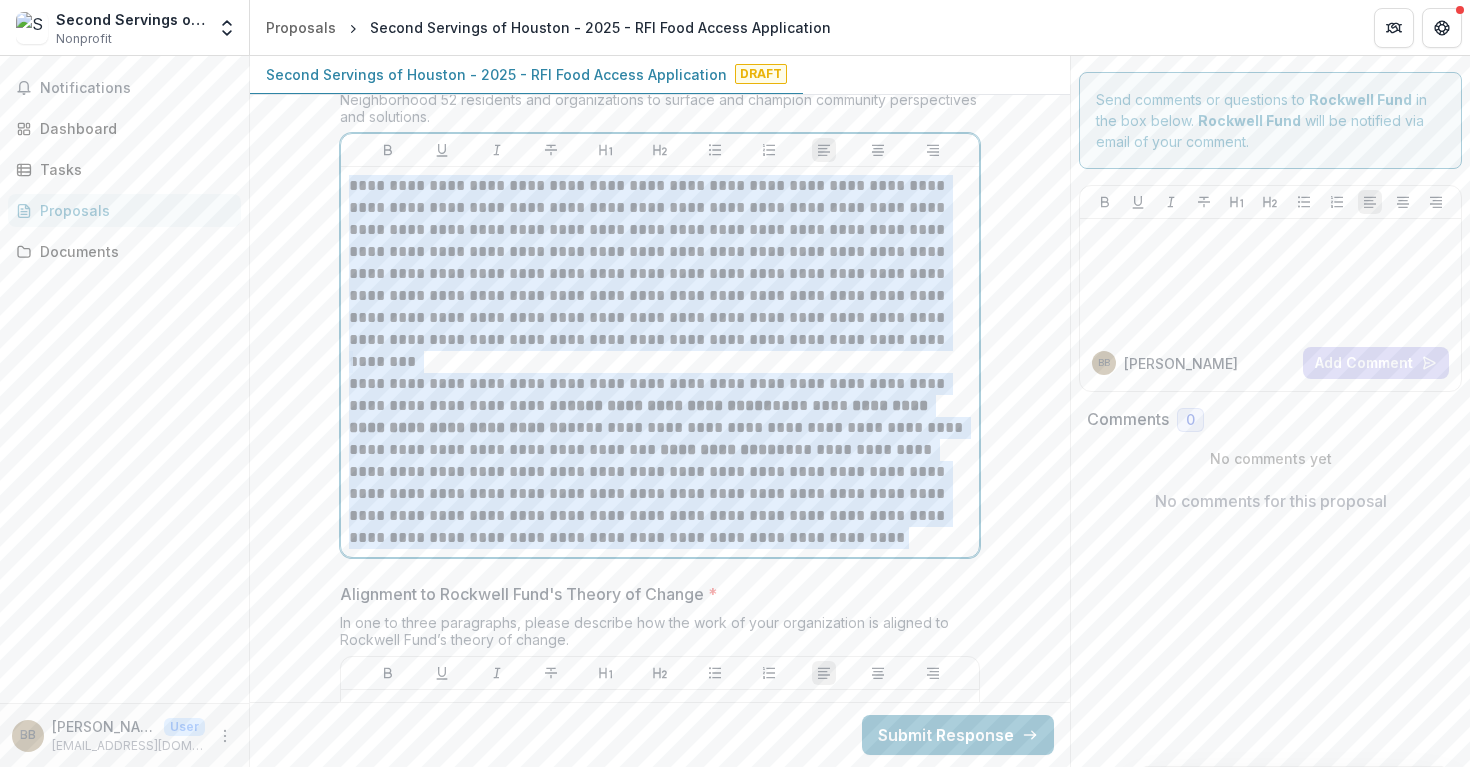 drag, startPoint x: 346, startPoint y: 176, endPoint x: 805, endPoint y: 531, distance: 580.26373 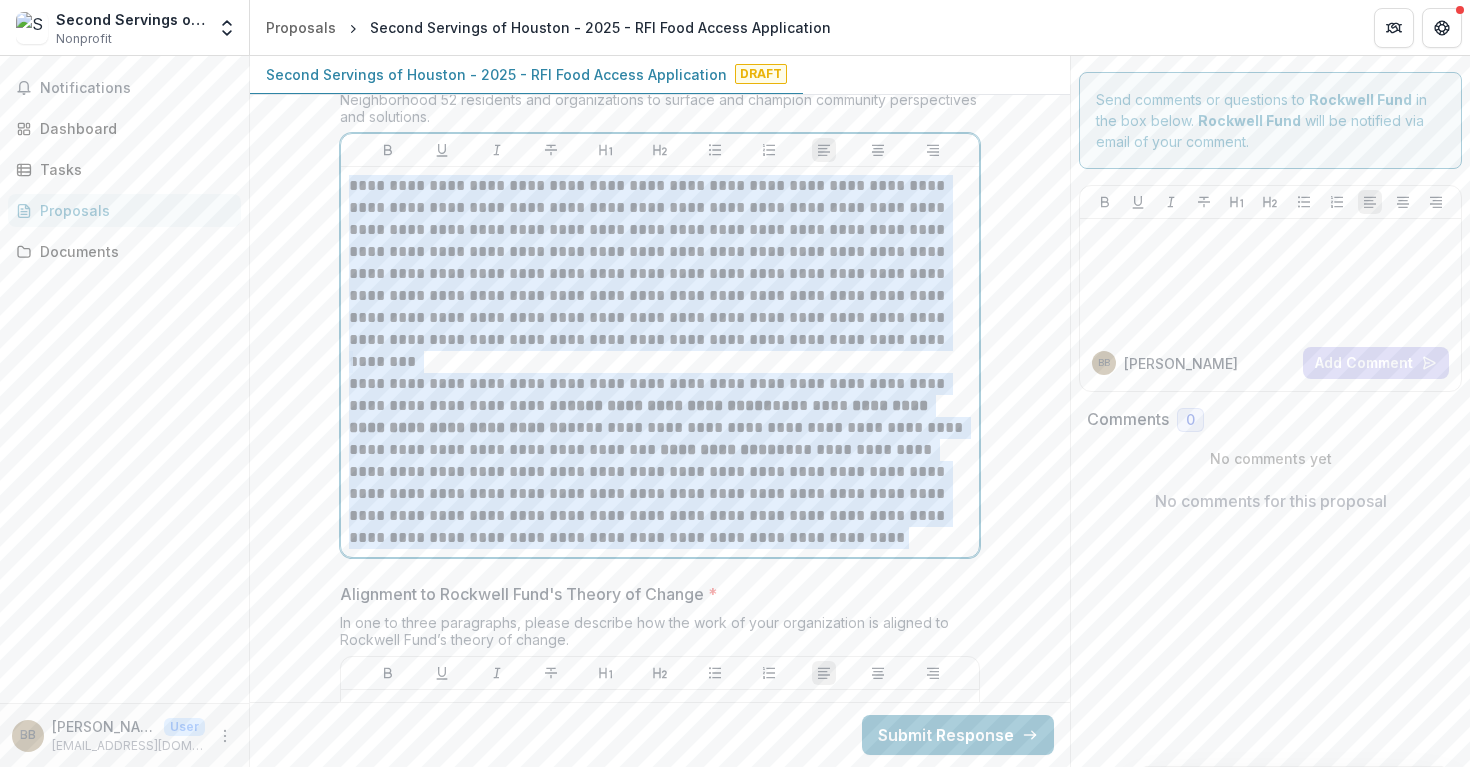 click on "**********" at bounding box center (660, 362) 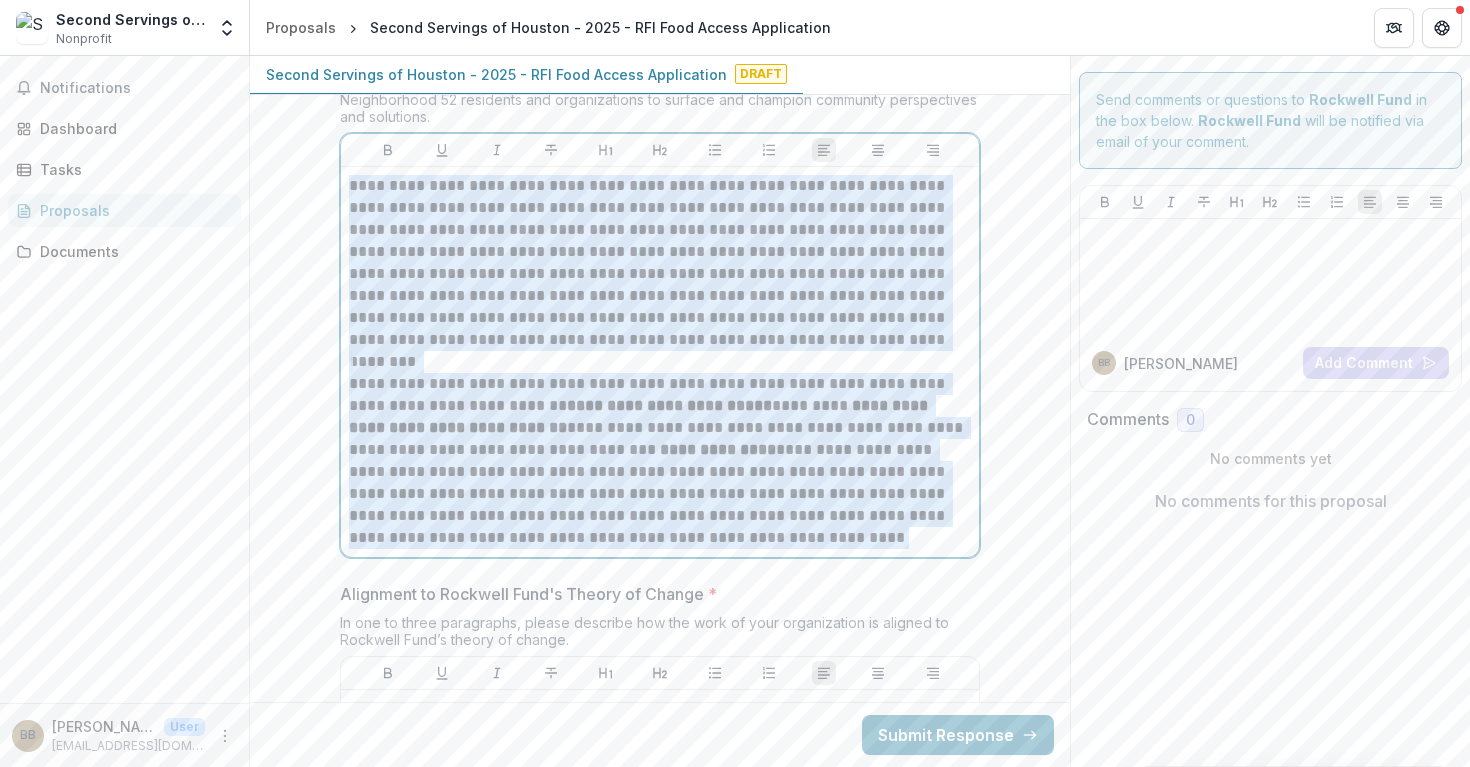 copy on "**********" 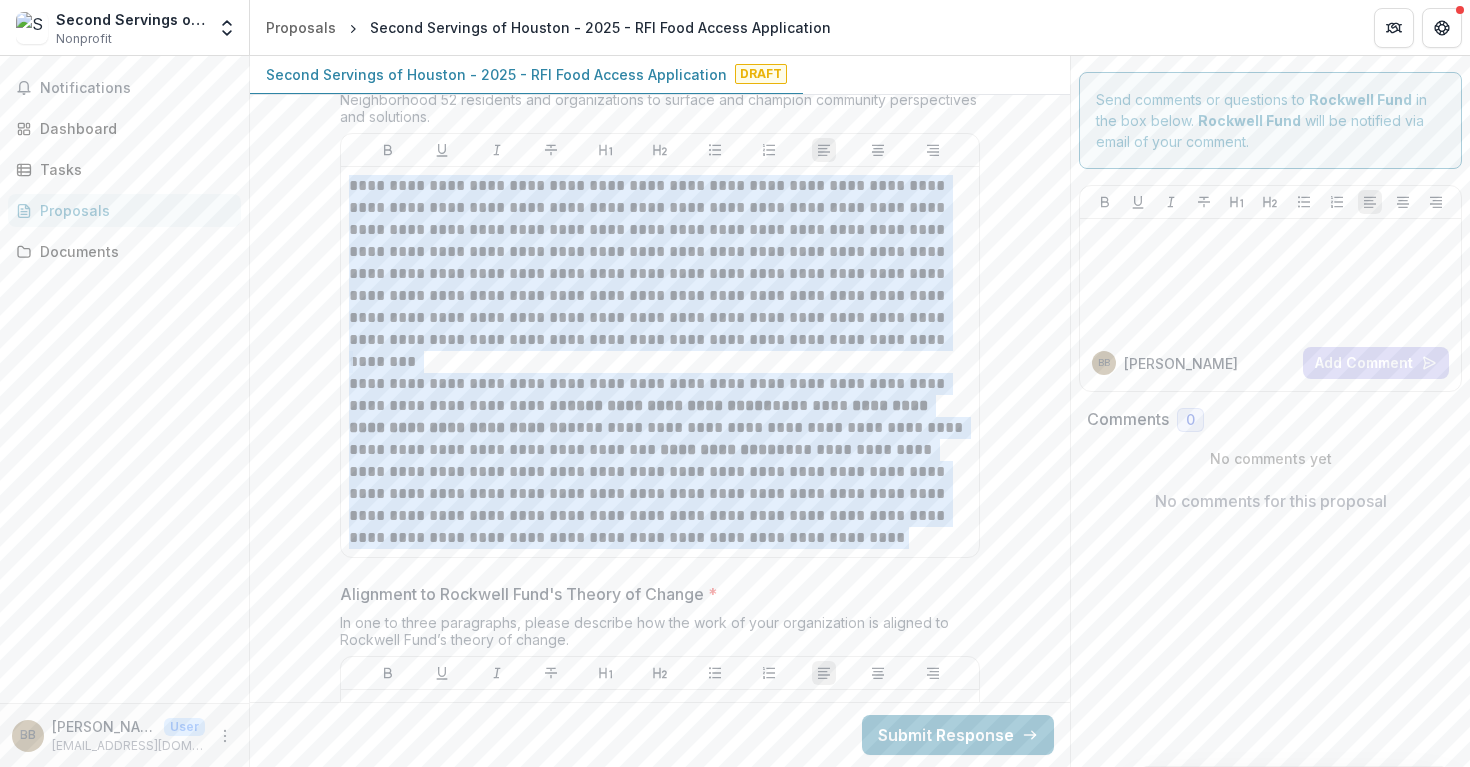 click on "**********" at bounding box center [660, 2229] 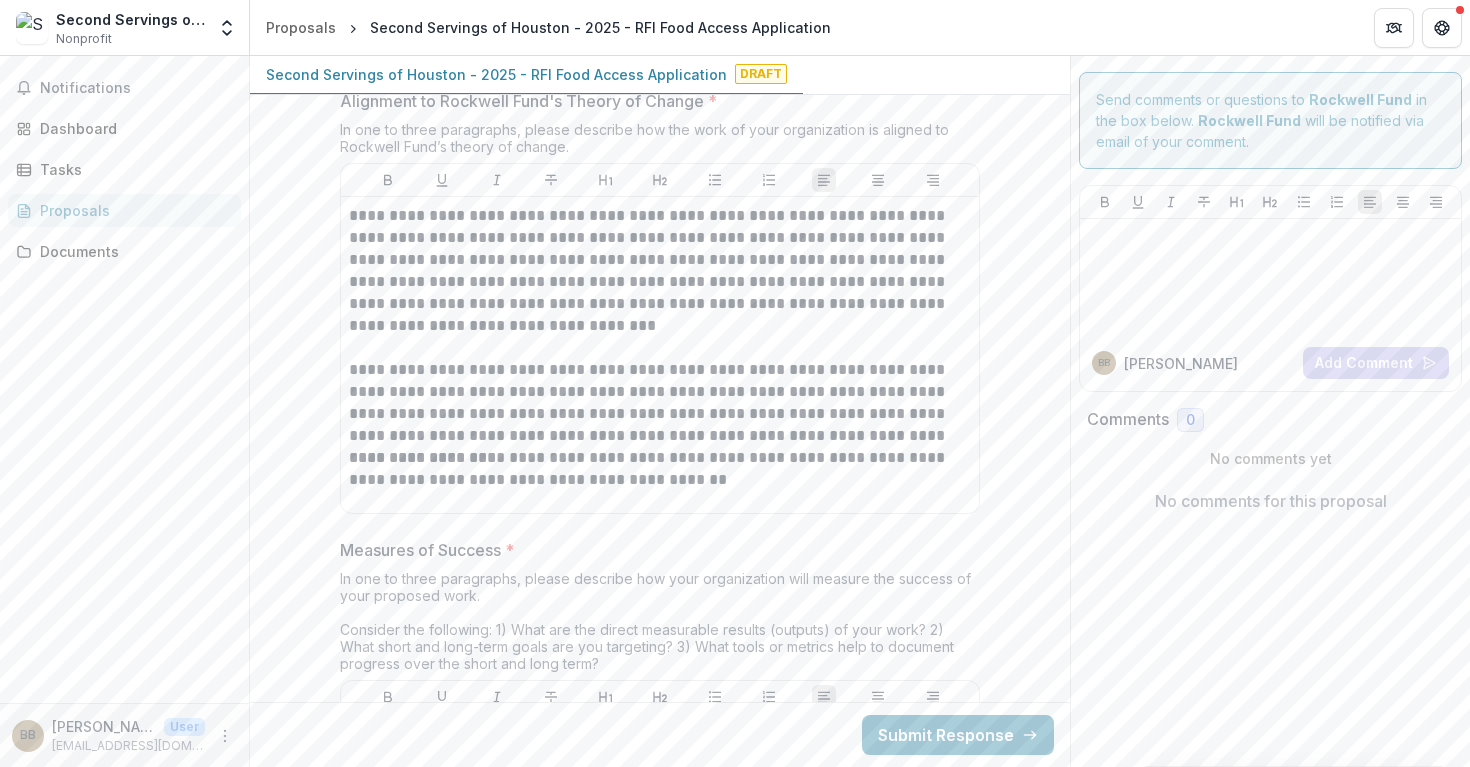 scroll, scrollTop: 5773, scrollLeft: 0, axis: vertical 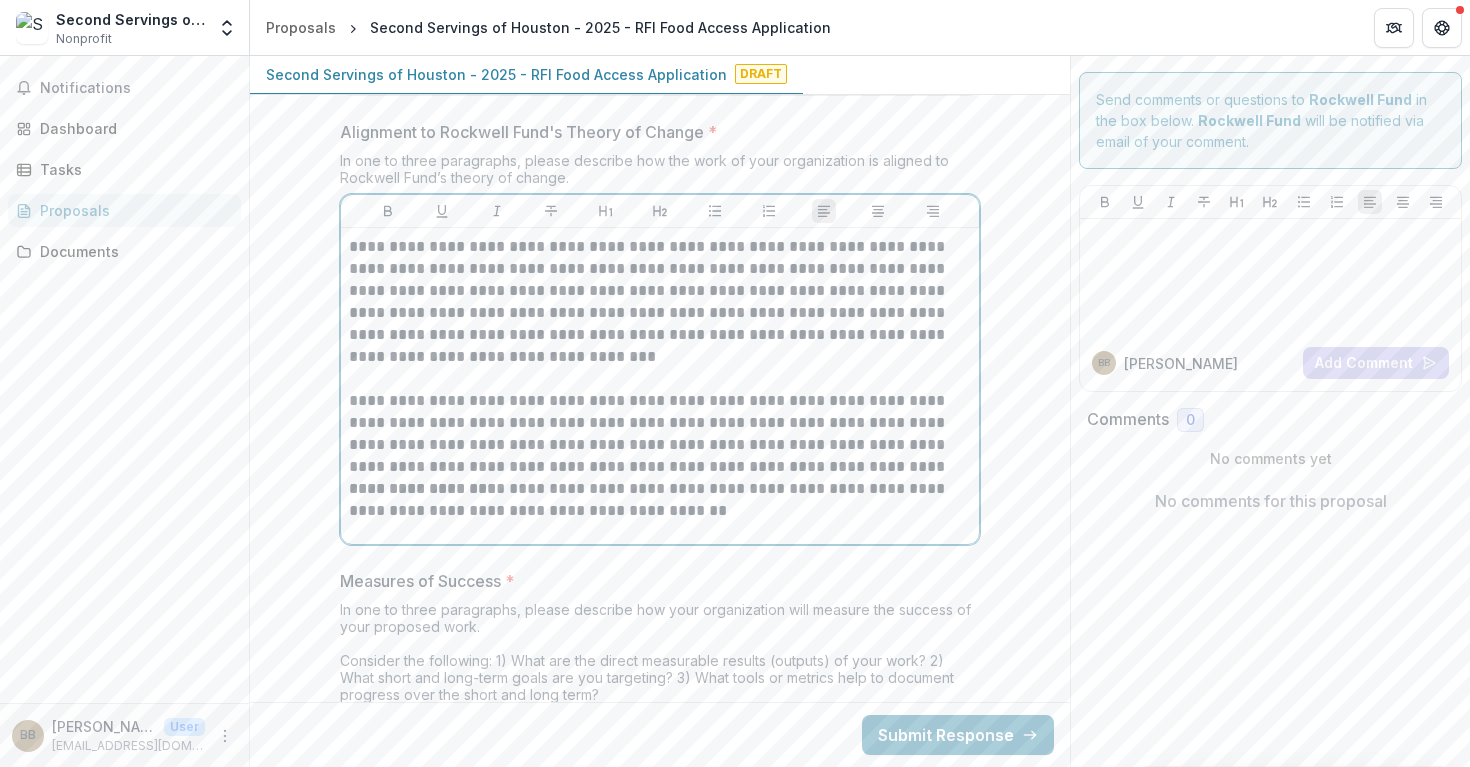 click on "**********" at bounding box center (660, 302) 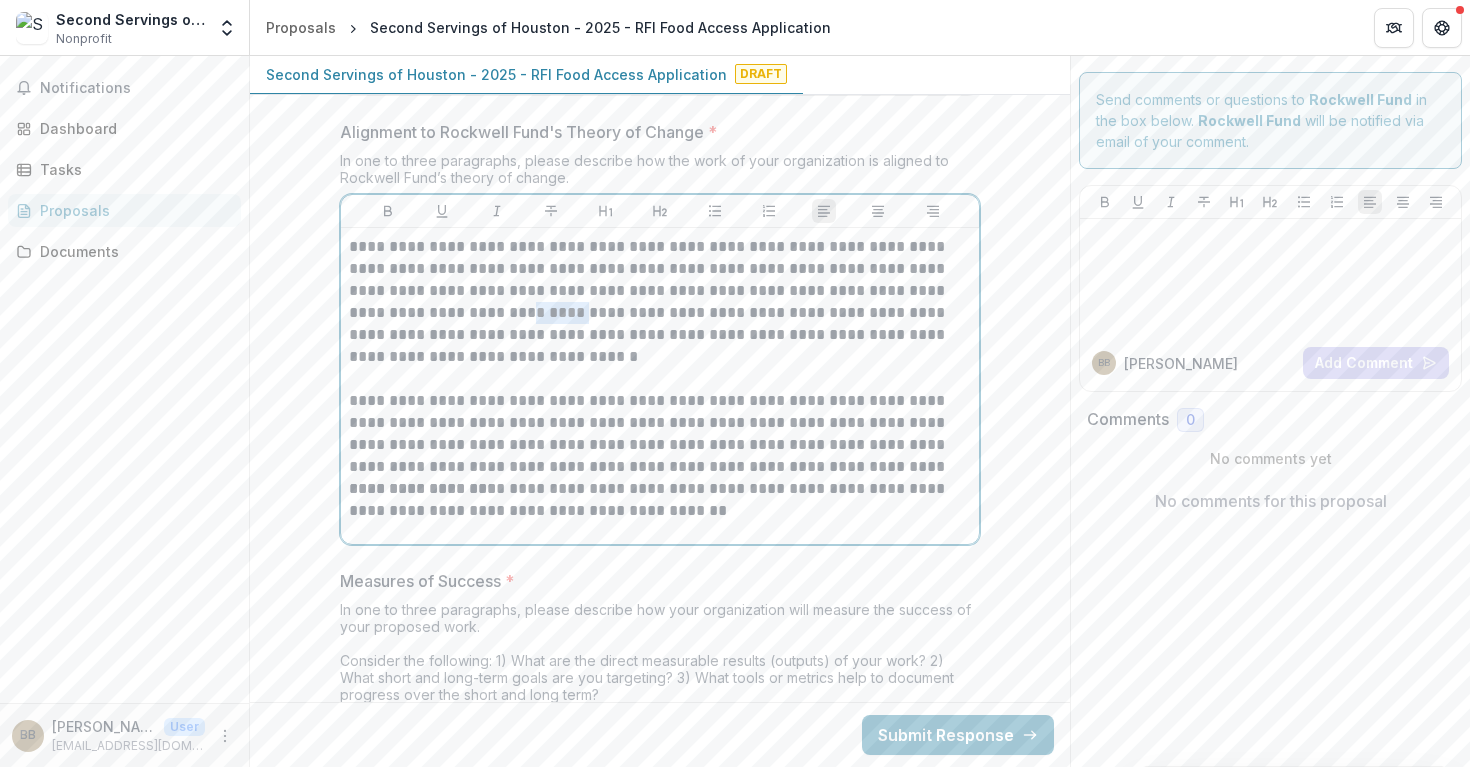 drag, startPoint x: 461, startPoint y: 299, endPoint x: 517, endPoint y: 307, distance: 56.568542 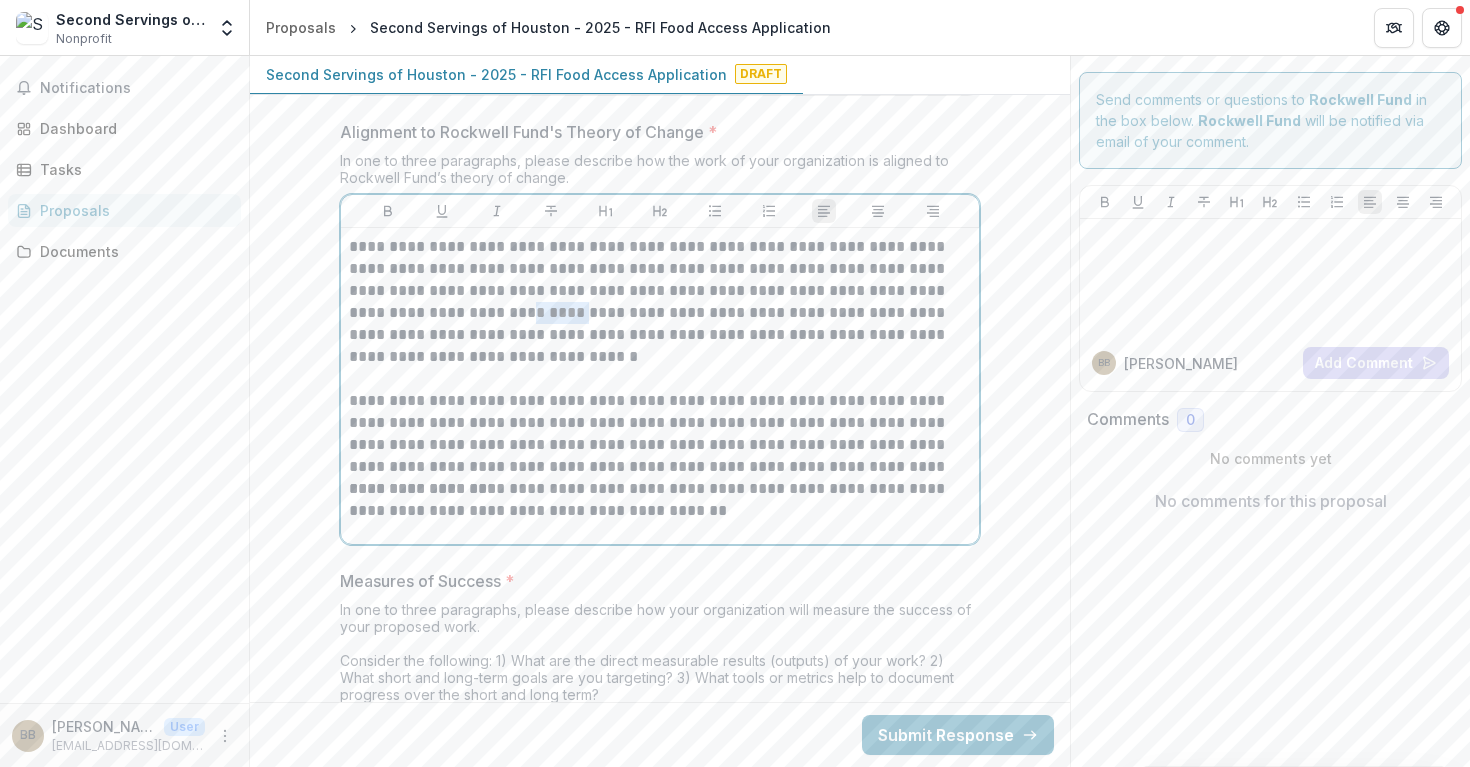 click on "**********" at bounding box center (660, 302) 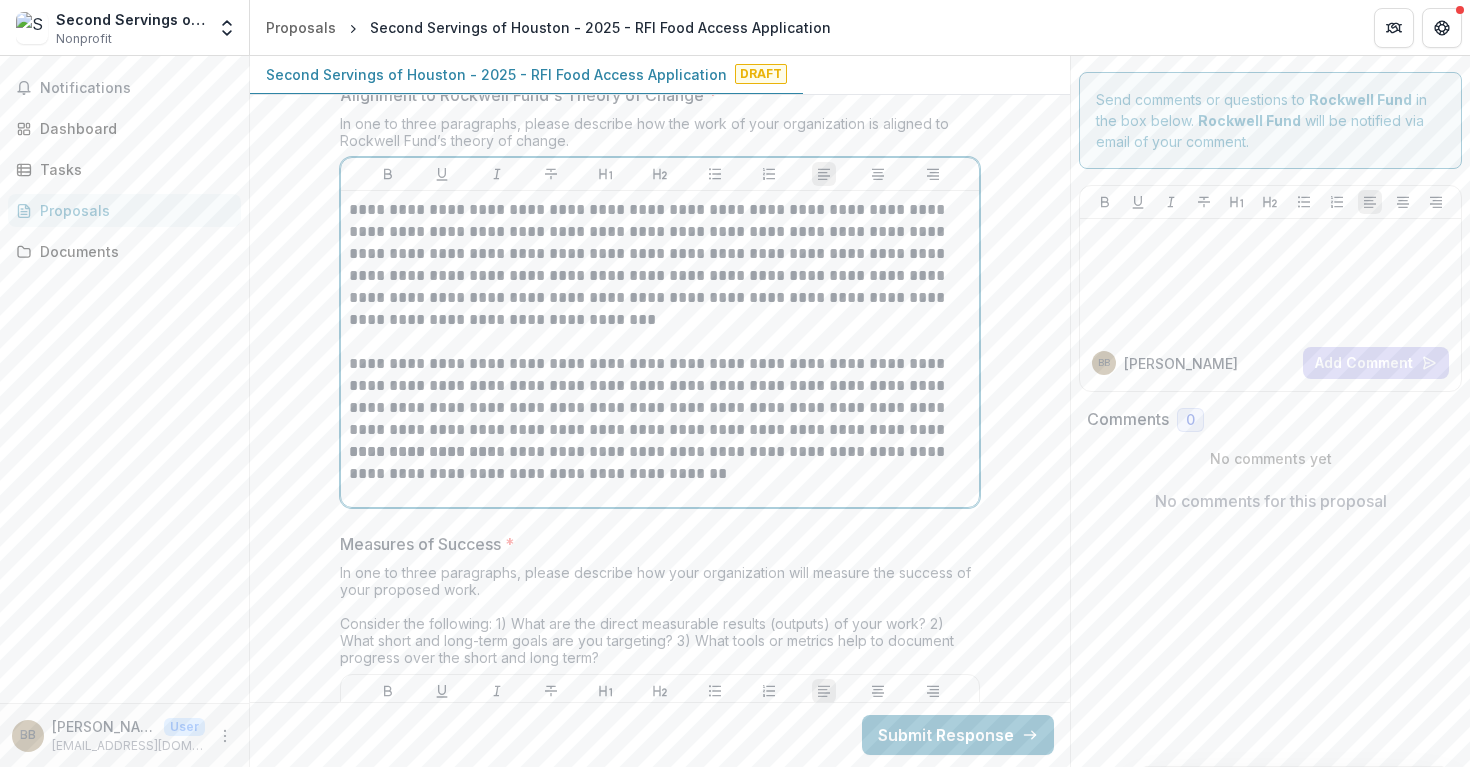 scroll, scrollTop: 5821, scrollLeft: 0, axis: vertical 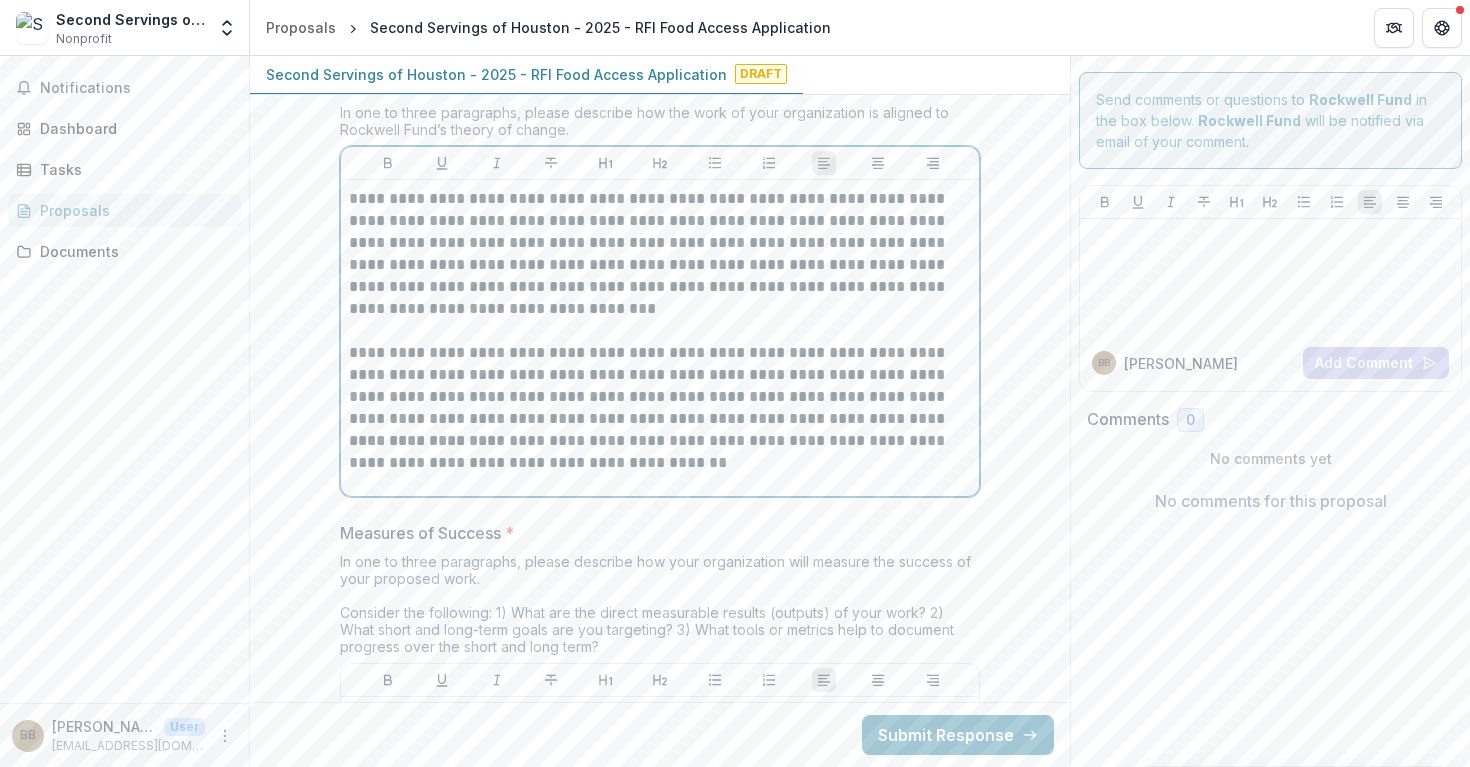 click on "**********" at bounding box center (660, 254) 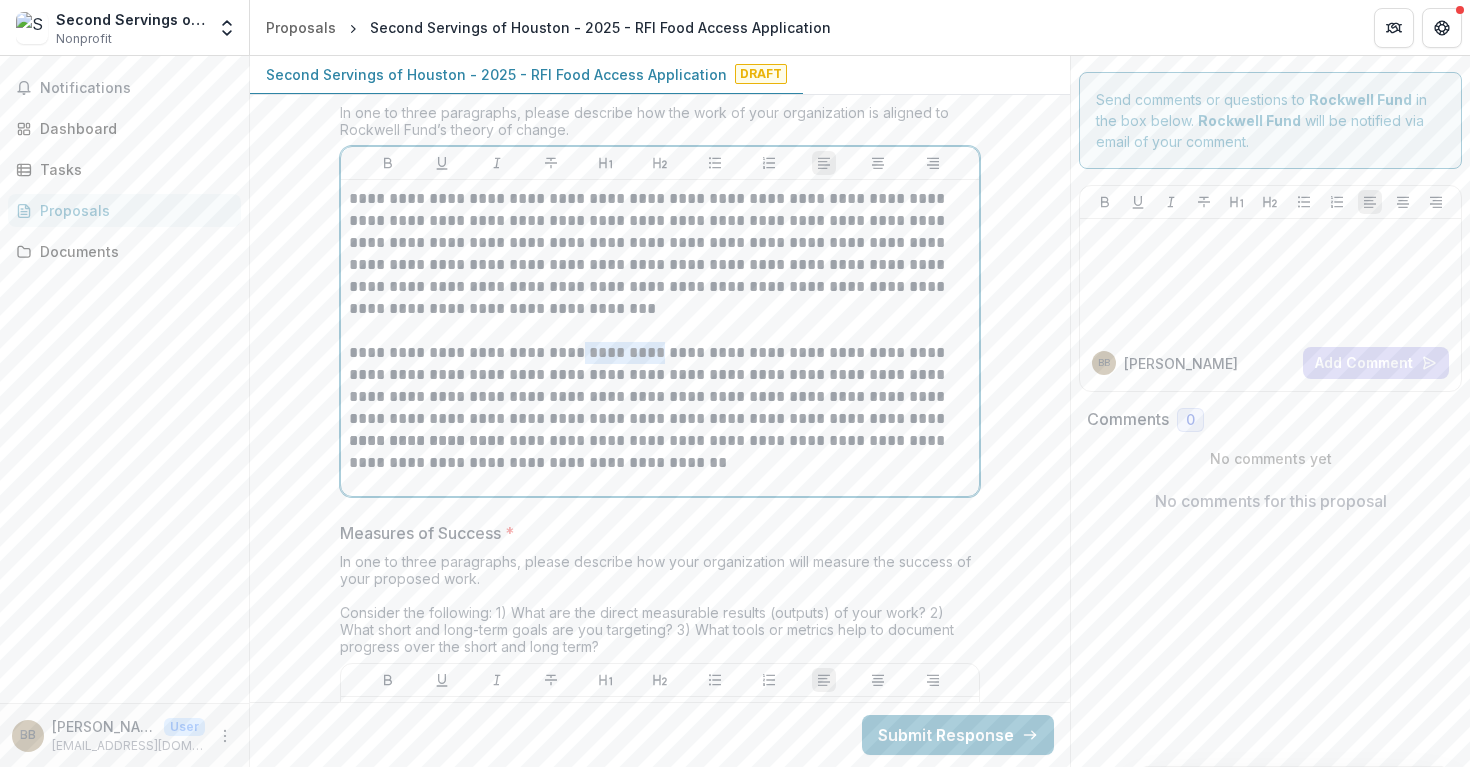 drag, startPoint x: 565, startPoint y: 340, endPoint x: 635, endPoint y: 341, distance: 70.00714 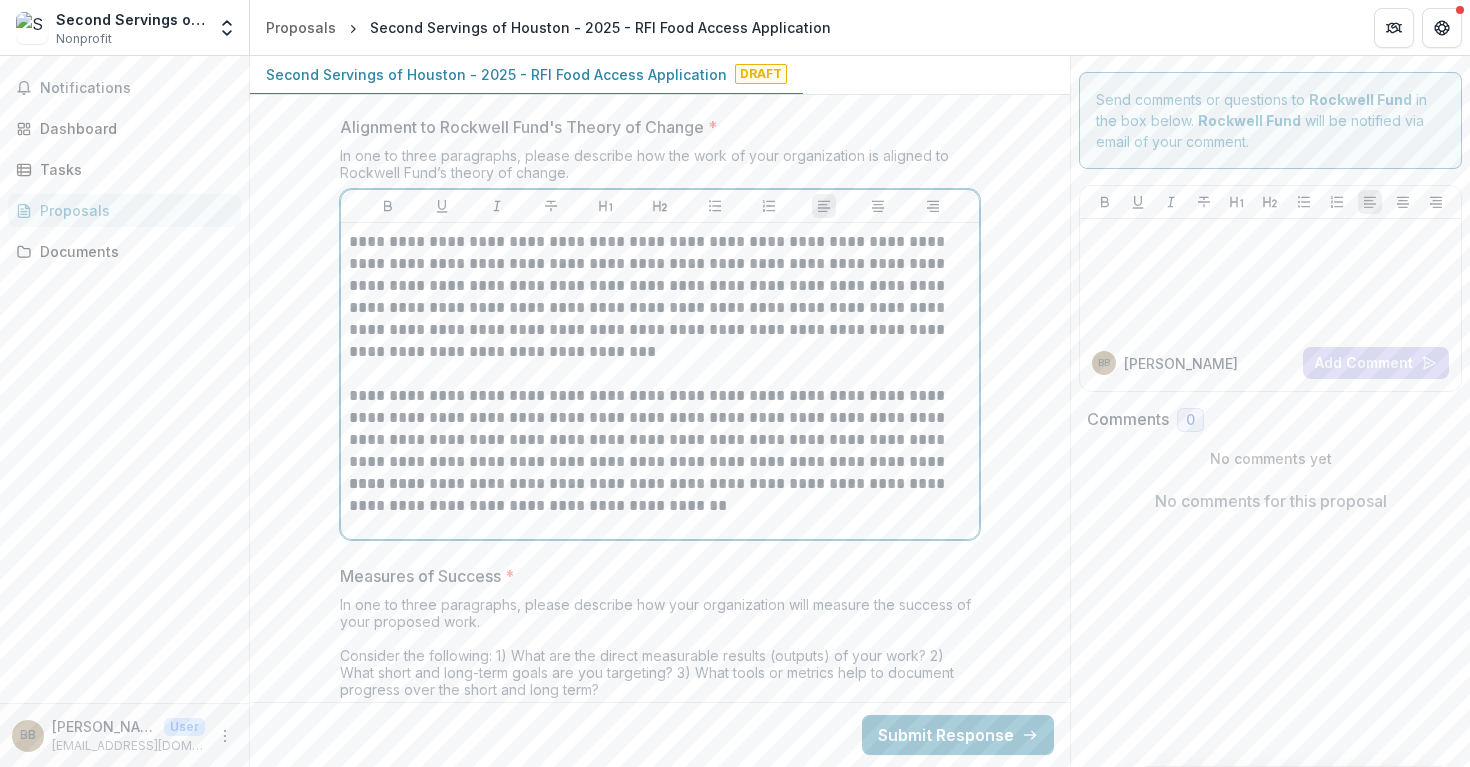 scroll, scrollTop: 5778, scrollLeft: 0, axis: vertical 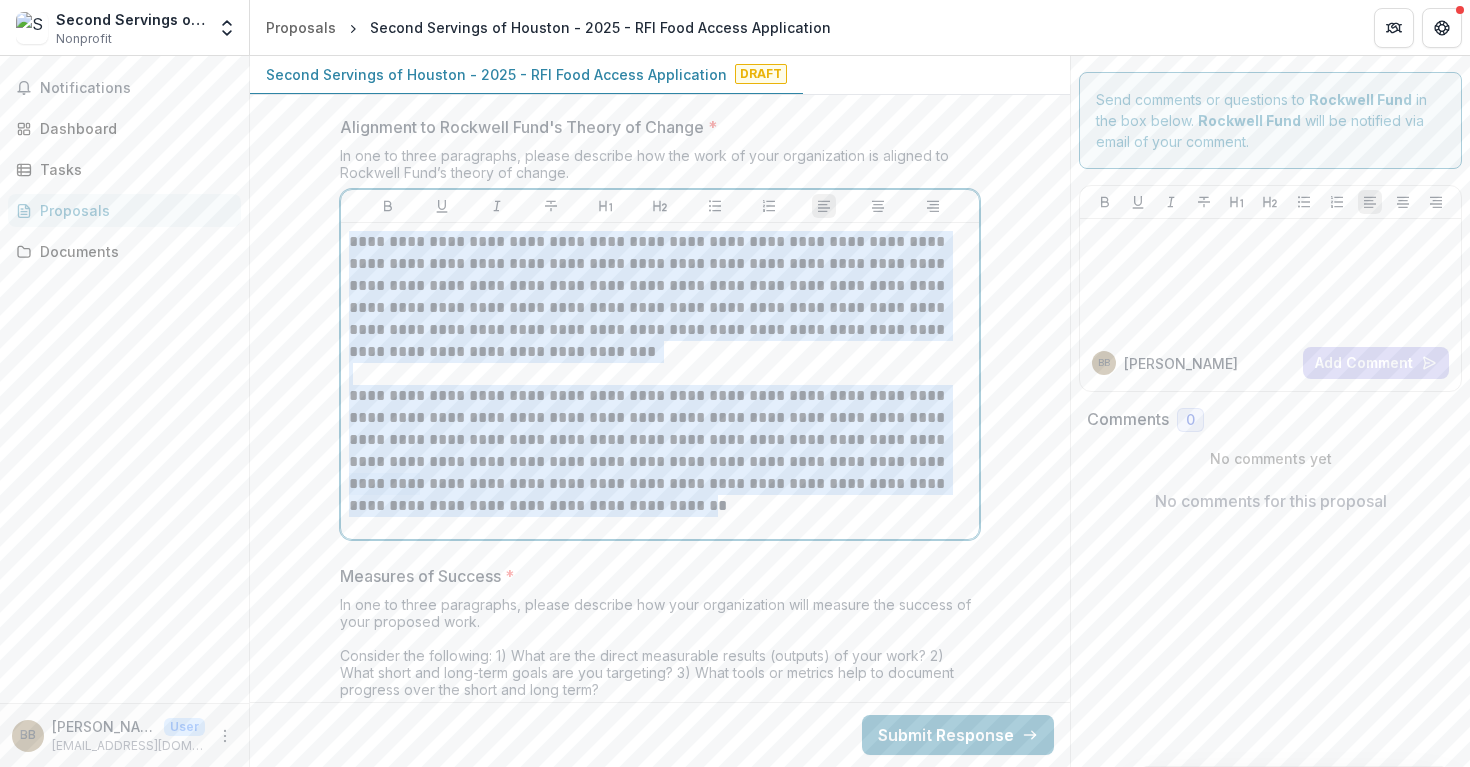 drag, startPoint x: 351, startPoint y: 228, endPoint x: 702, endPoint y: 498, distance: 442.83292 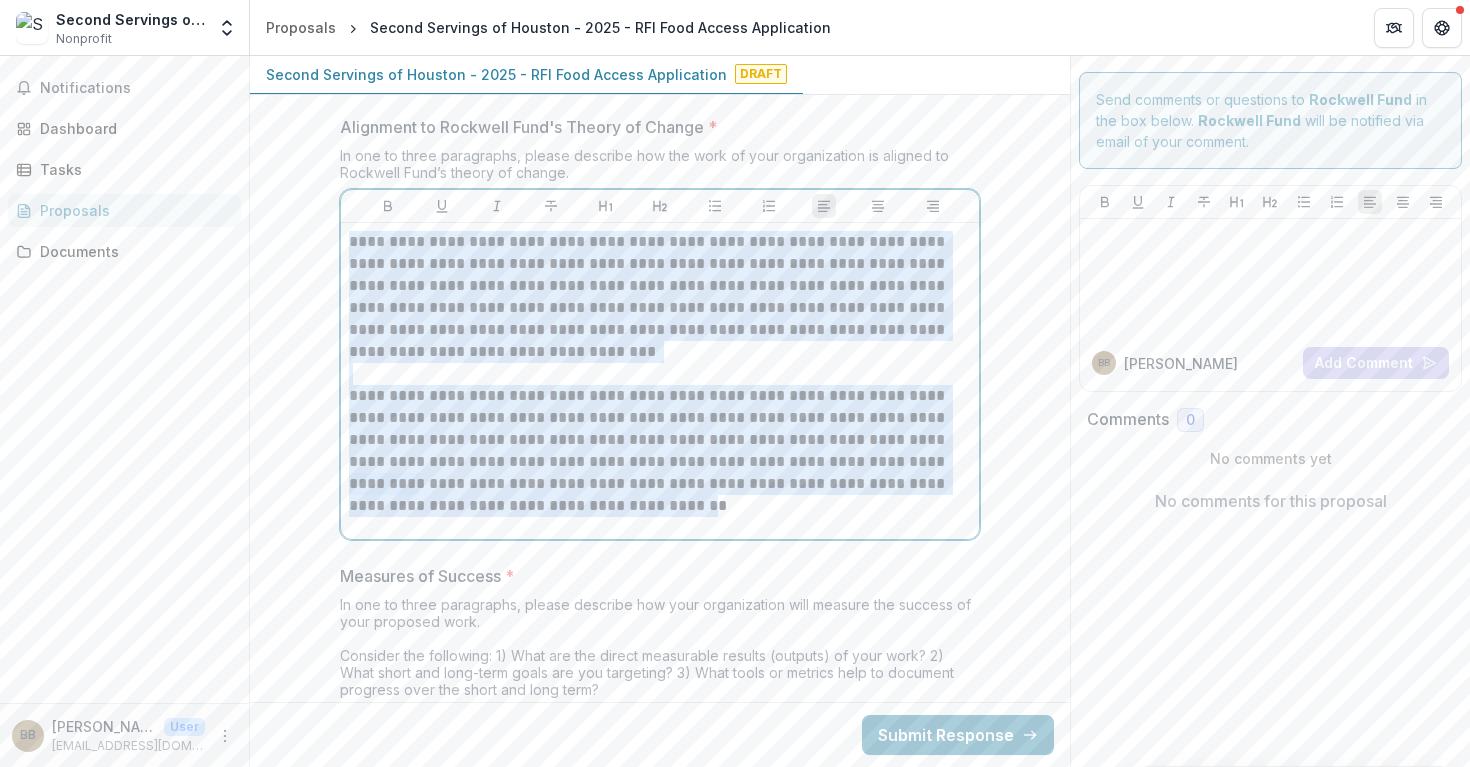 click on "**********" at bounding box center (660, 381) 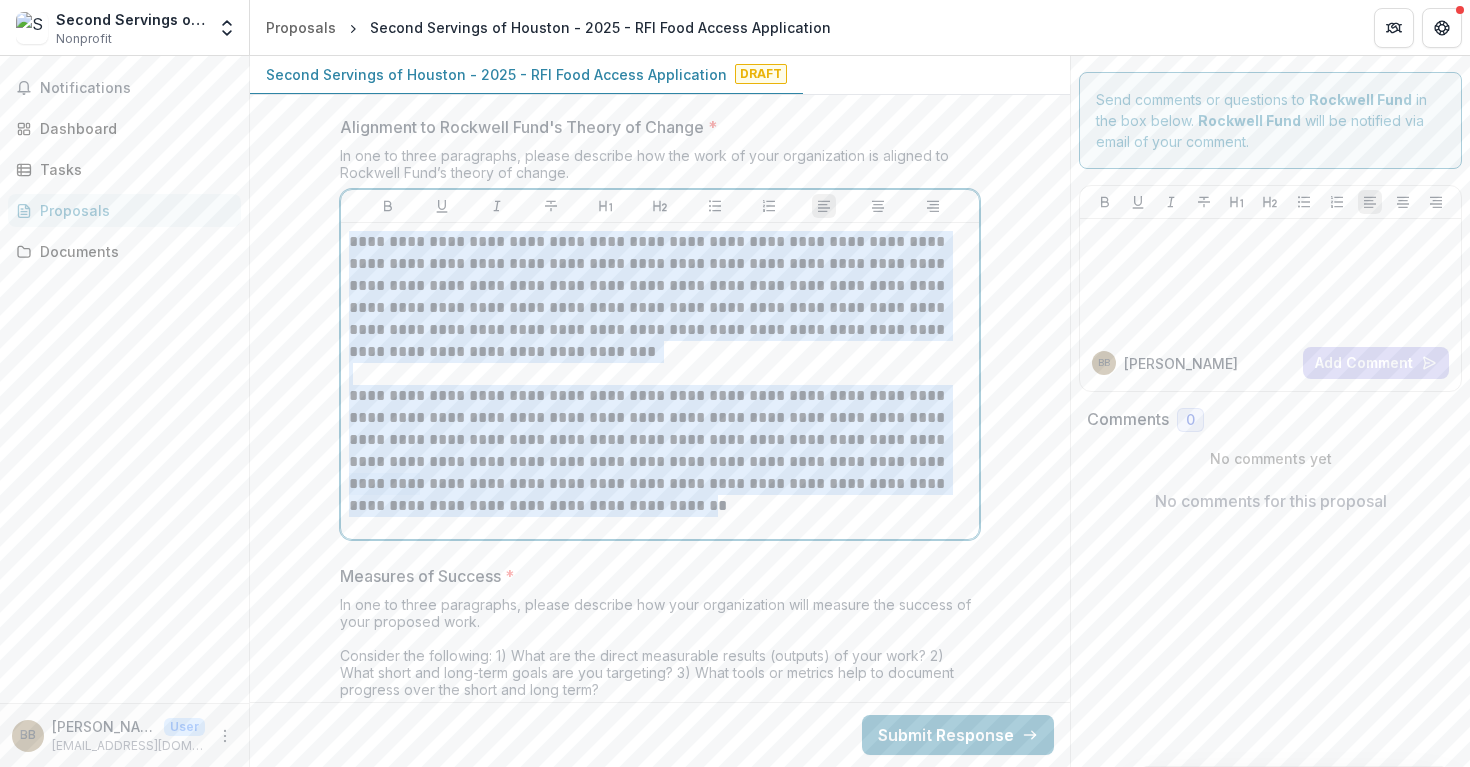 copy on "**********" 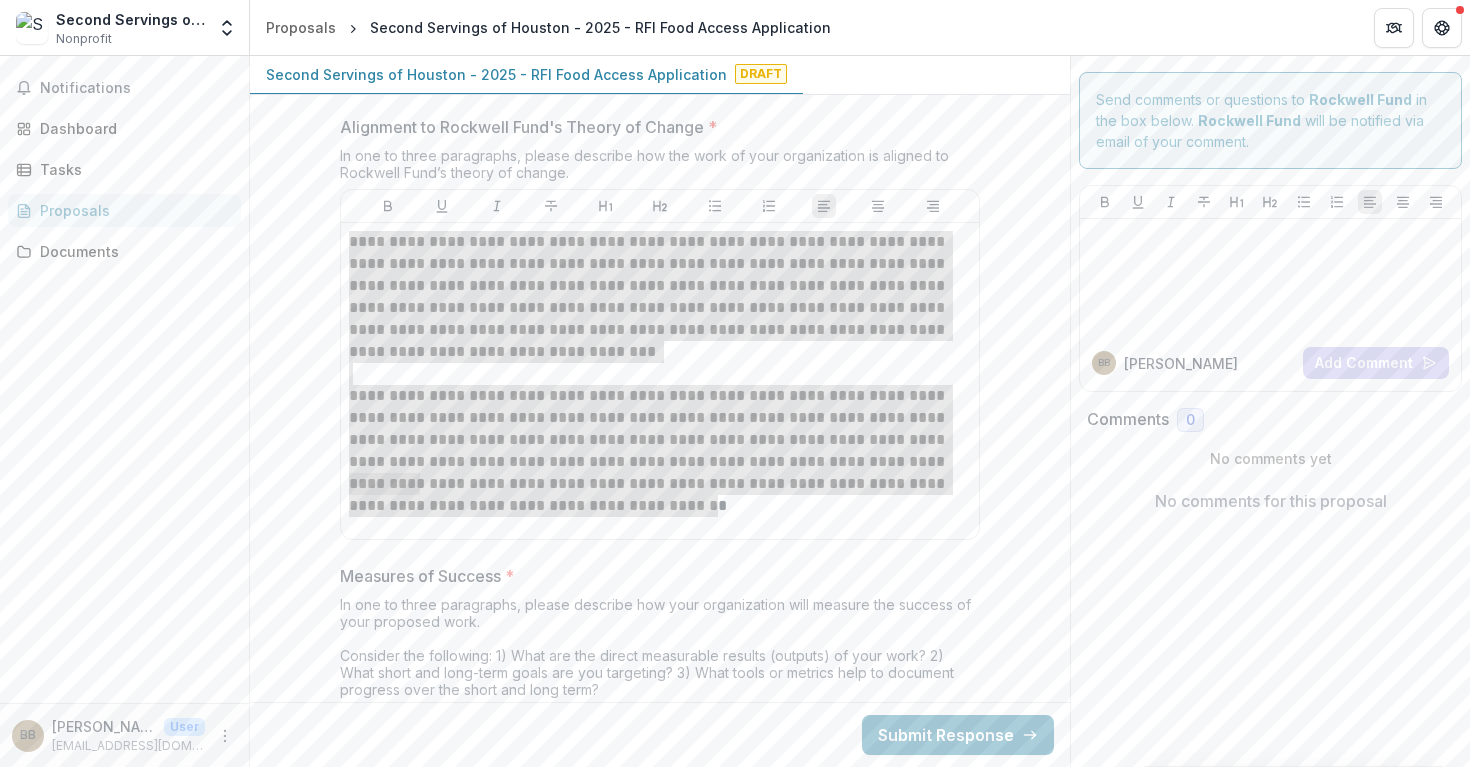click on "**********" at bounding box center (660, 495) 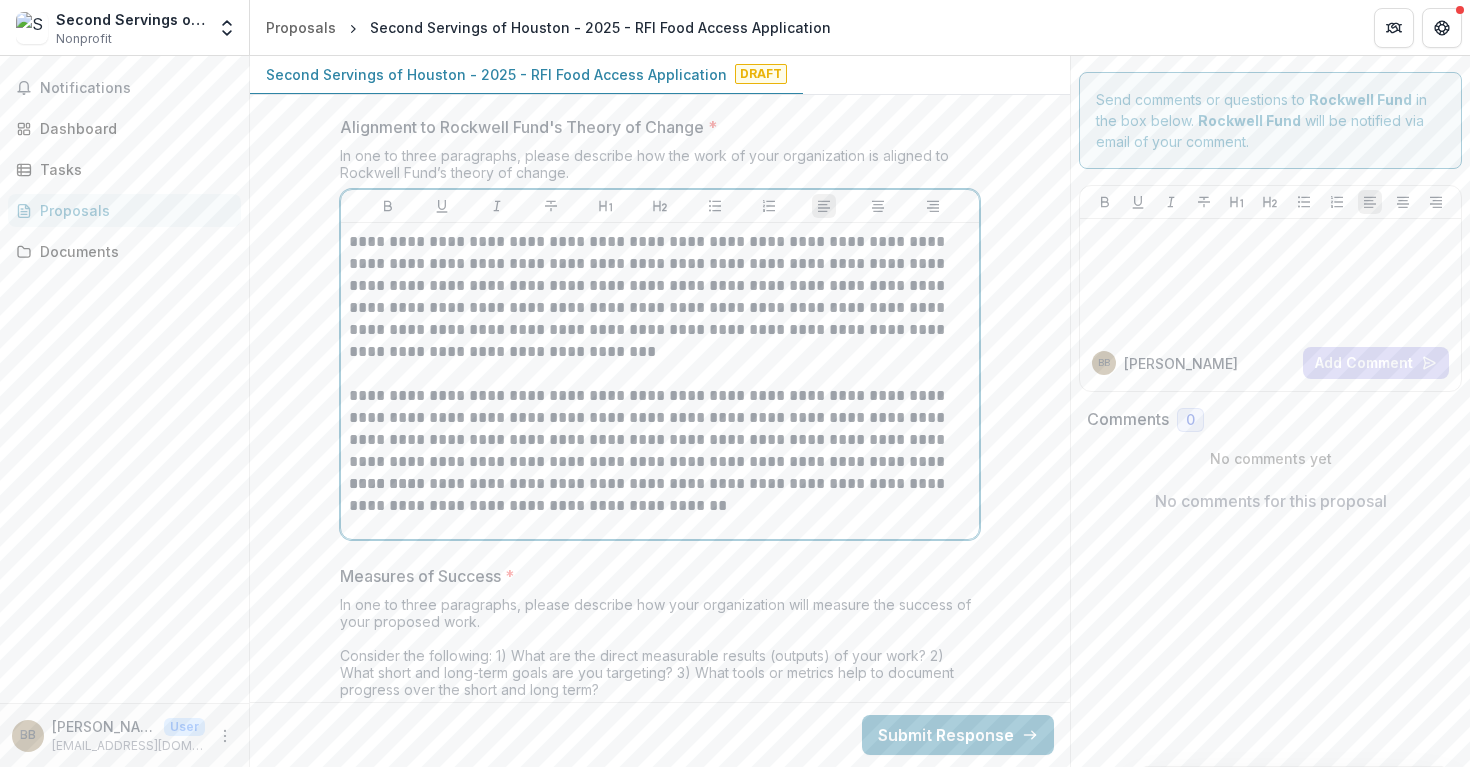 click on "**********" at bounding box center (660, 495) 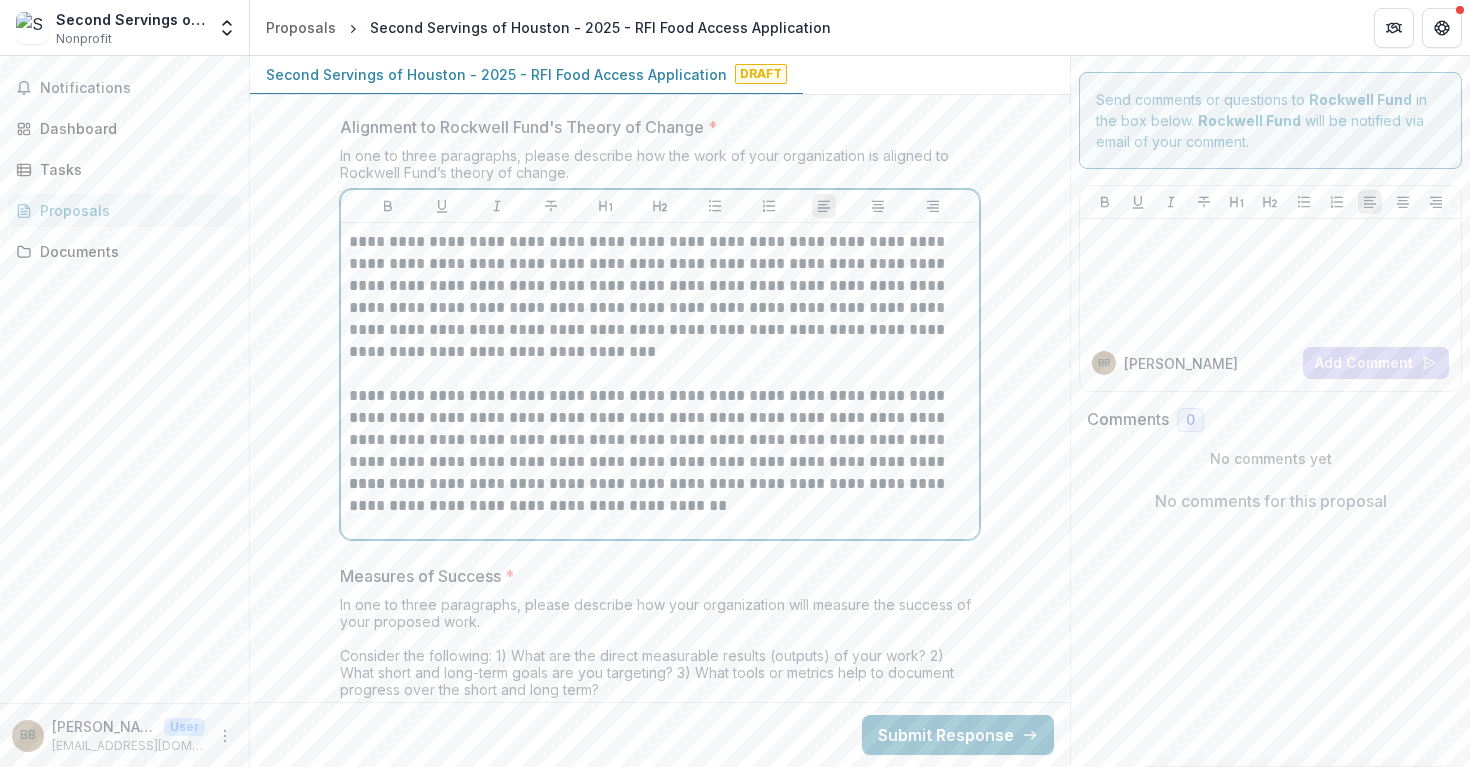 click on "**********" at bounding box center [660, 429] 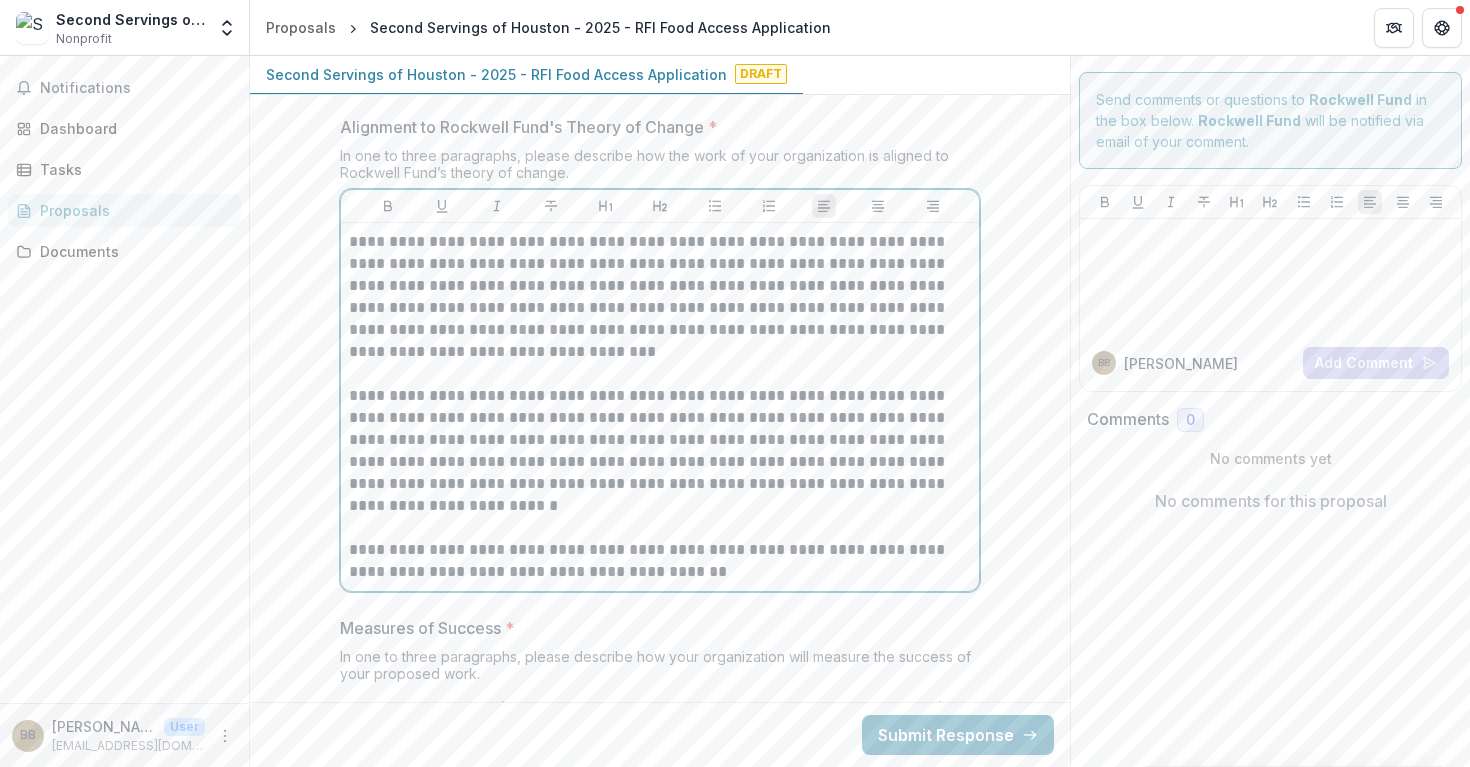 click on "**********" at bounding box center [660, 561] 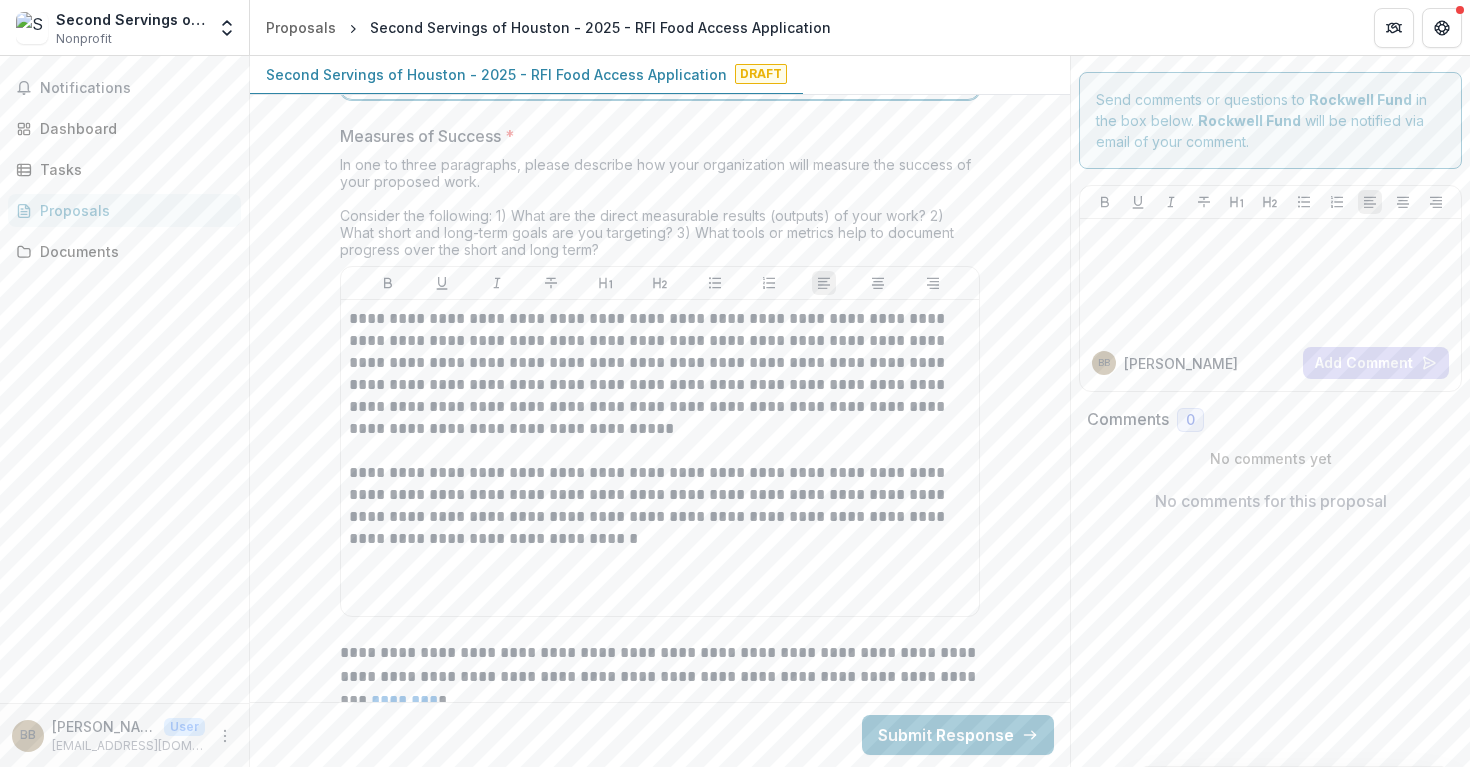 scroll, scrollTop: 6273, scrollLeft: 0, axis: vertical 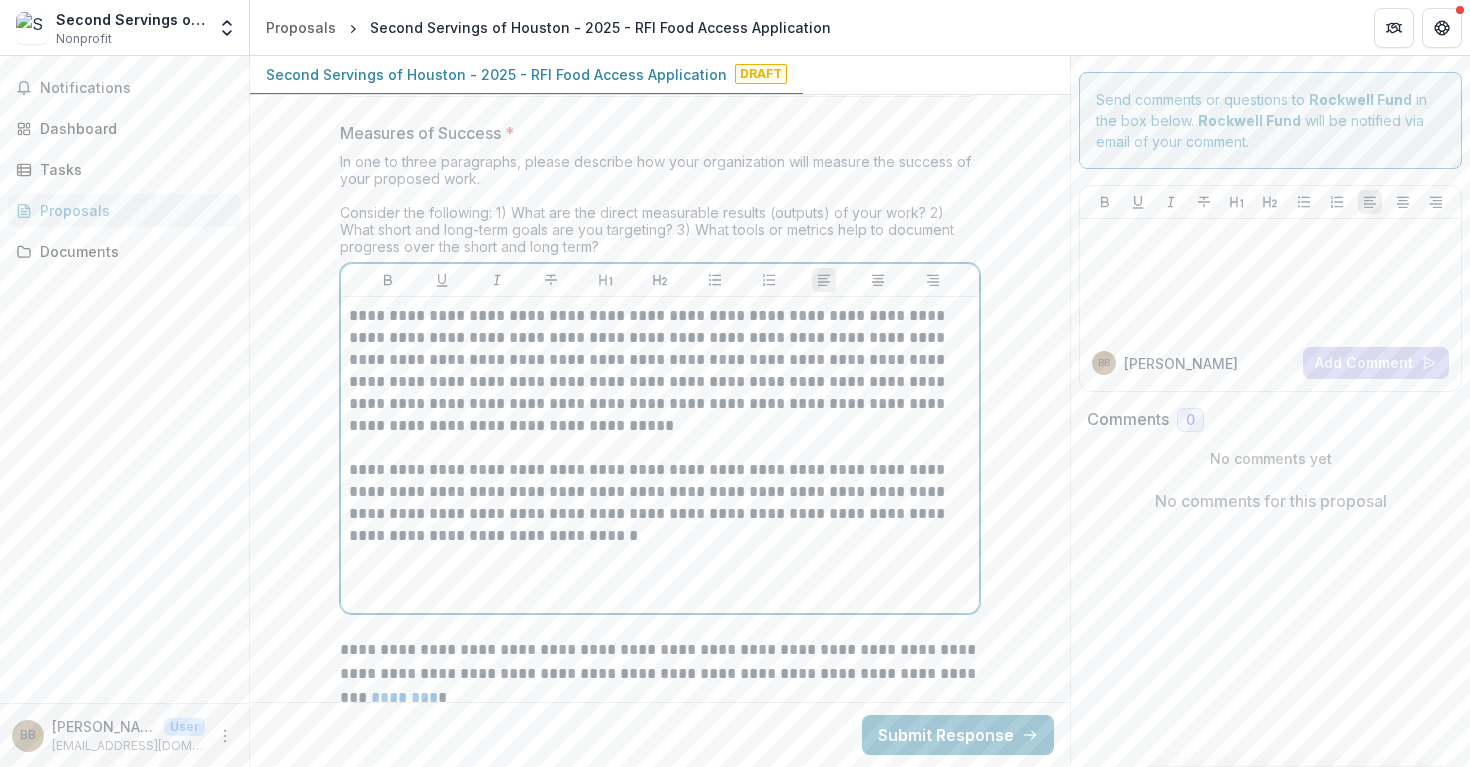 click on "**********" at bounding box center [660, 371] 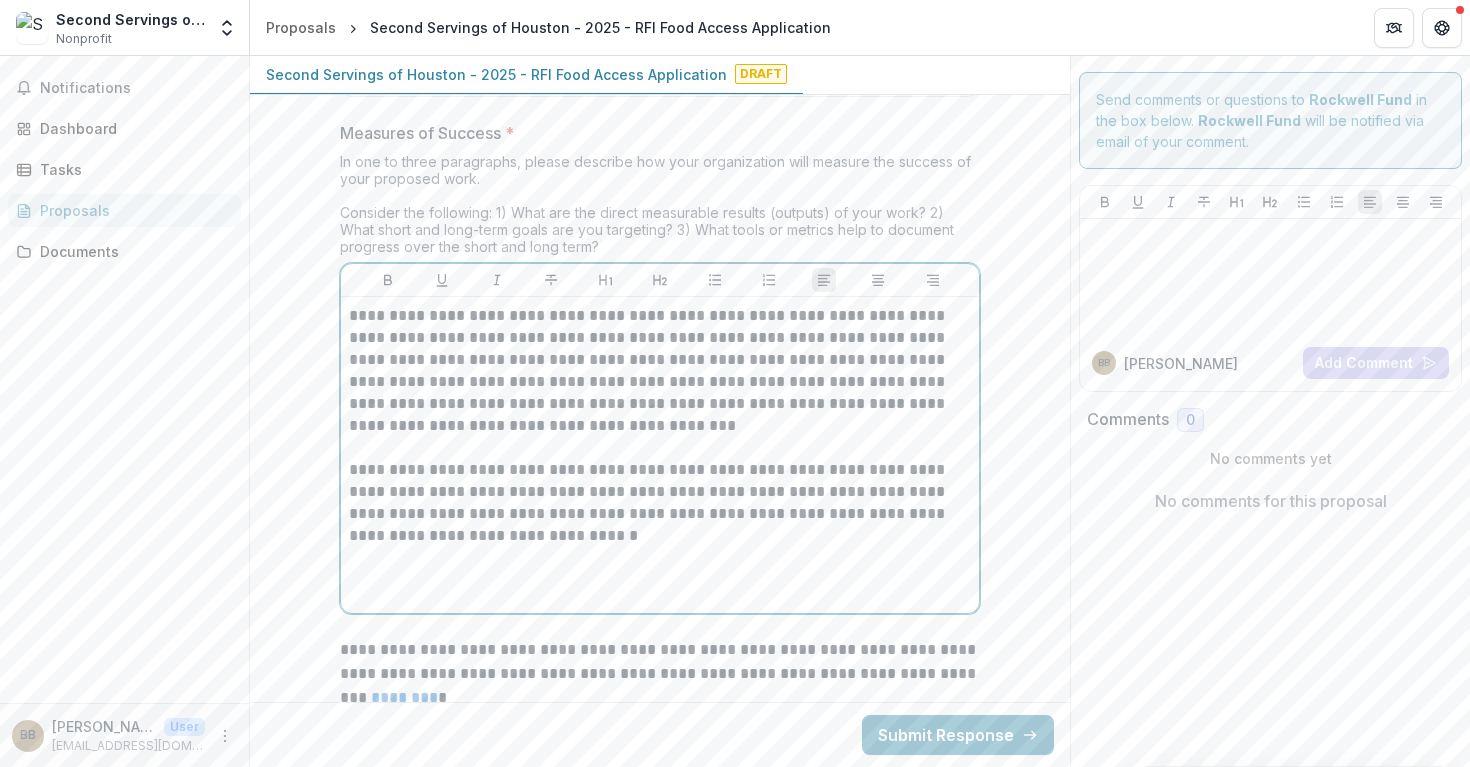 click on "**********" at bounding box center (660, 503) 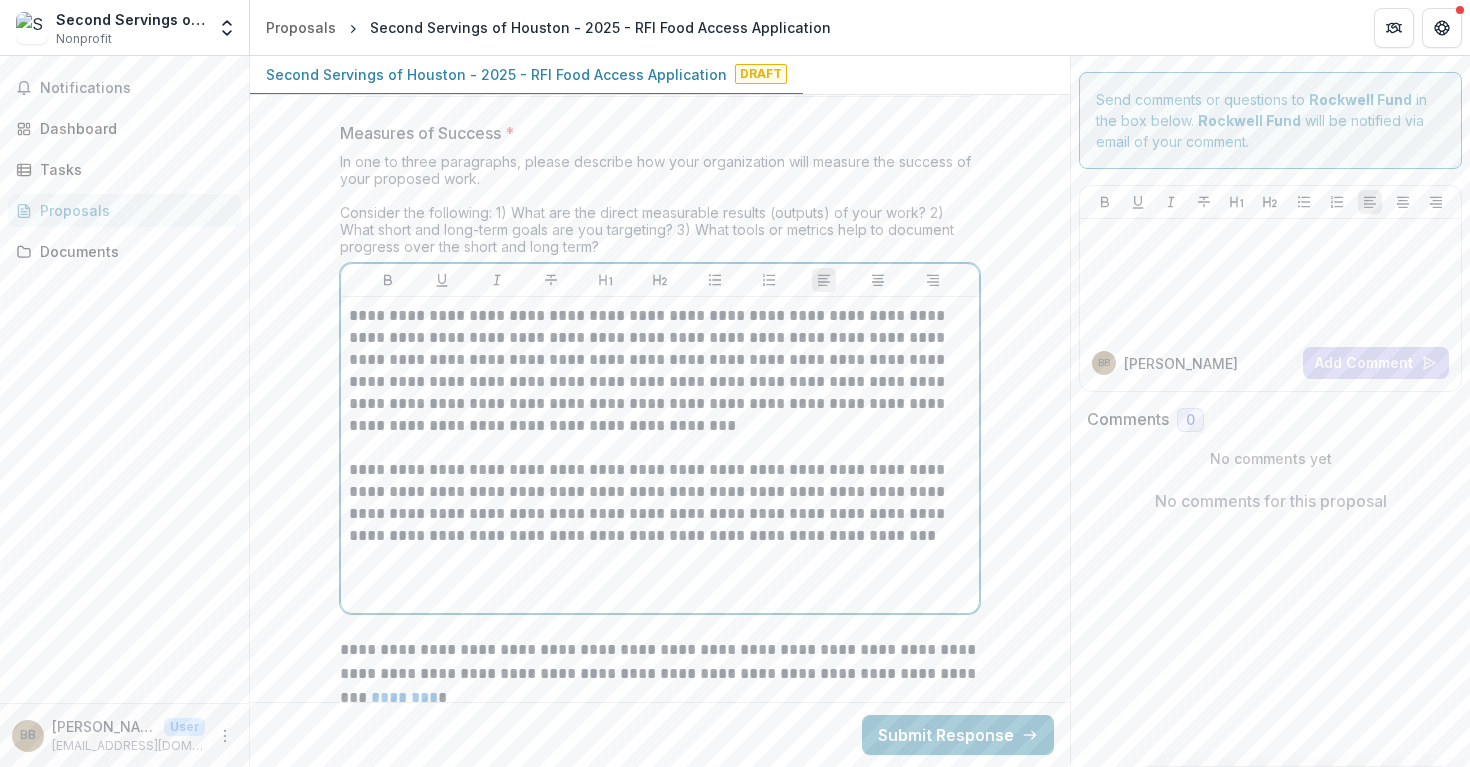 click on "**********" at bounding box center (660, 503) 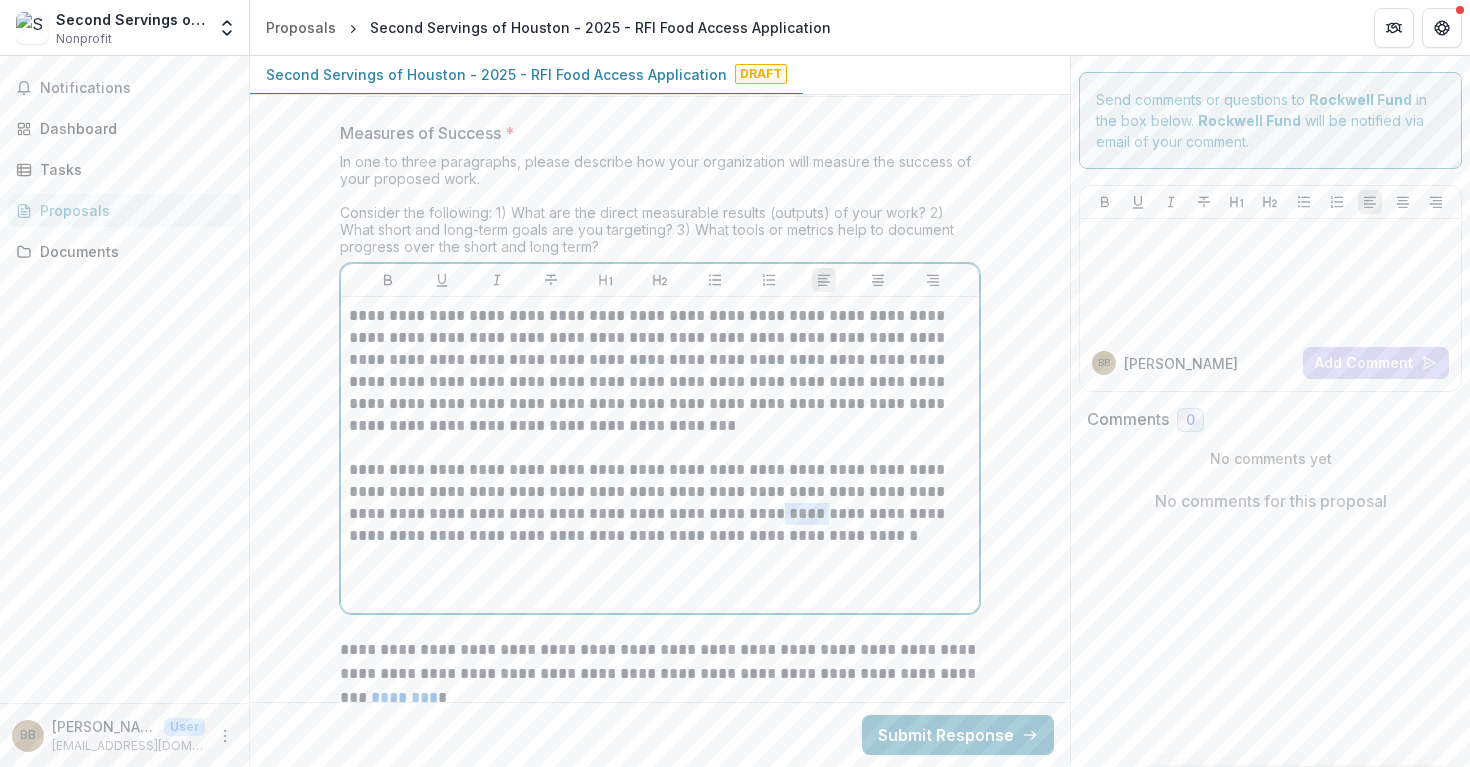 drag, startPoint x: 671, startPoint y: 498, endPoint x: 713, endPoint y: 500, distance: 42.047592 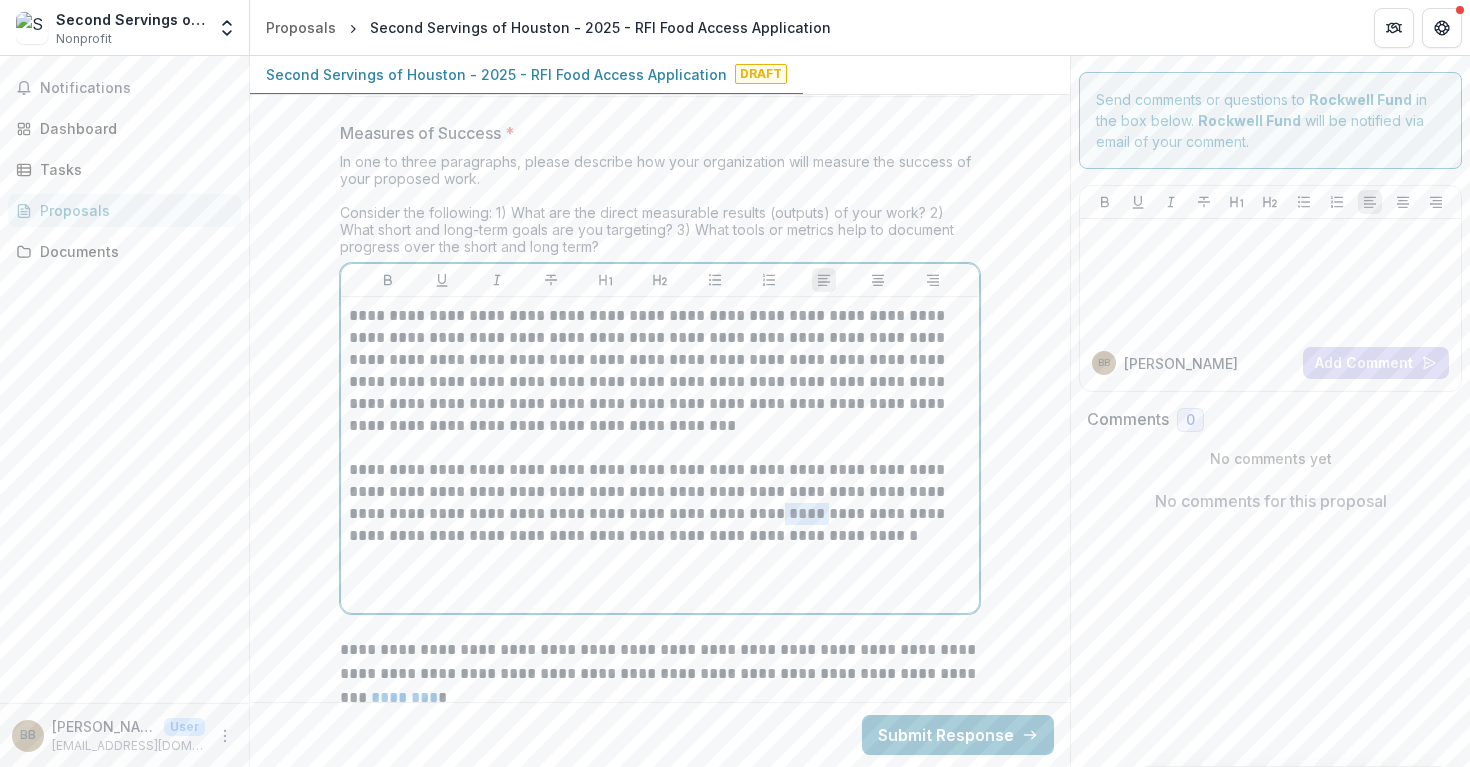 click on "**********" at bounding box center (660, 503) 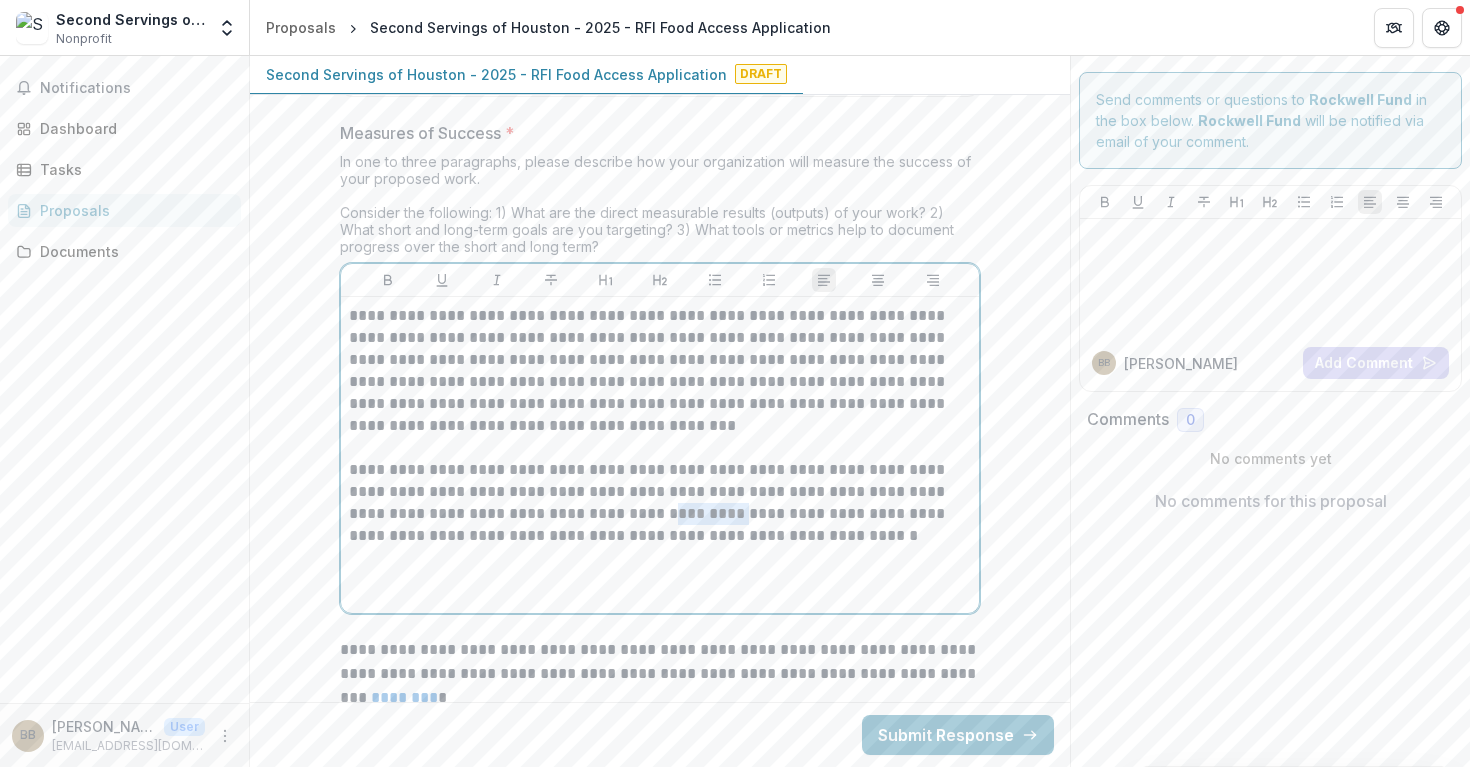 drag, startPoint x: 577, startPoint y: 496, endPoint x: 642, endPoint y: 502, distance: 65.27634 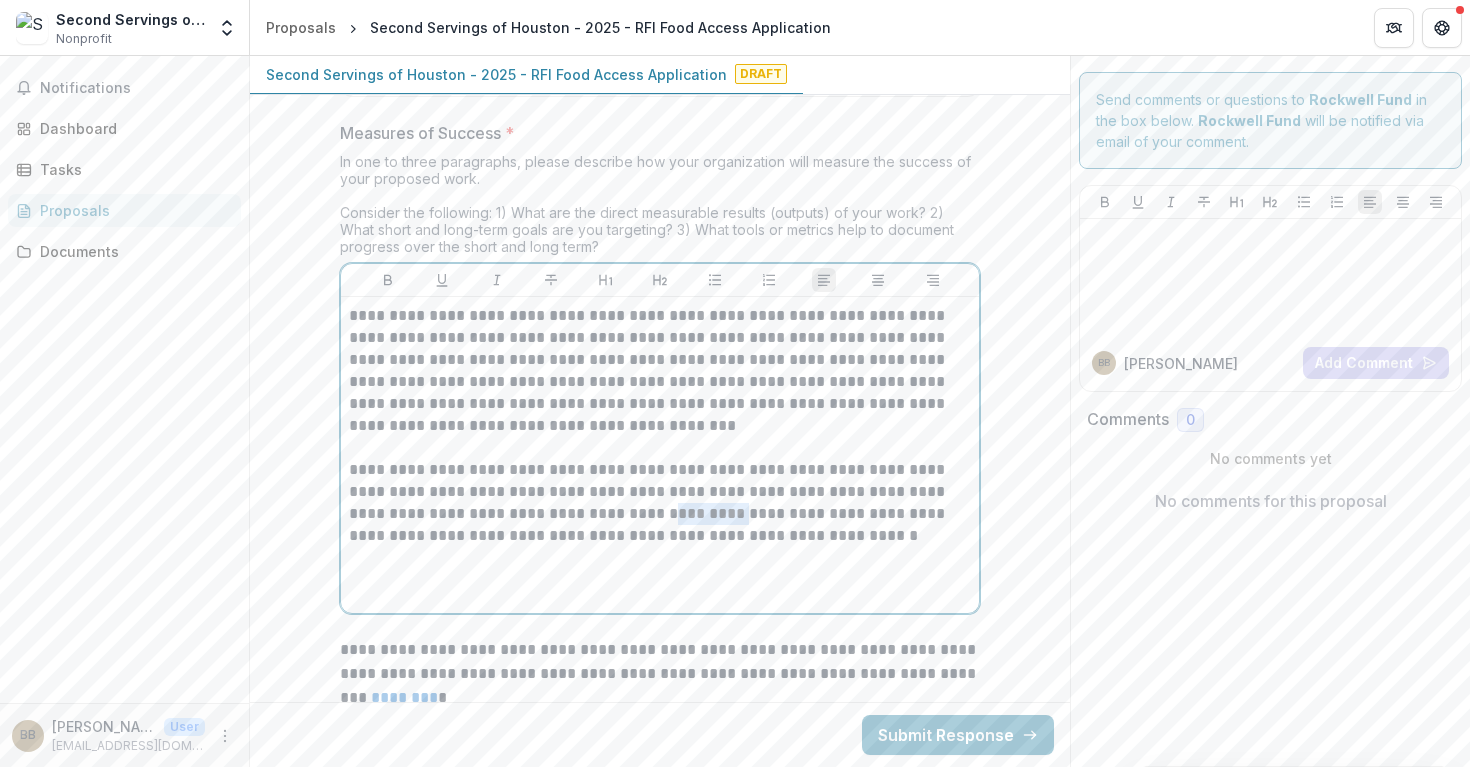 click on "**********" at bounding box center [660, 503] 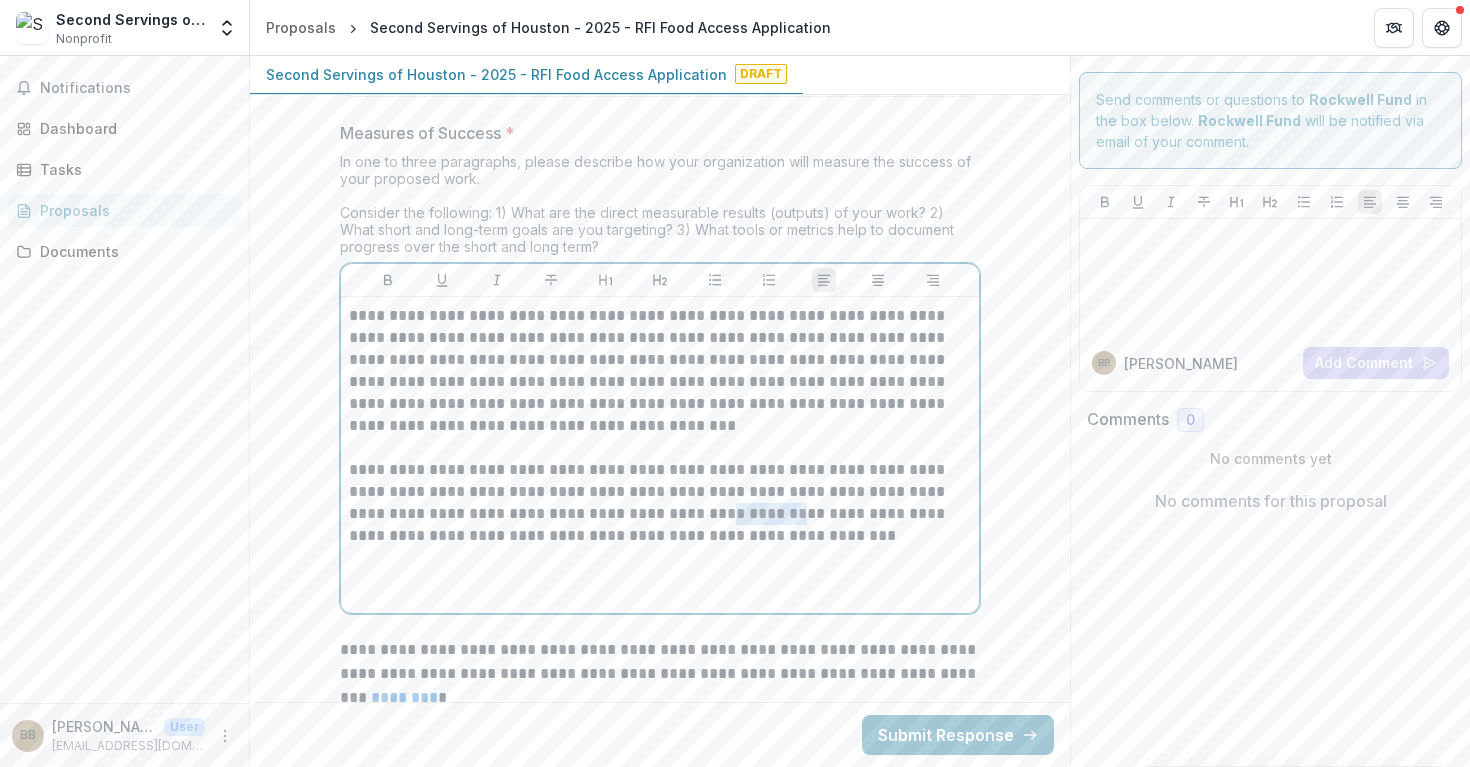 drag, startPoint x: 628, startPoint y: 499, endPoint x: 694, endPoint y: 506, distance: 66.37017 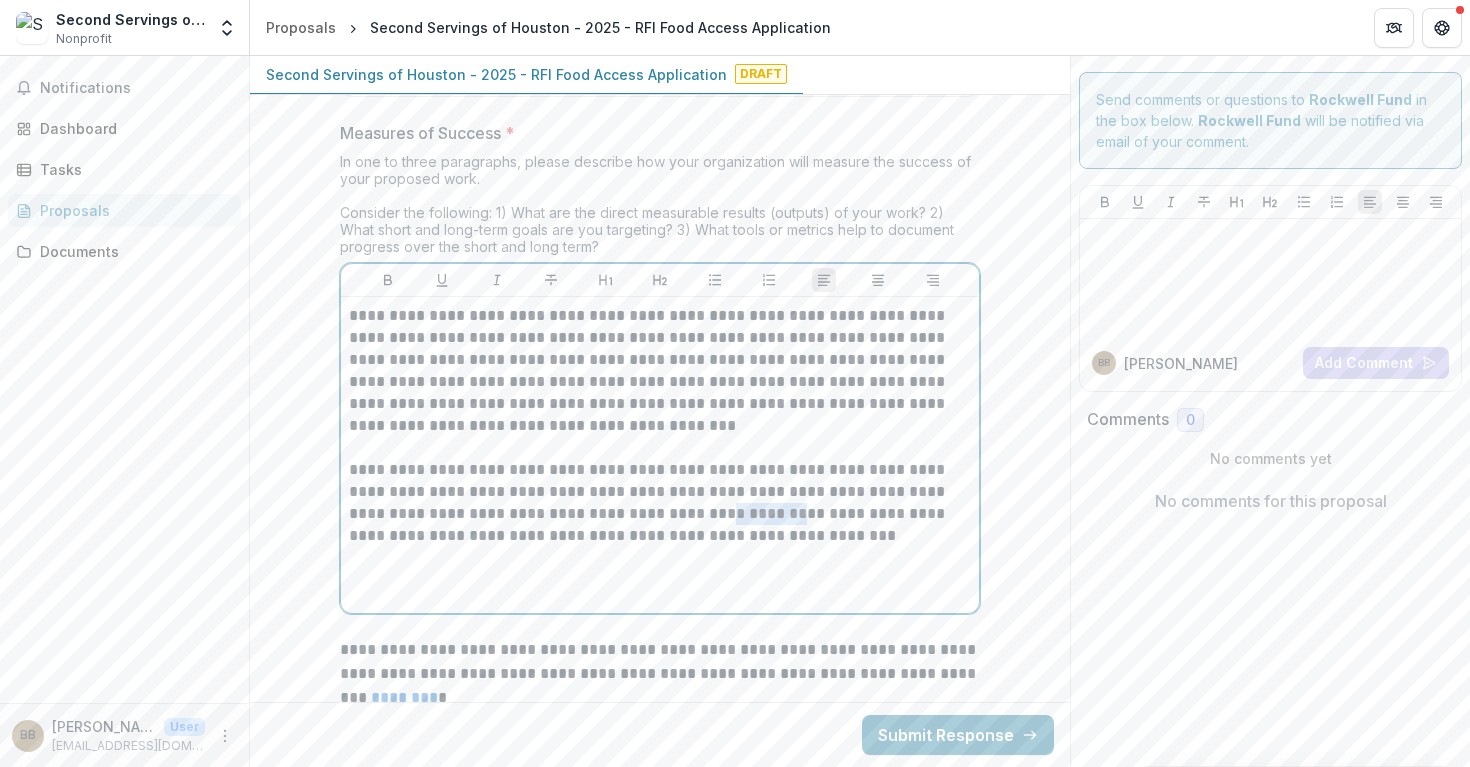 click on "**********" at bounding box center (660, 503) 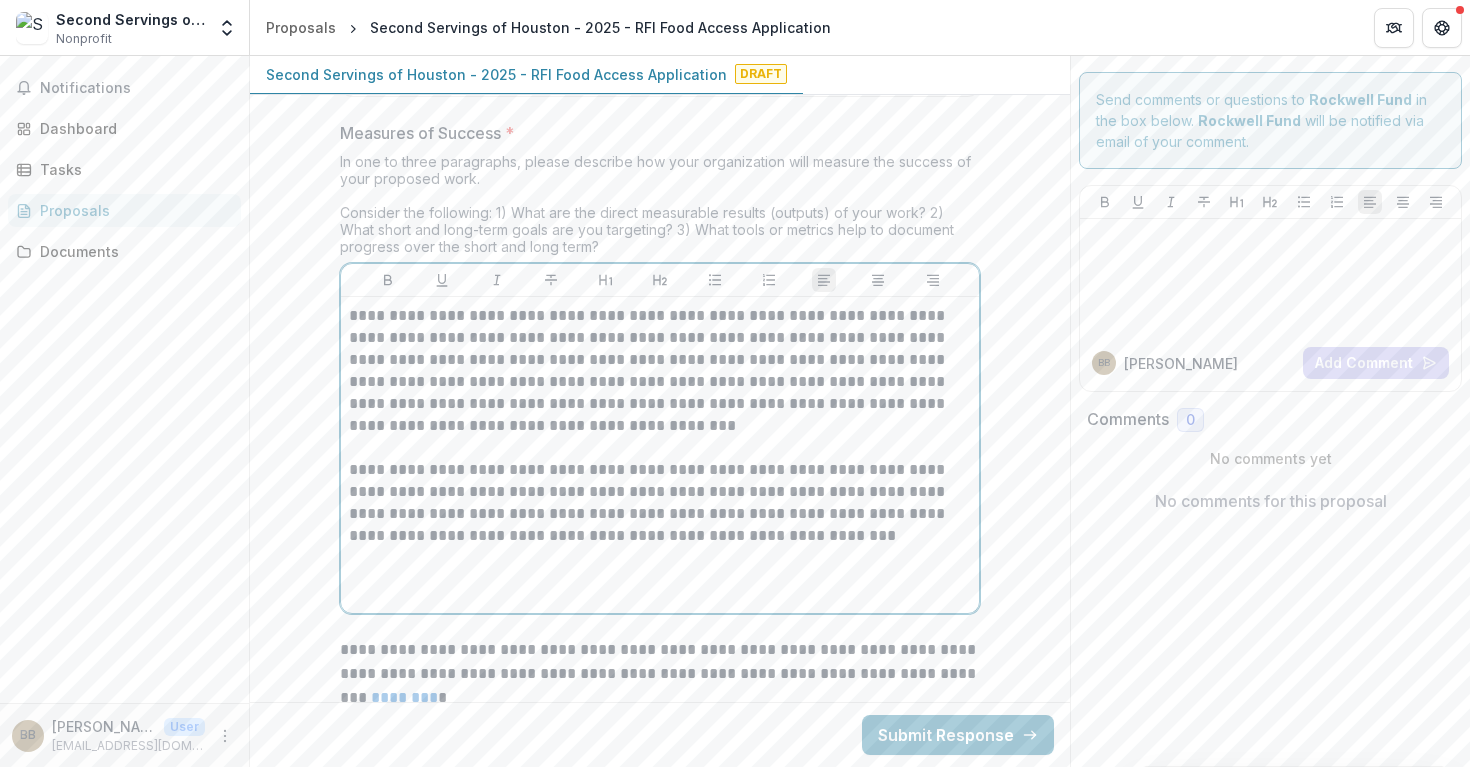 click on "**********" at bounding box center (660, 371) 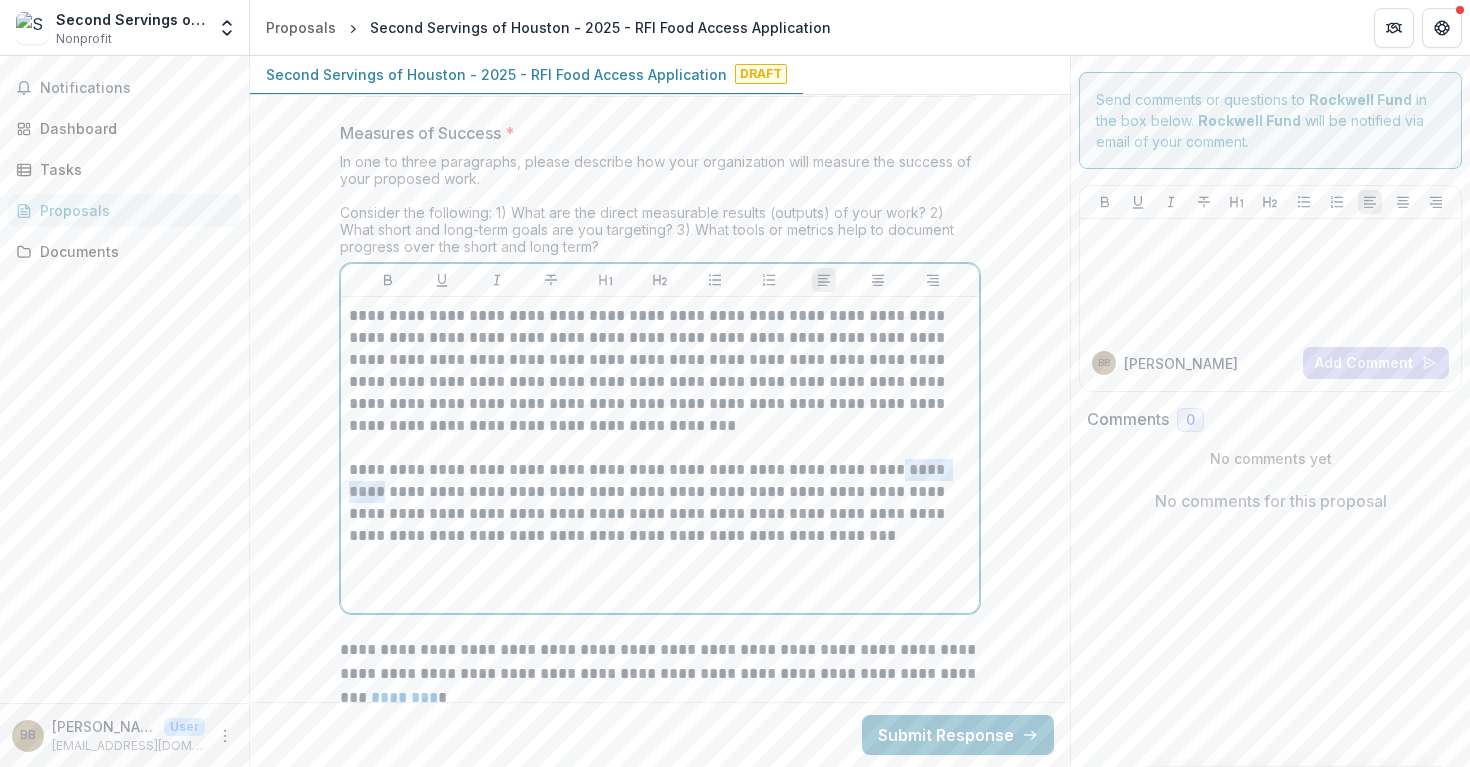 drag, startPoint x: 873, startPoint y: 455, endPoint x: 939, endPoint y: 457, distance: 66.0303 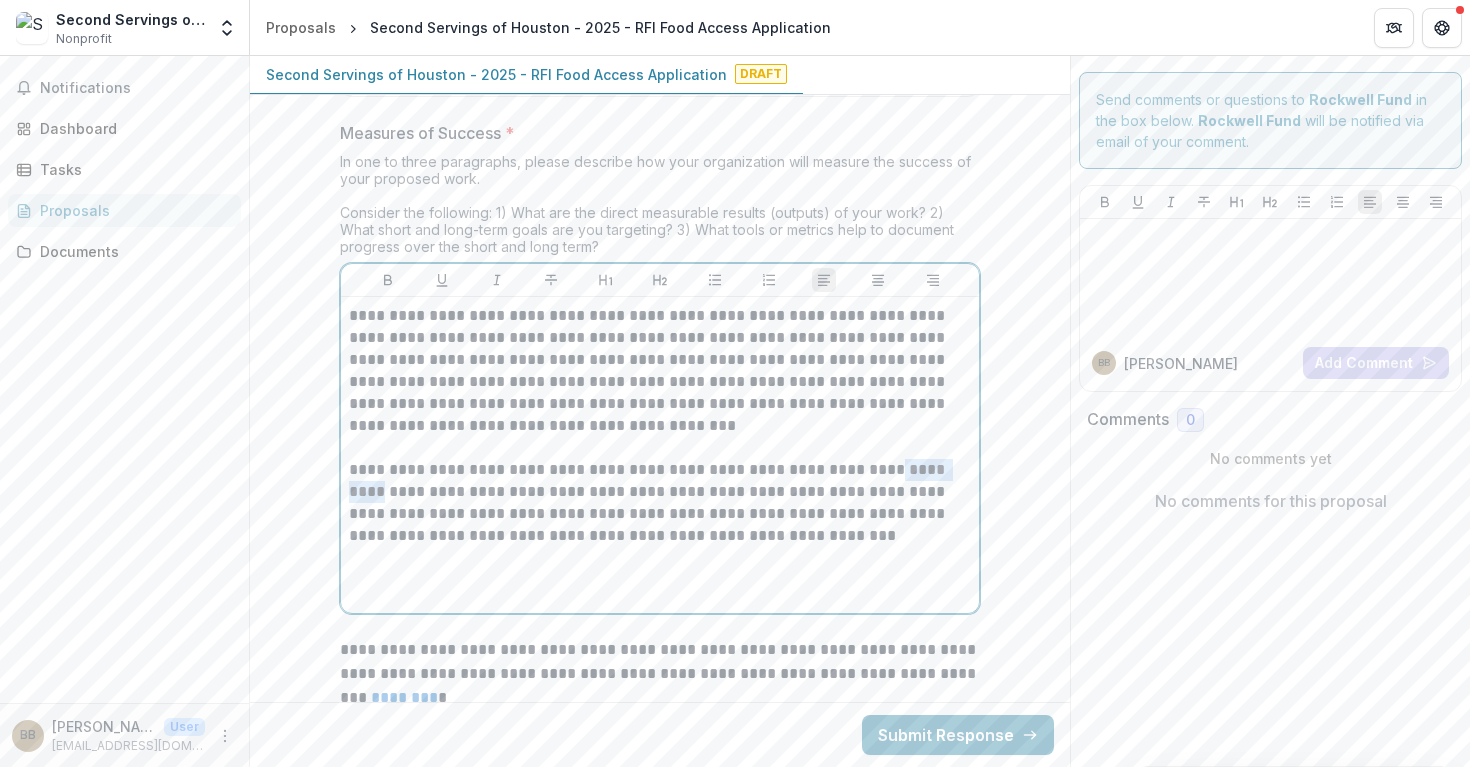 click on "**********" at bounding box center [660, 503] 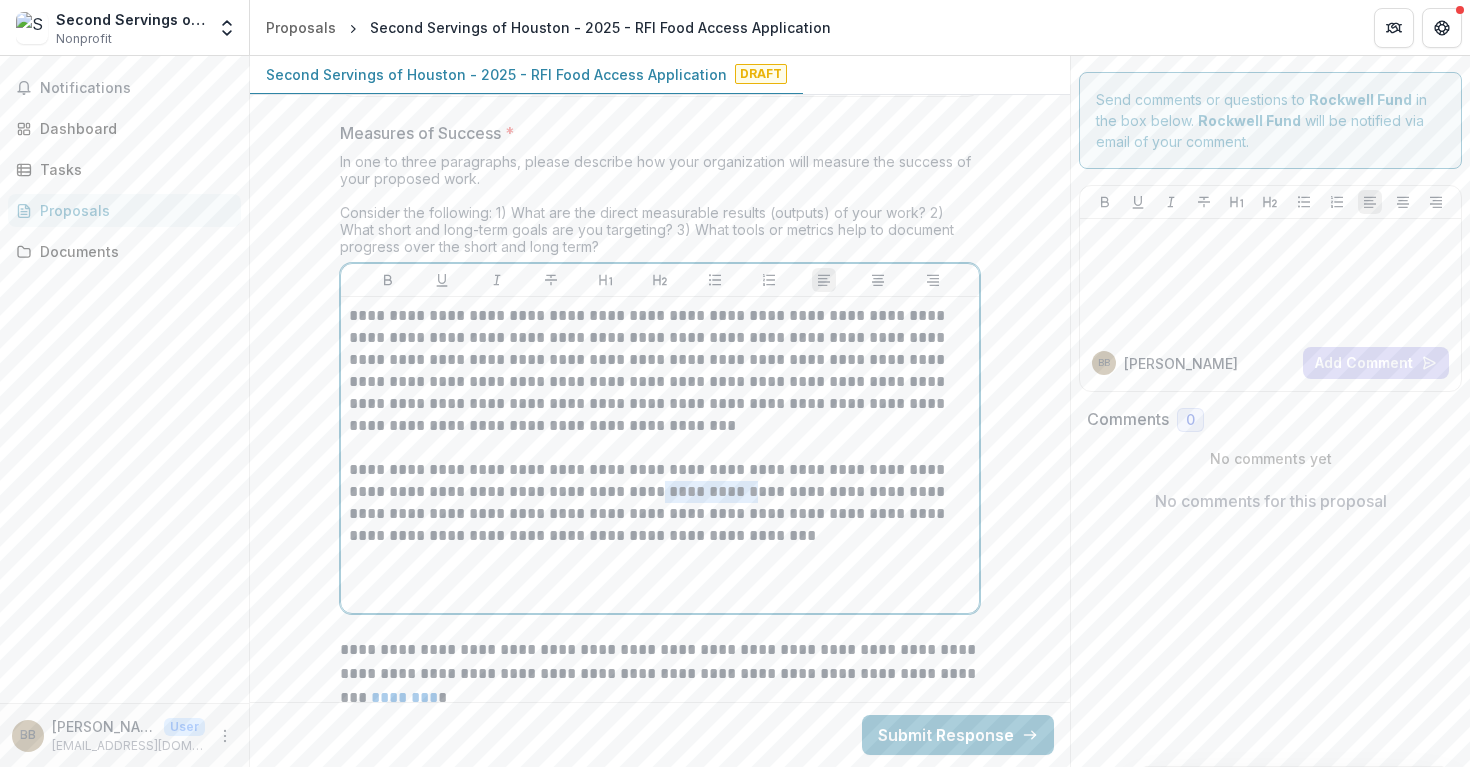 drag, startPoint x: 606, startPoint y: 475, endPoint x: 704, endPoint y: 481, distance: 98.1835 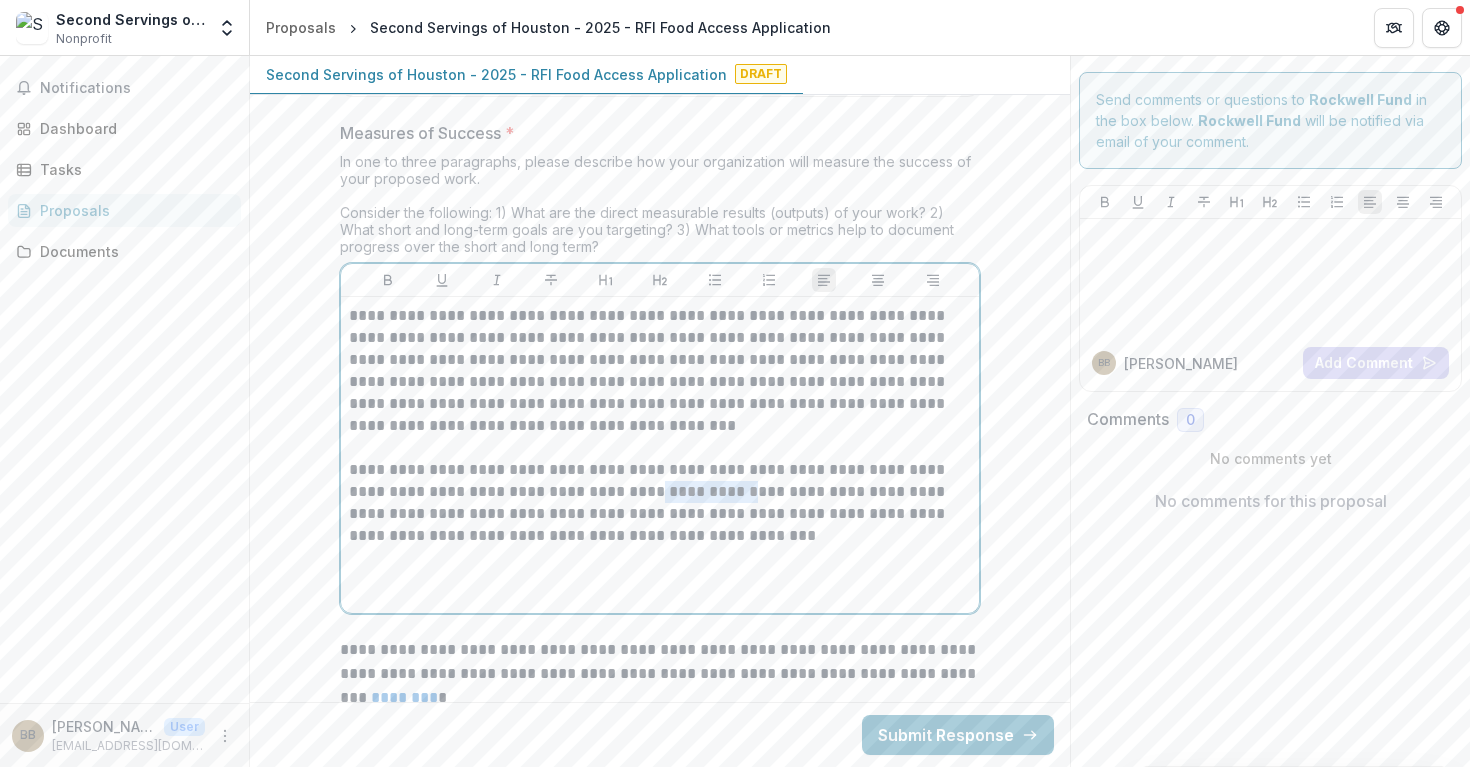 click on "**********" at bounding box center (660, 503) 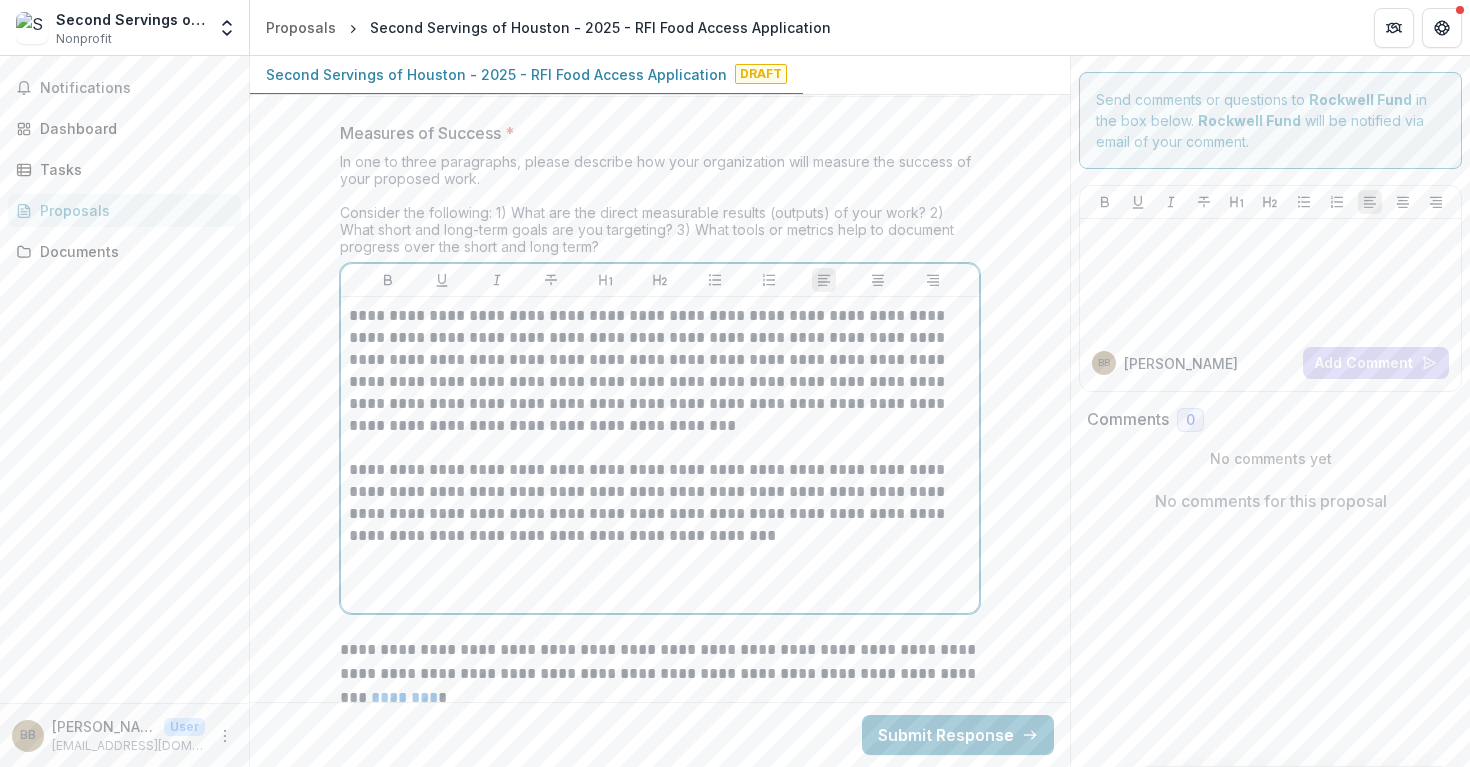 click on "**********" at bounding box center (660, 503) 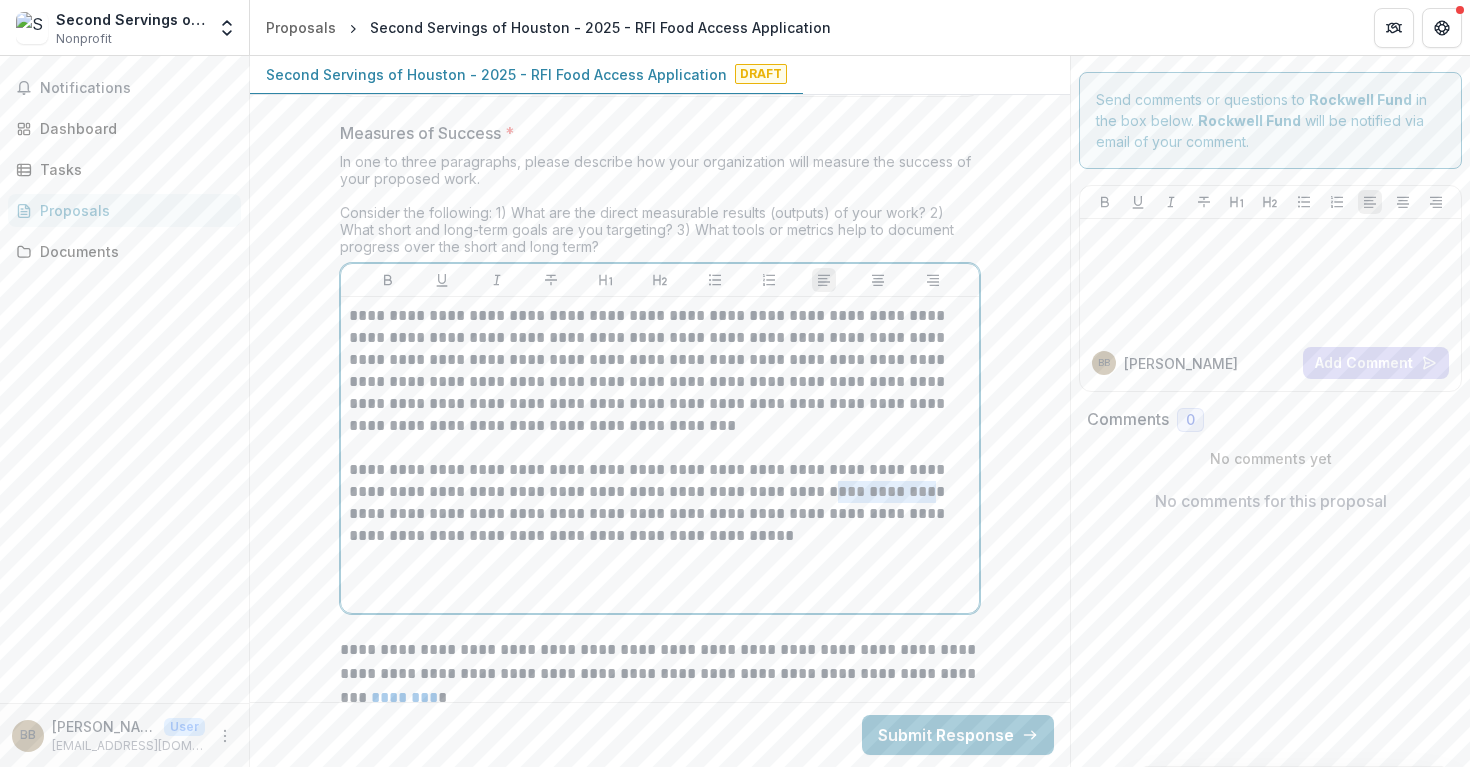drag, startPoint x: 855, startPoint y: 477, endPoint x: 767, endPoint y: 478, distance: 88.005684 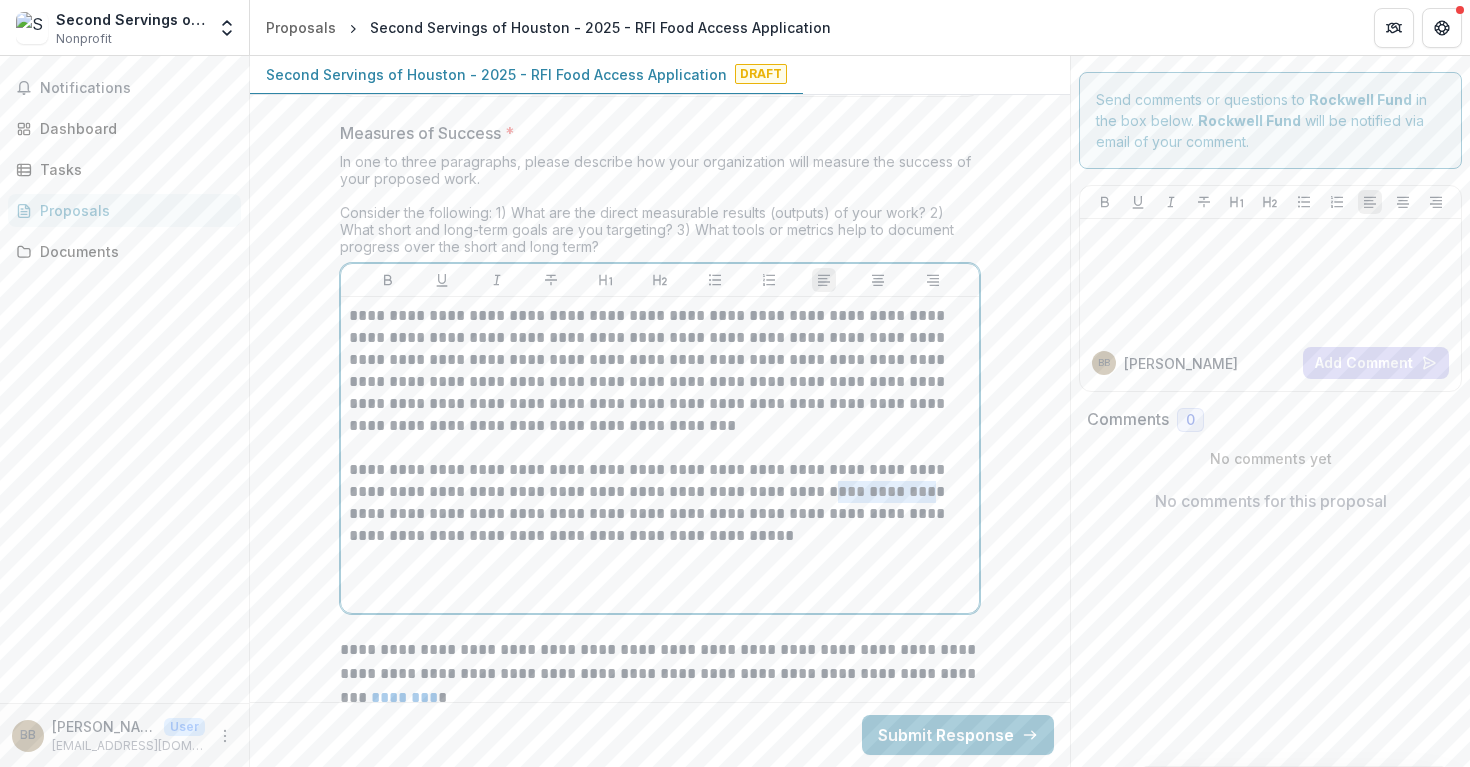 click on "**********" at bounding box center (660, 503) 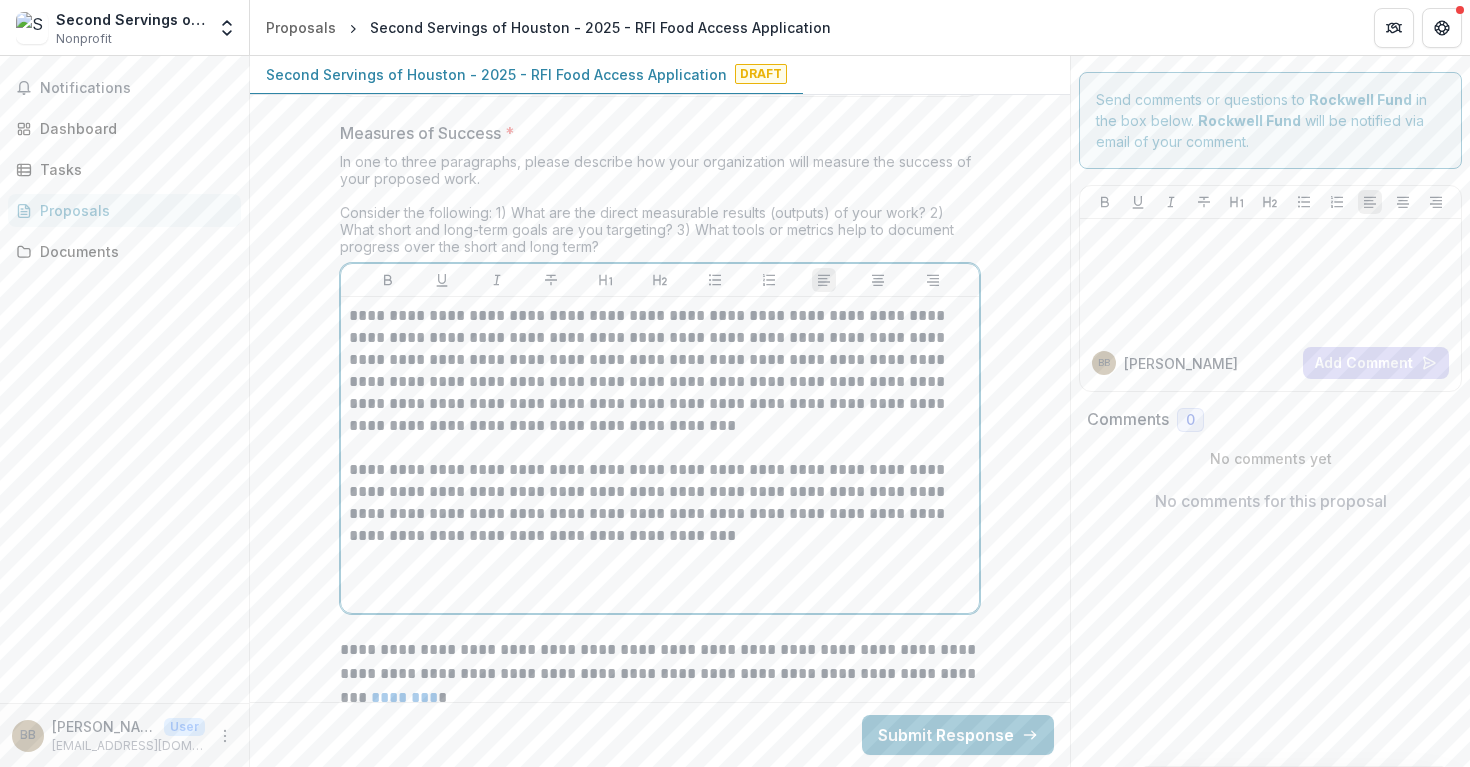 click on "**********" at bounding box center (660, 503) 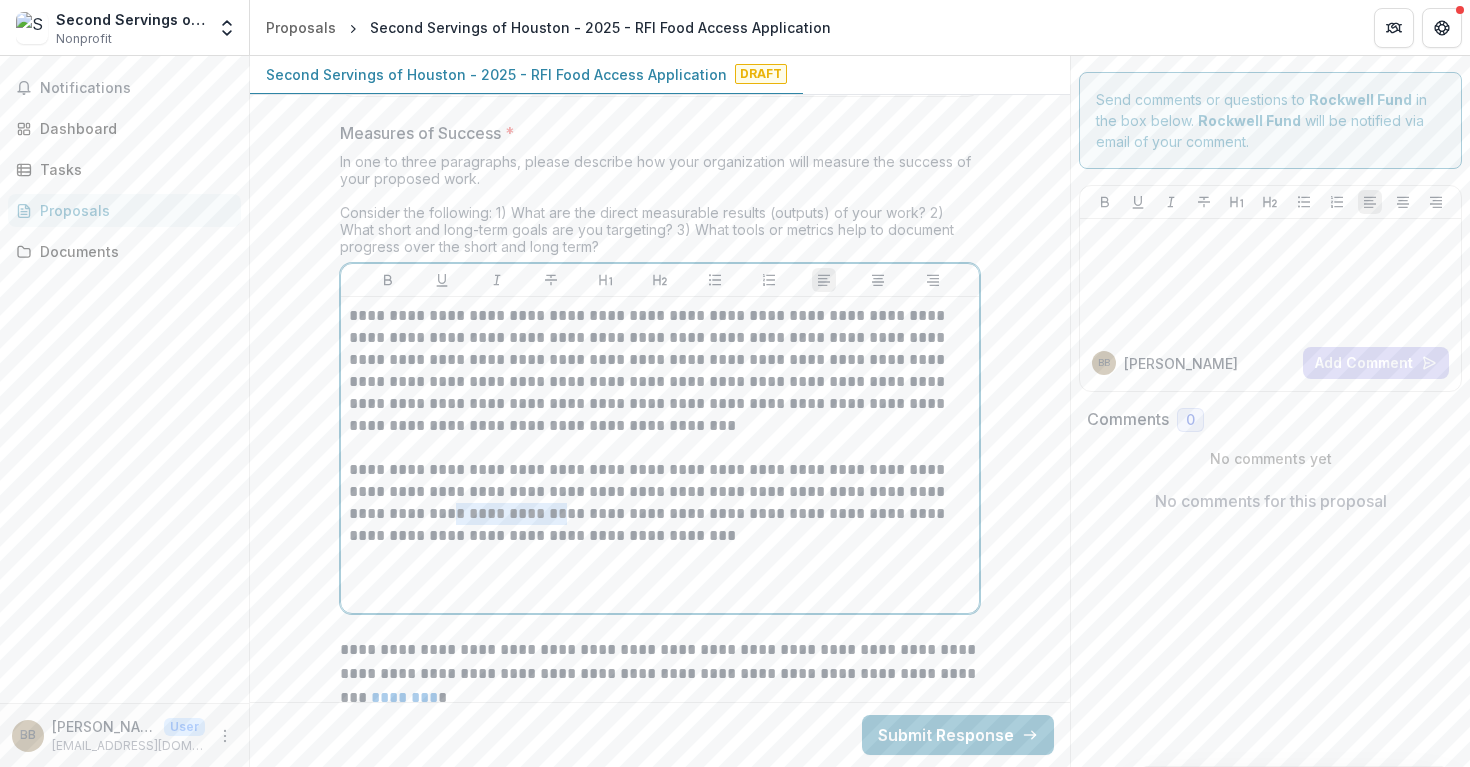drag, startPoint x: 348, startPoint y: 498, endPoint x: 446, endPoint y: 499, distance: 98.005104 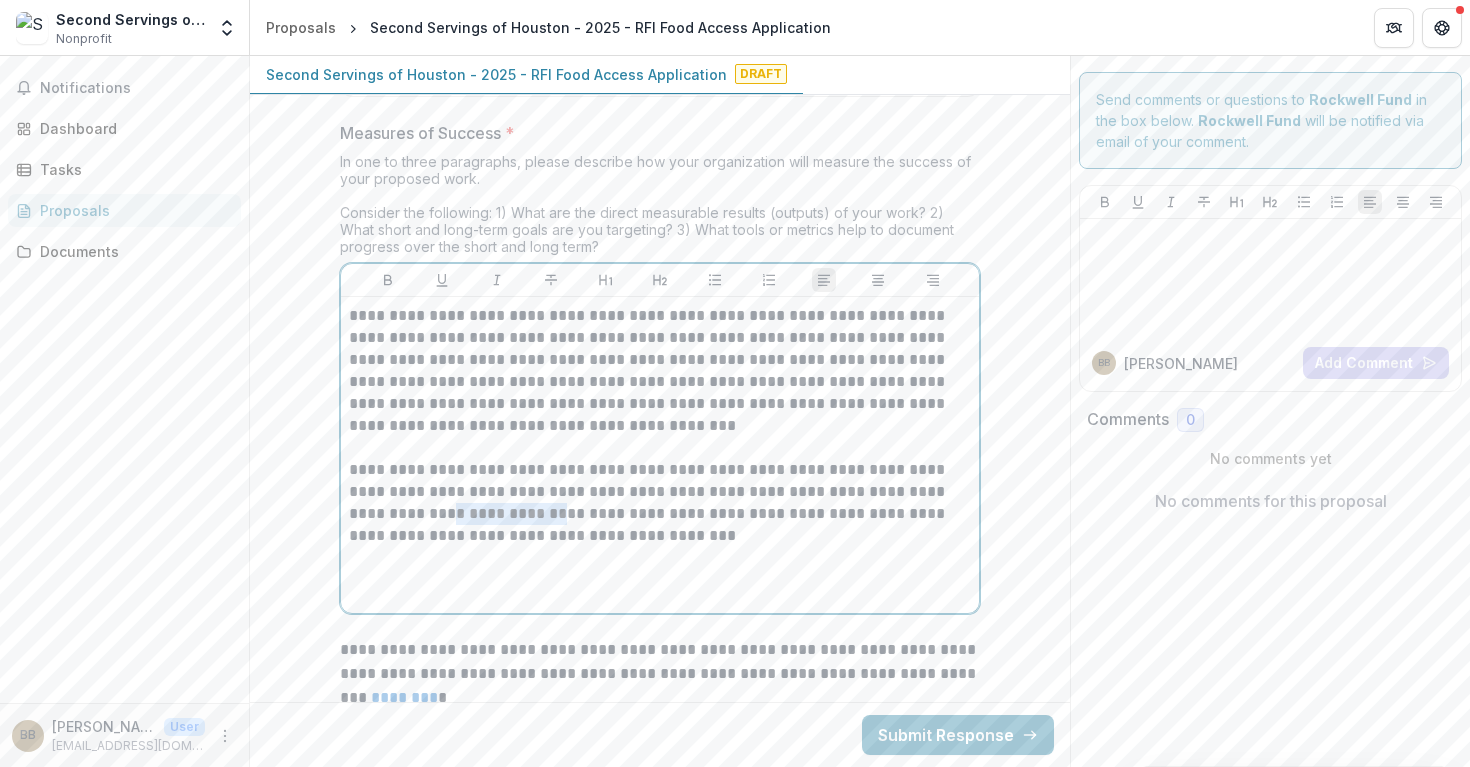 click on "**********" at bounding box center (660, 503) 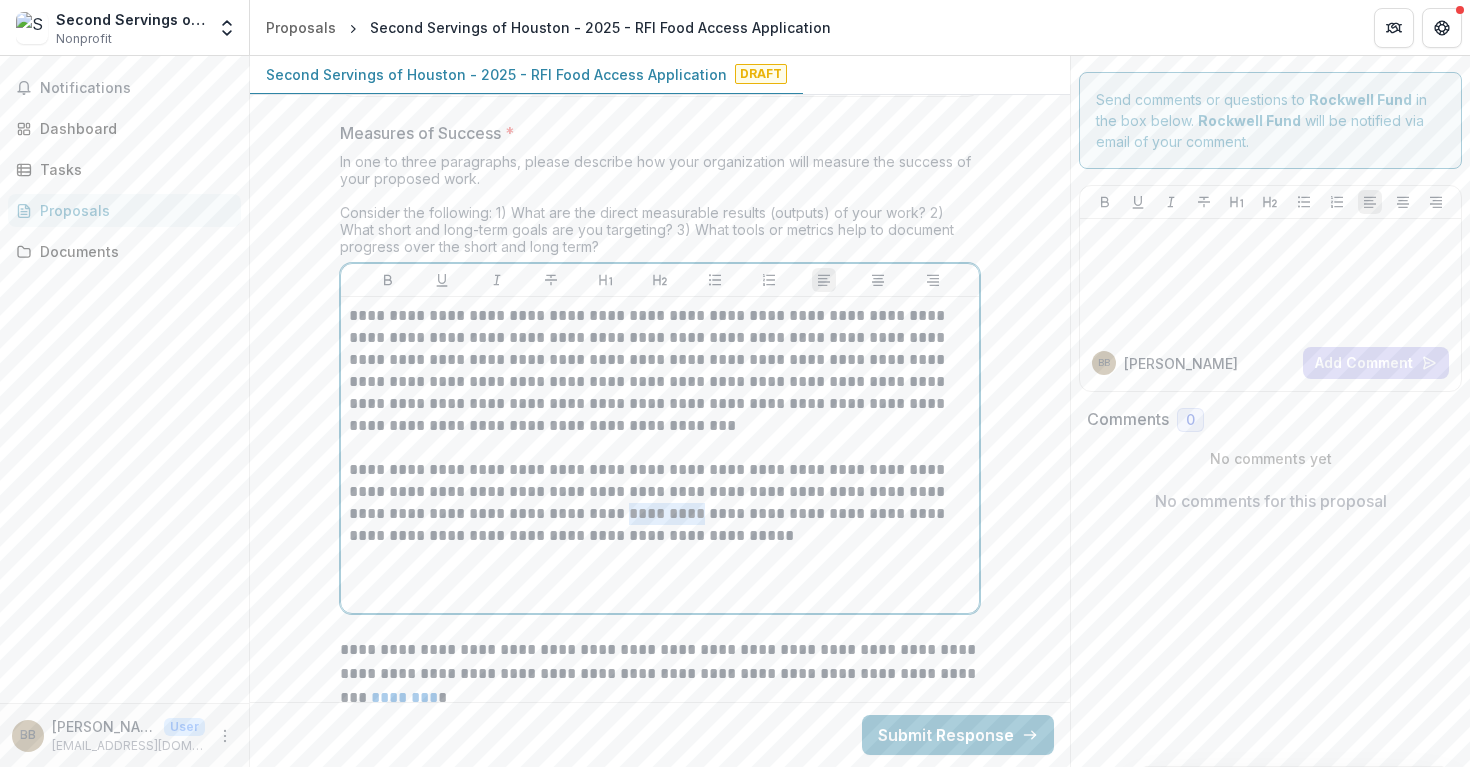drag, startPoint x: 576, startPoint y: 499, endPoint x: 506, endPoint y: 496, distance: 70.064255 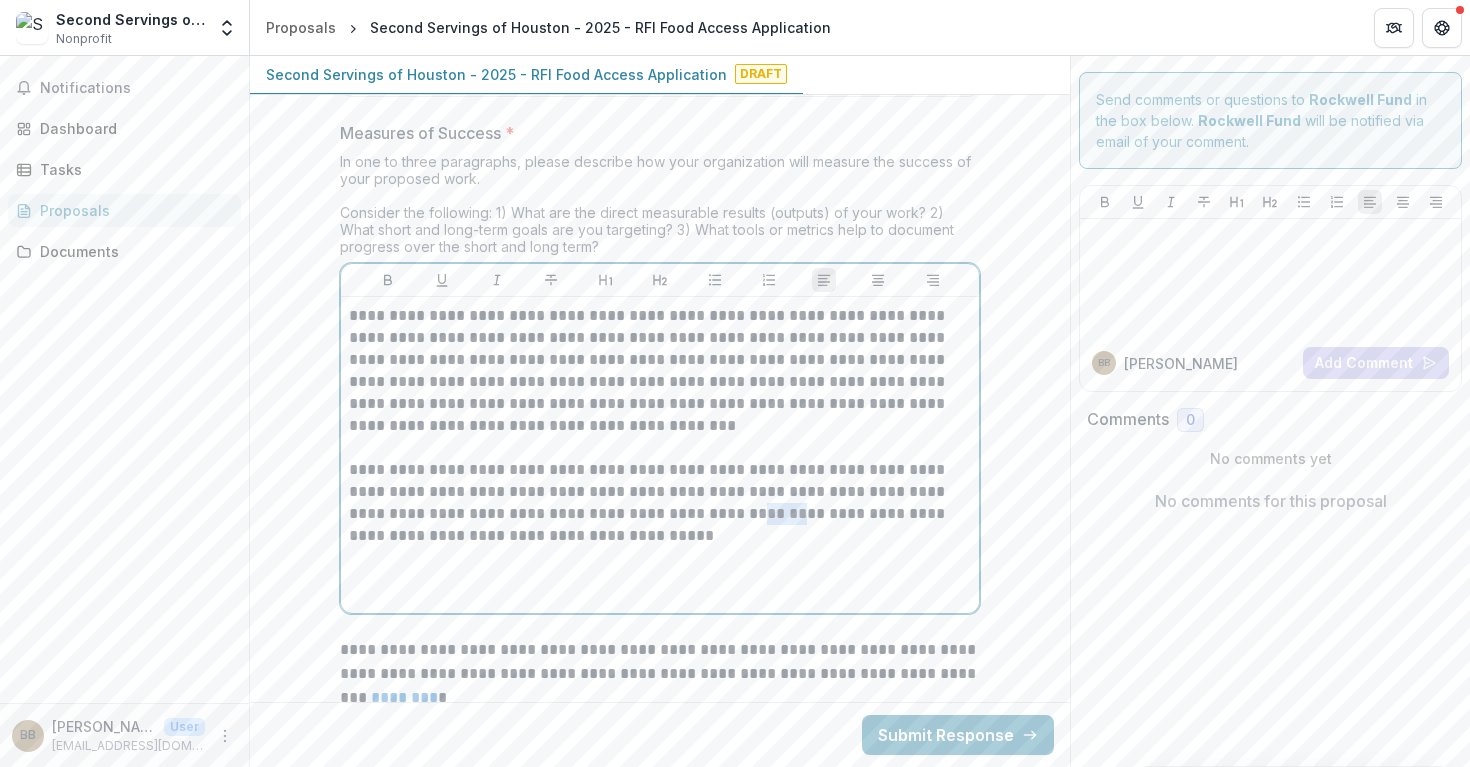 drag, startPoint x: 632, startPoint y: 497, endPoint x: 673, endPoint y: 494, distance: 41.109608 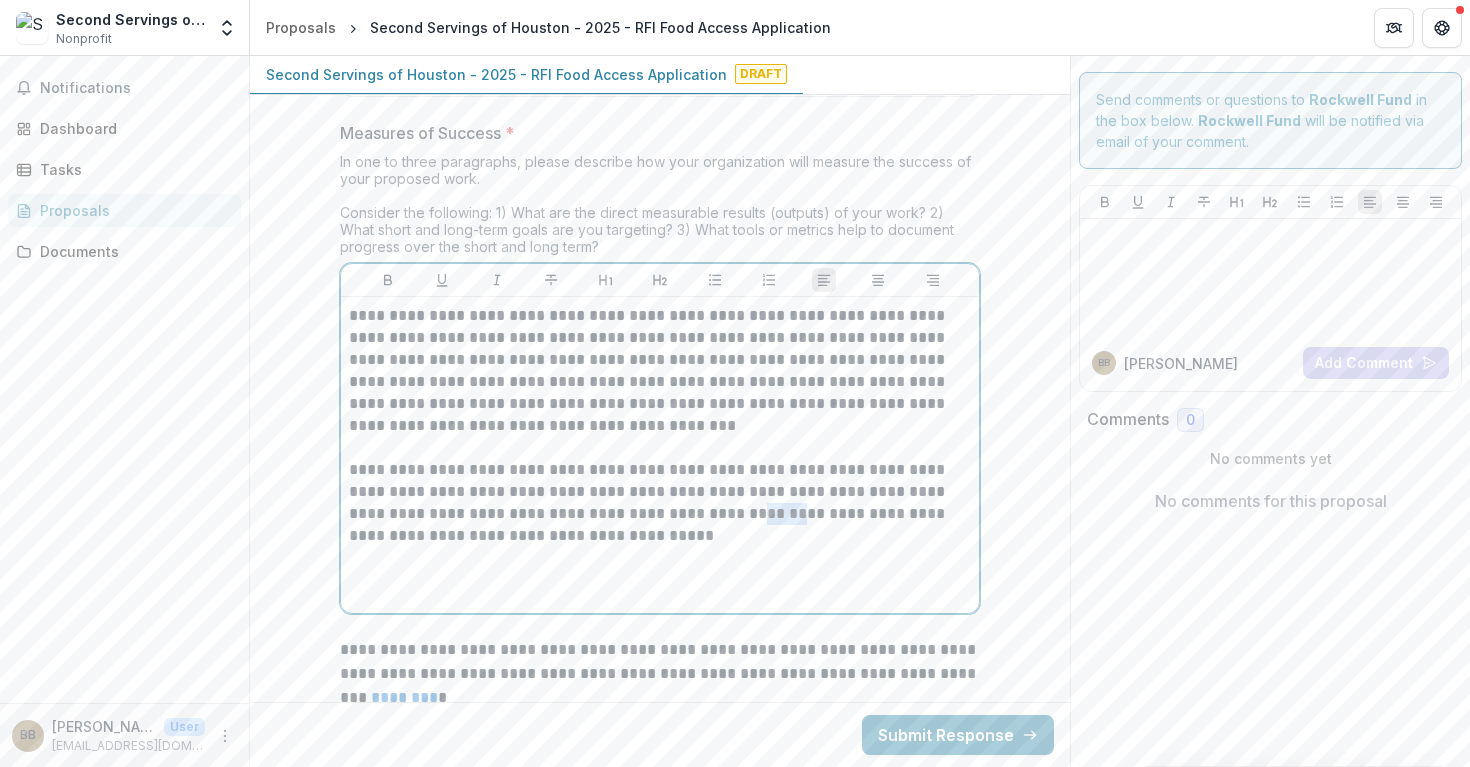 click on "**********" at bounding box center (660, 503) 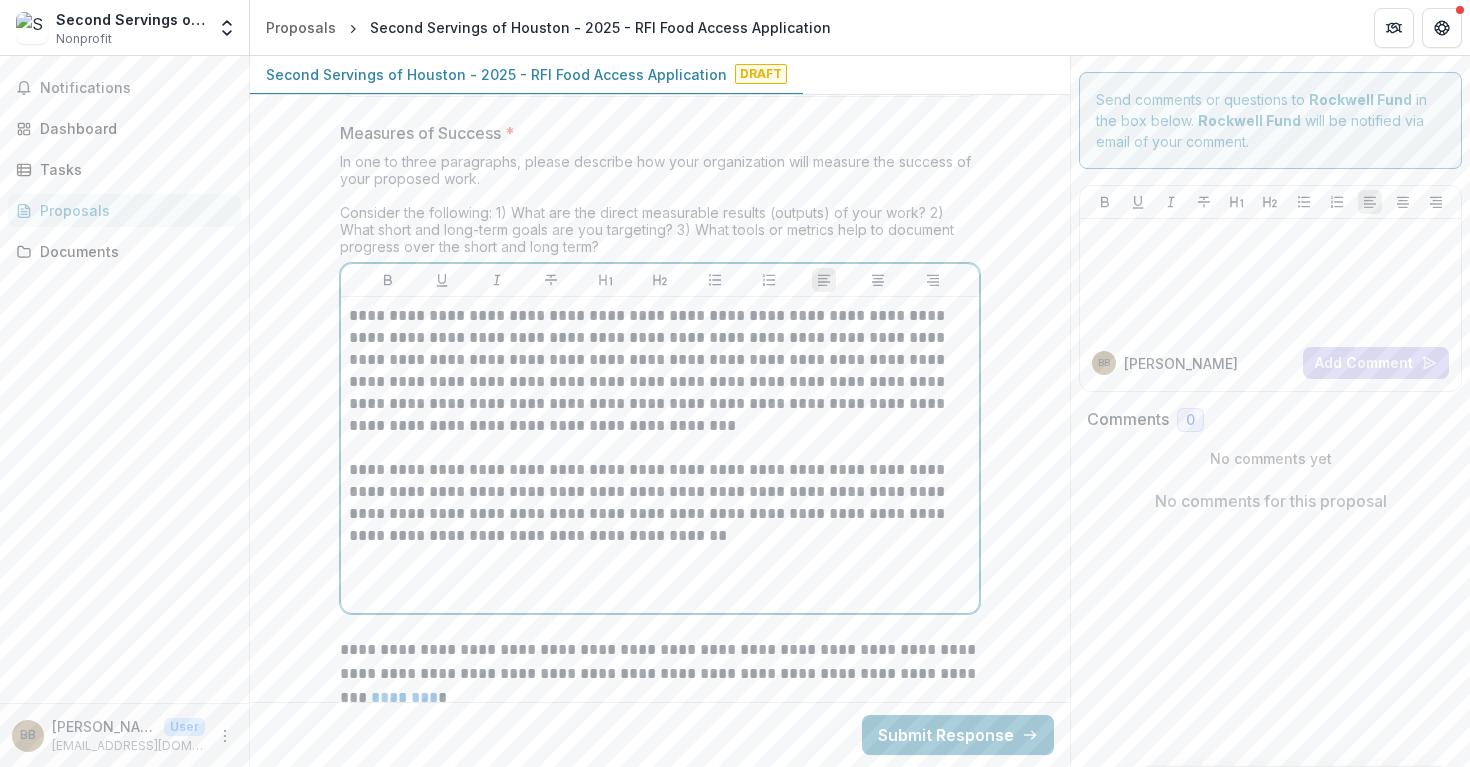 click on "**********" at bounding box center [660, 371] 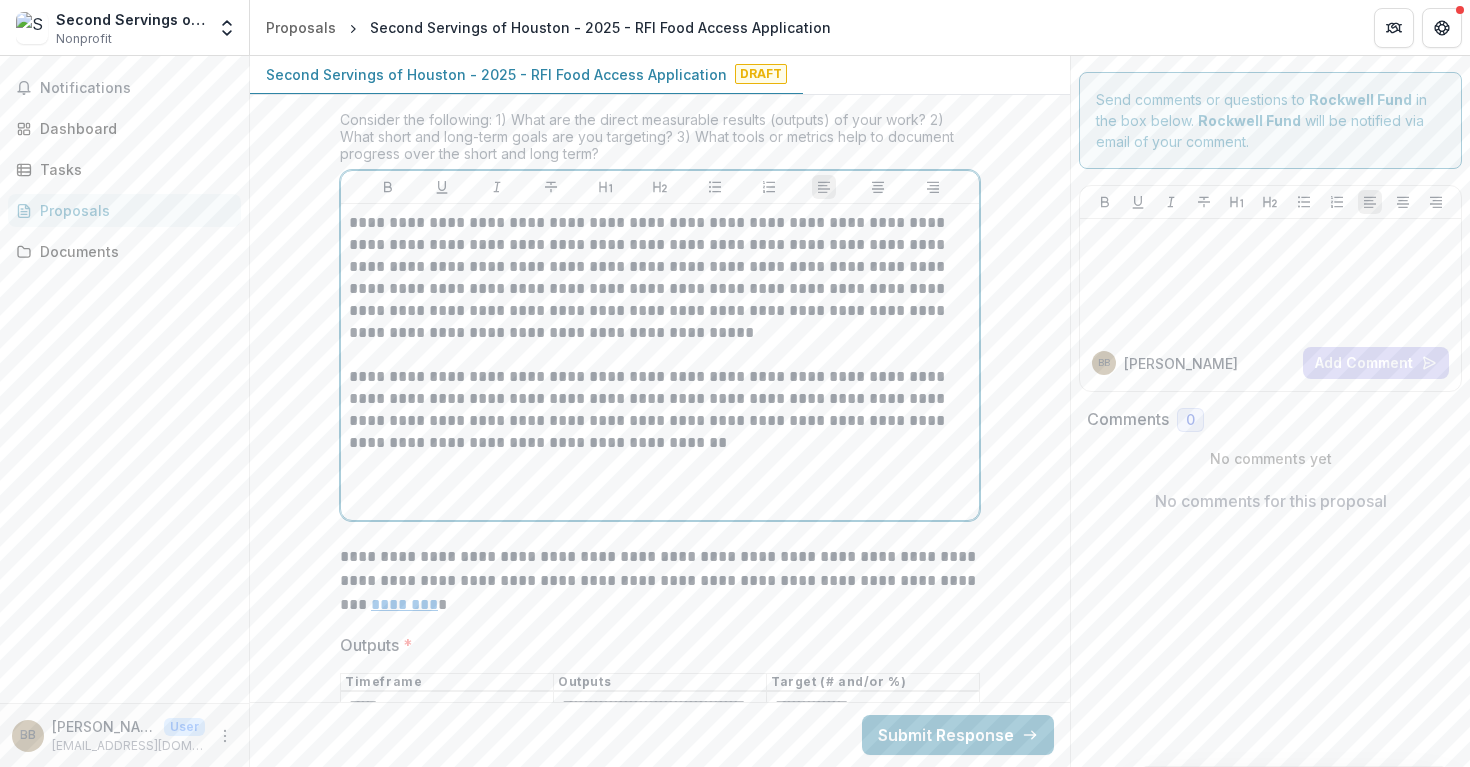 scroll, scrollTop: 6376, scrollLeft: 0, axis: vertical 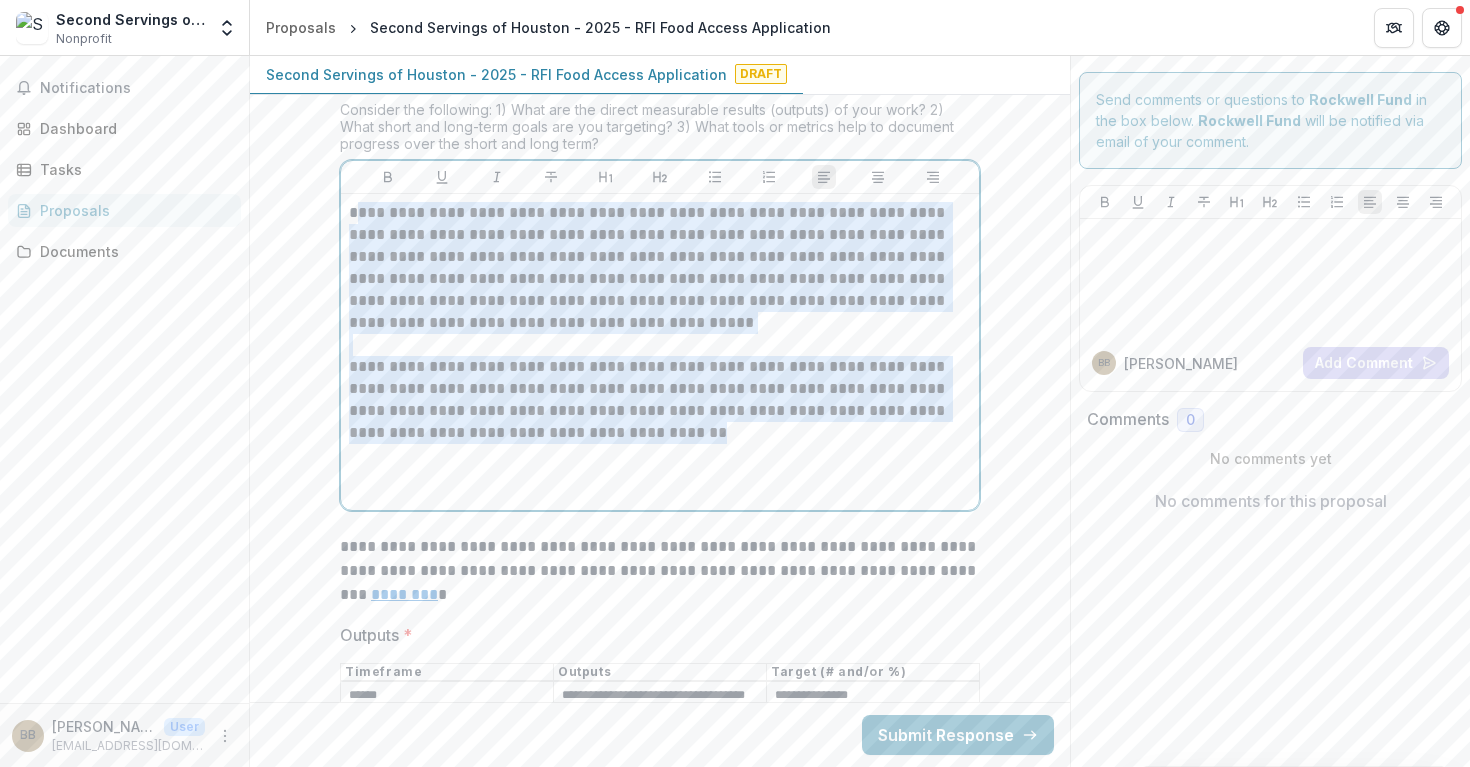 drag, startPoint x: 349, startPoint y: 195, endPoint x: 655, endPoint y: 426, distance: 383.4019 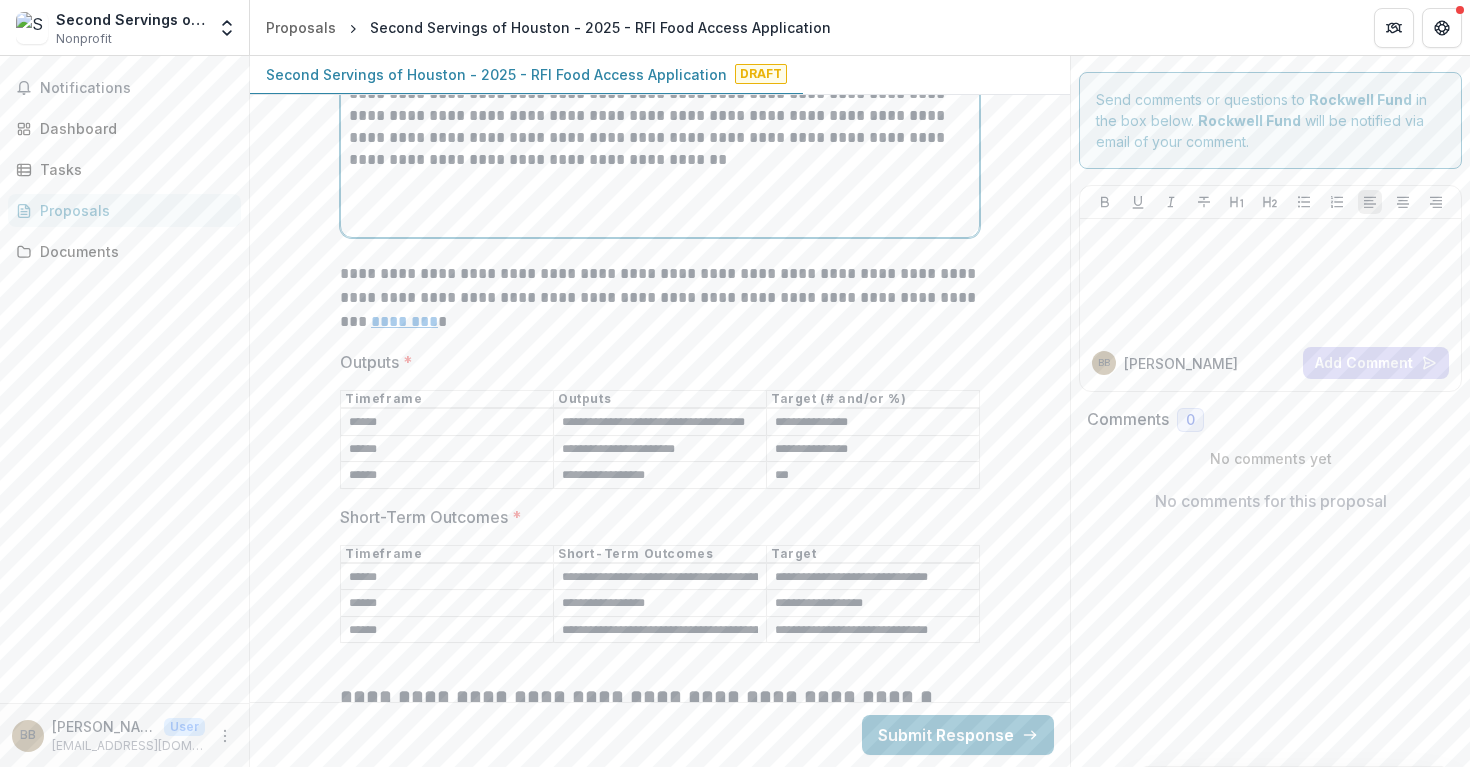 scroll, scrollTop: 6656, scrollLeft: 0, axis: vertical 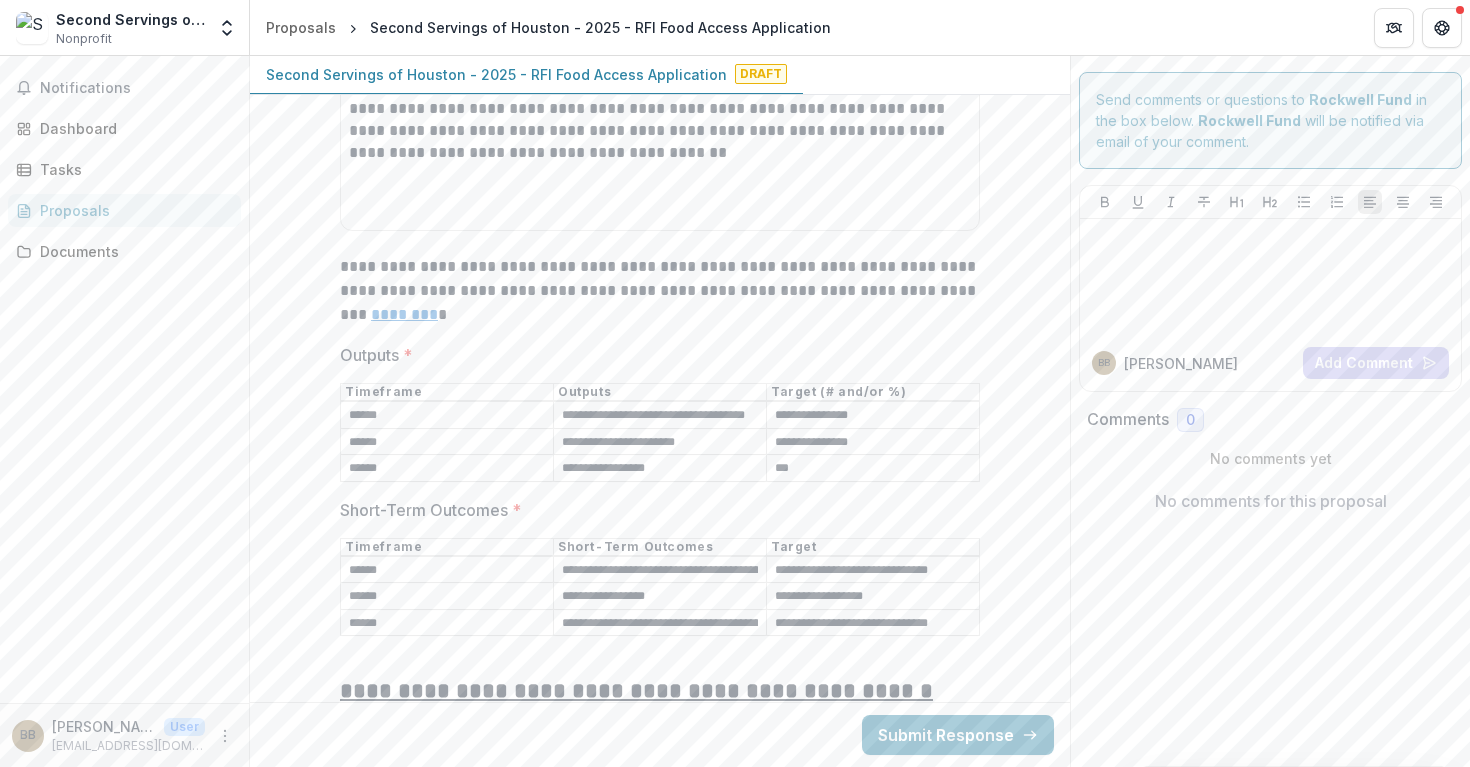 click on "**********" at bounding box center (873, 442) 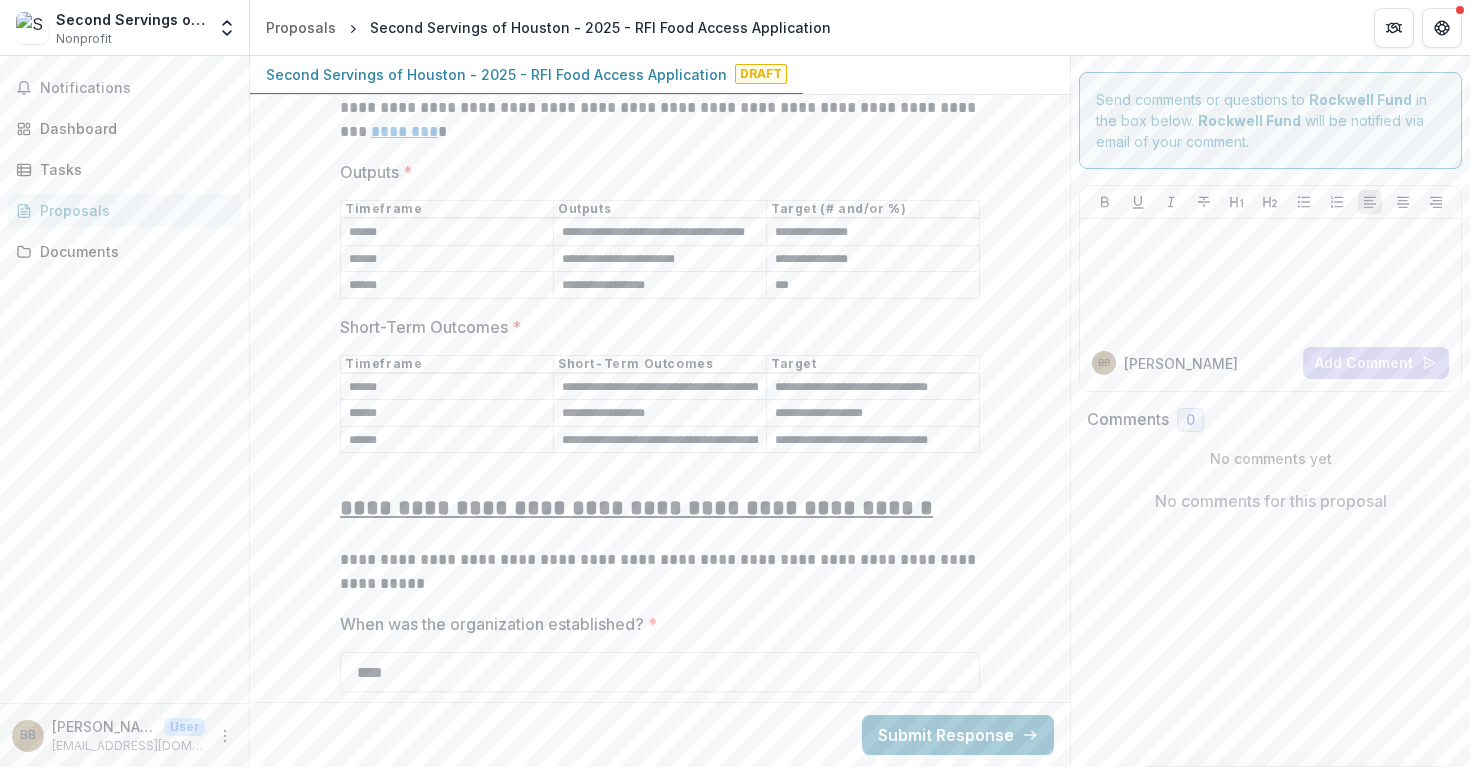 scroll, scrollTop: 6840, scrollLeft: 0, axis: vertical 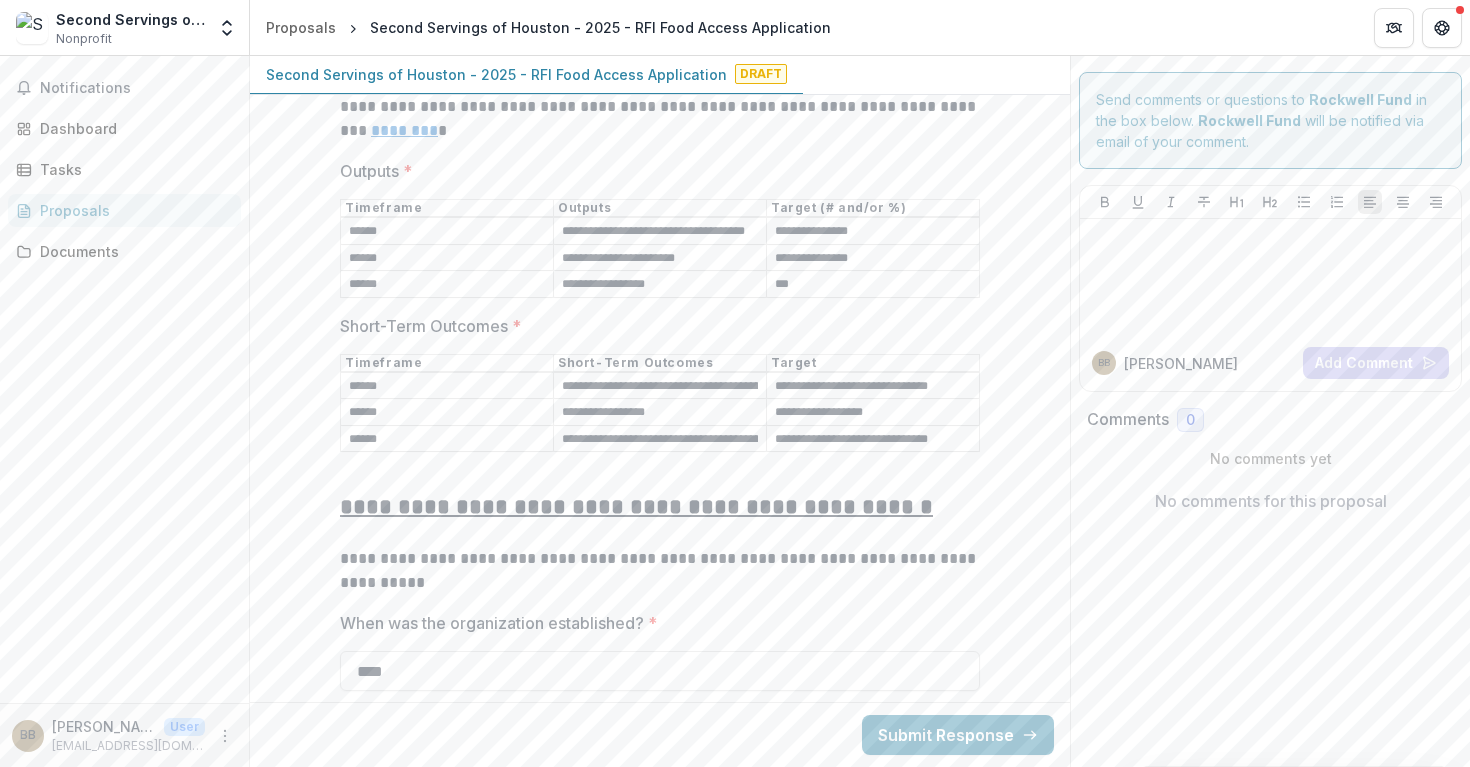 type on "**********" 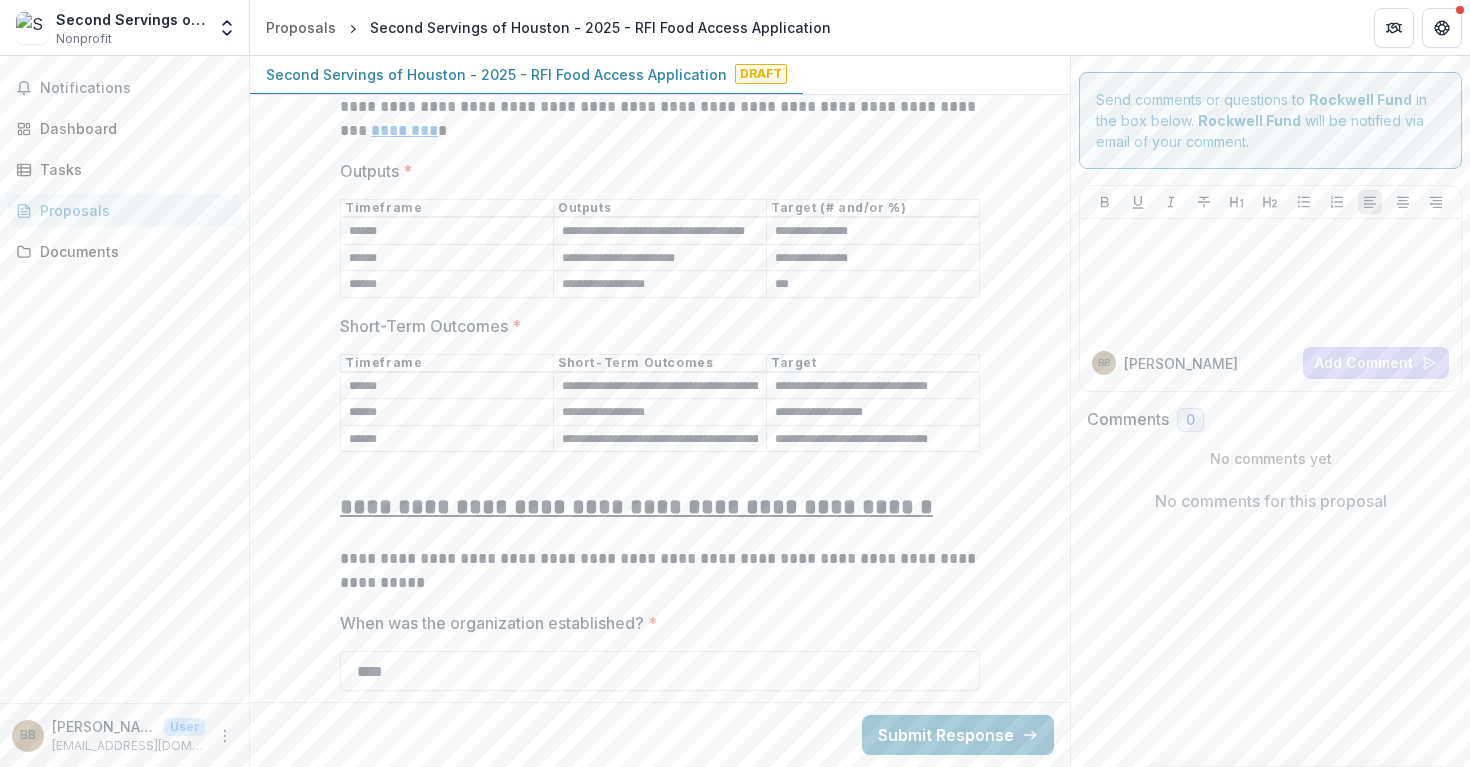 drag, startPoint x: 663, startPoint y: 359, endPoint x: 602, endPoint y: 353, distance: 61.294373 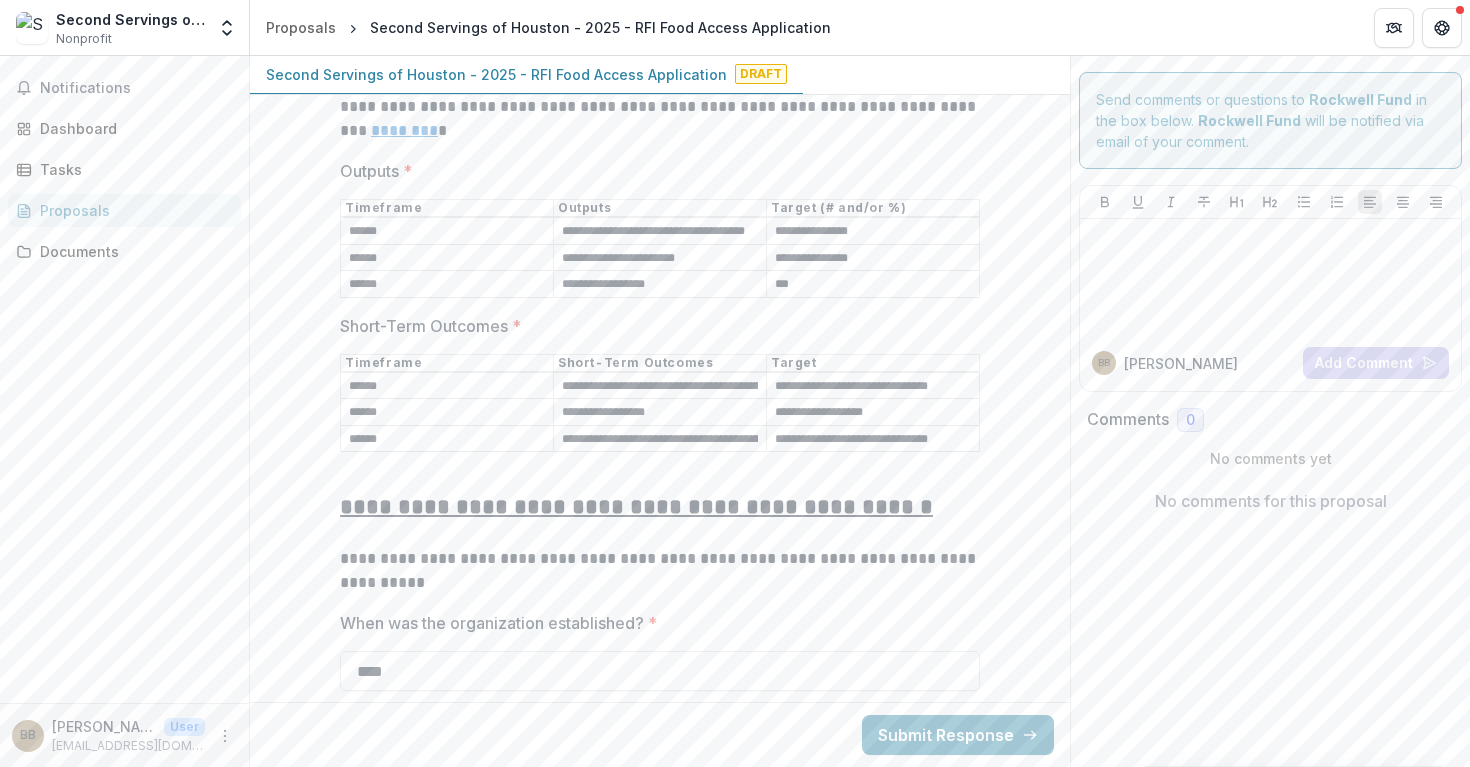 click on "**********" at bounding box center (660, 386) 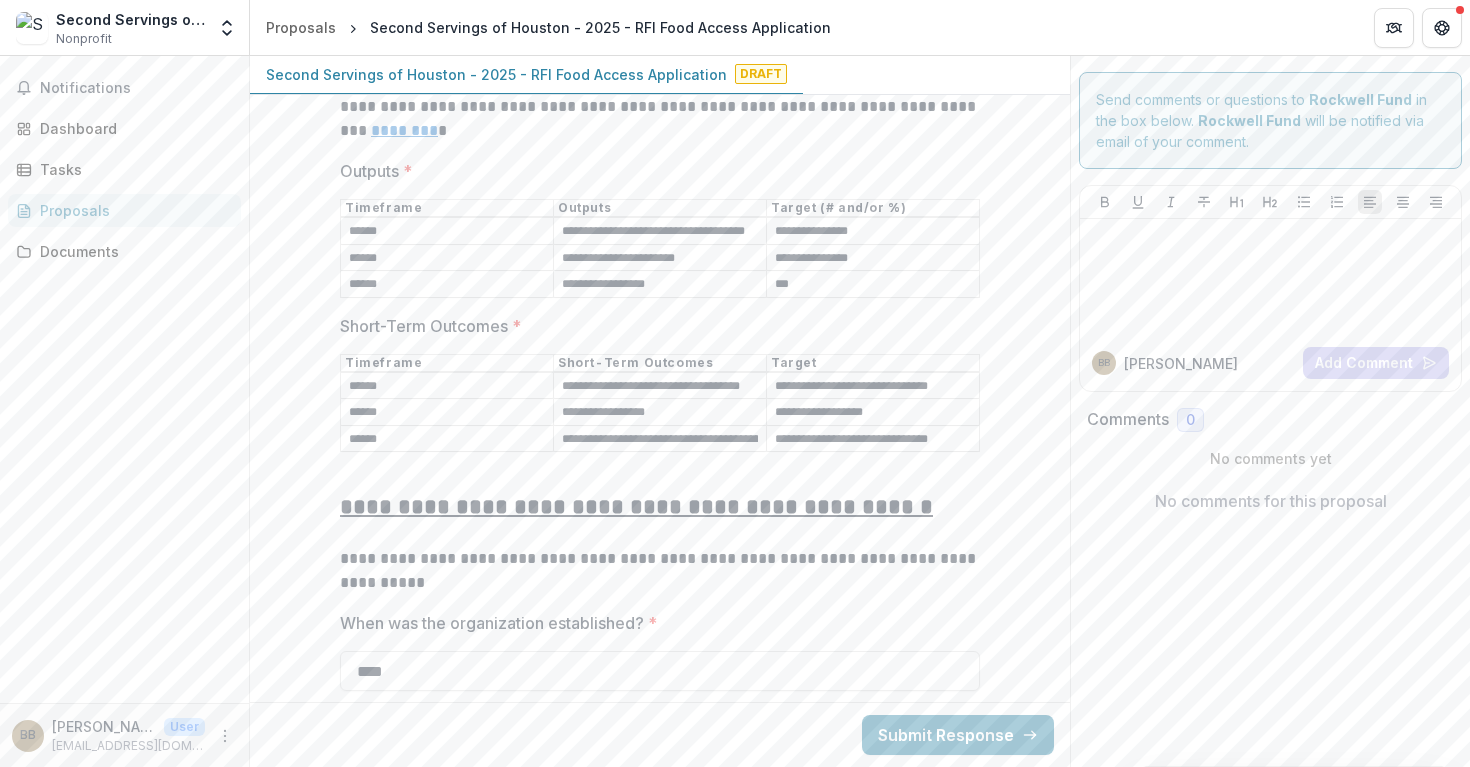 type on "**********" 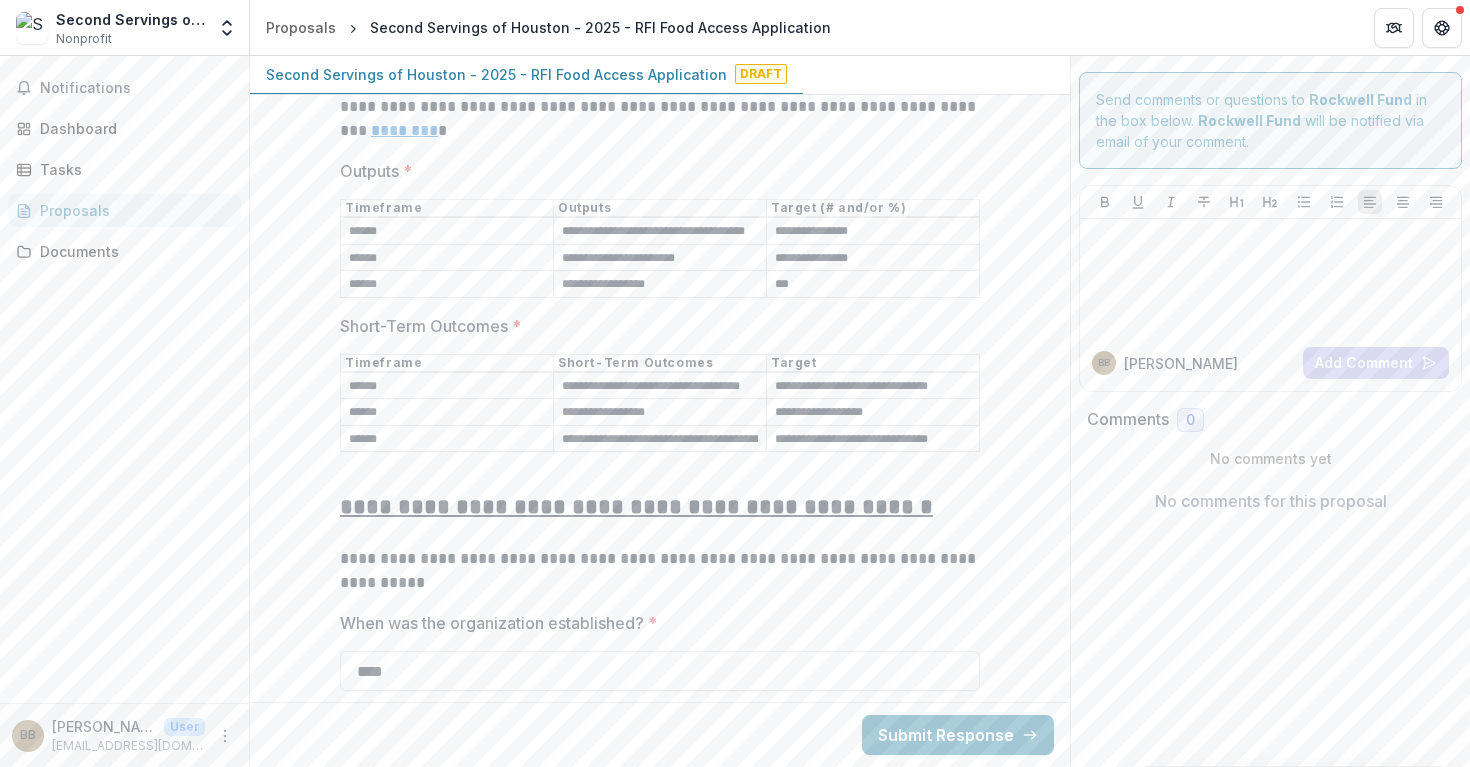 drag, startPoint x: 774, startPoint y: 359, endPoint x: 785, endPoint y: 359, distance: 11 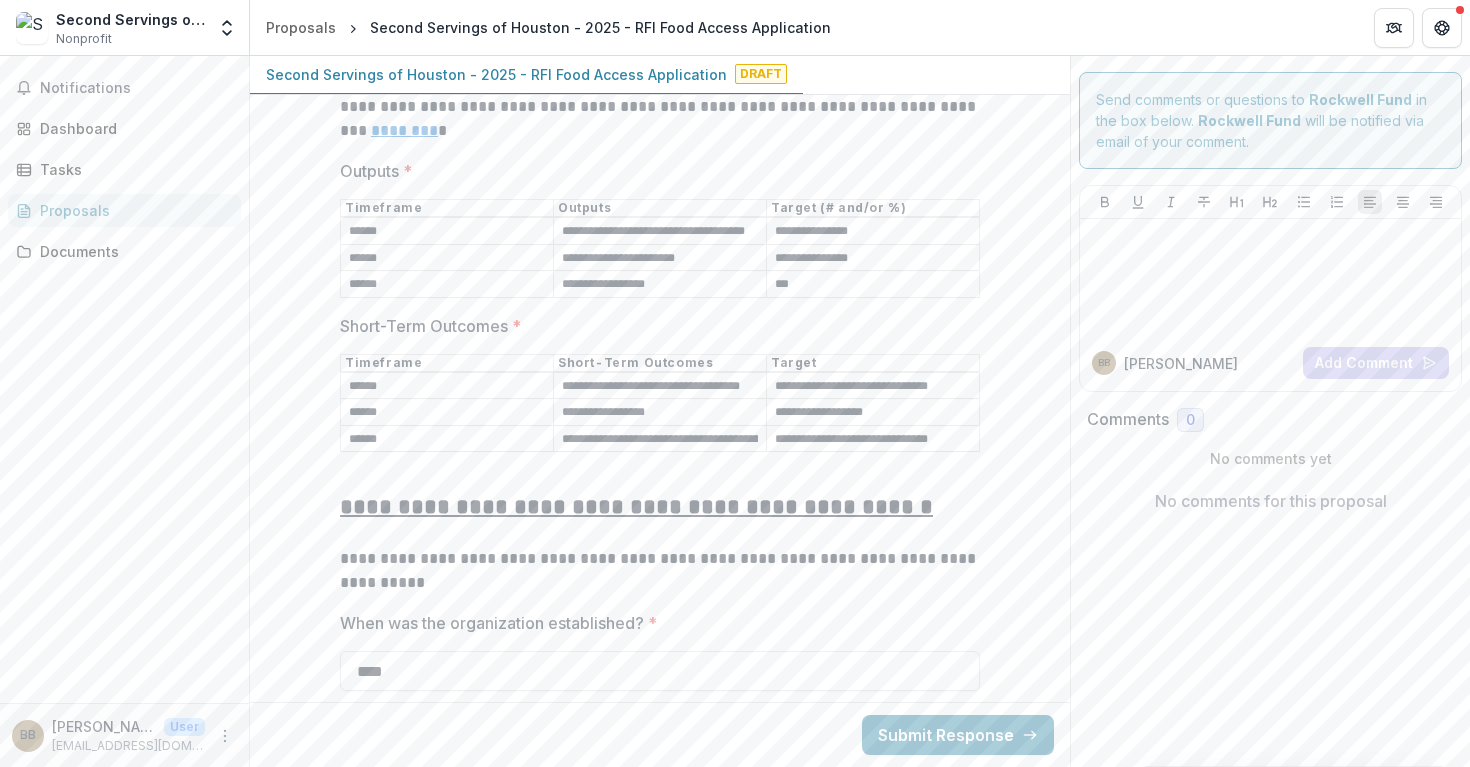 click on "**********" at bounding box center (873, 386) 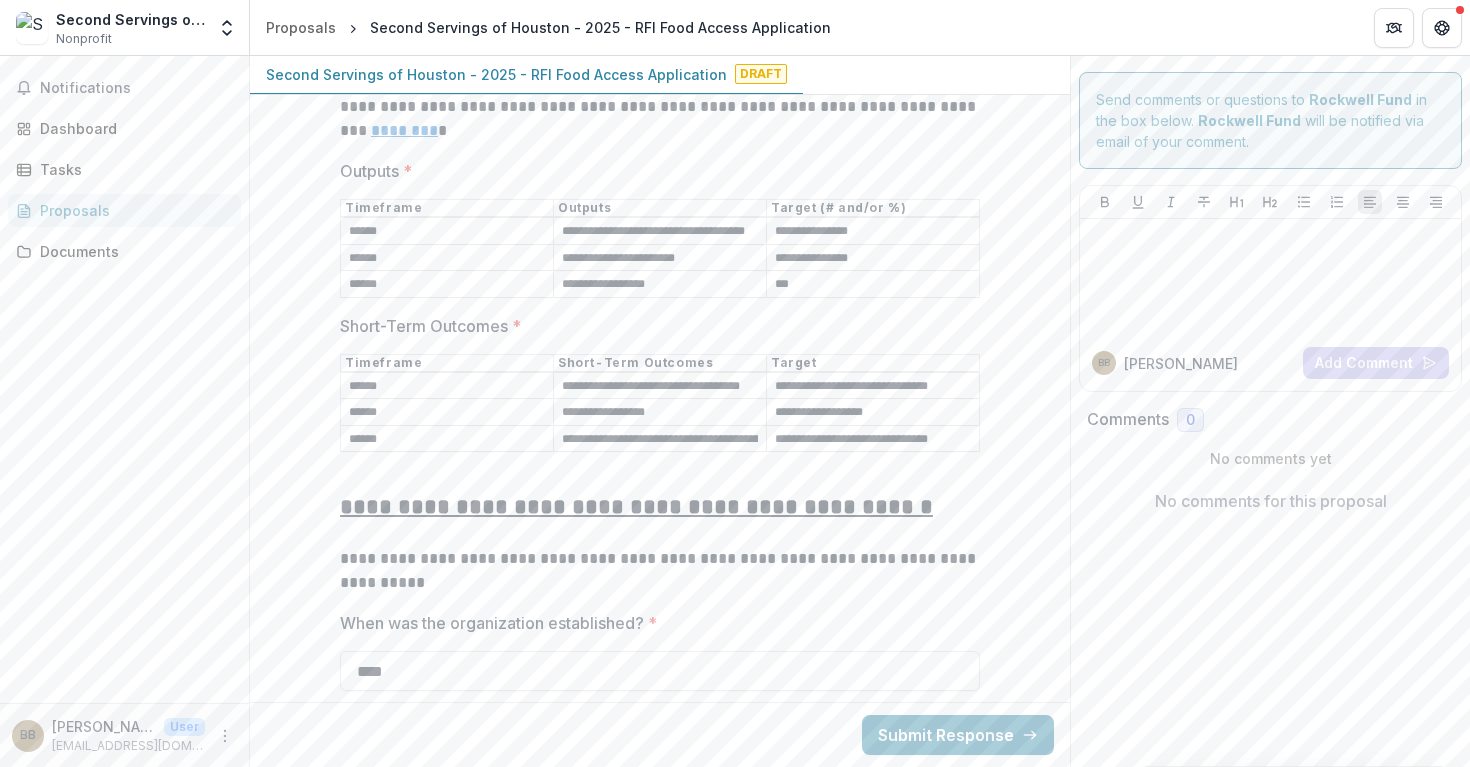 drag, startPoint x: 755, startPoint y: 410, endPoint x: 699, endPoint y: 410, distance: 56 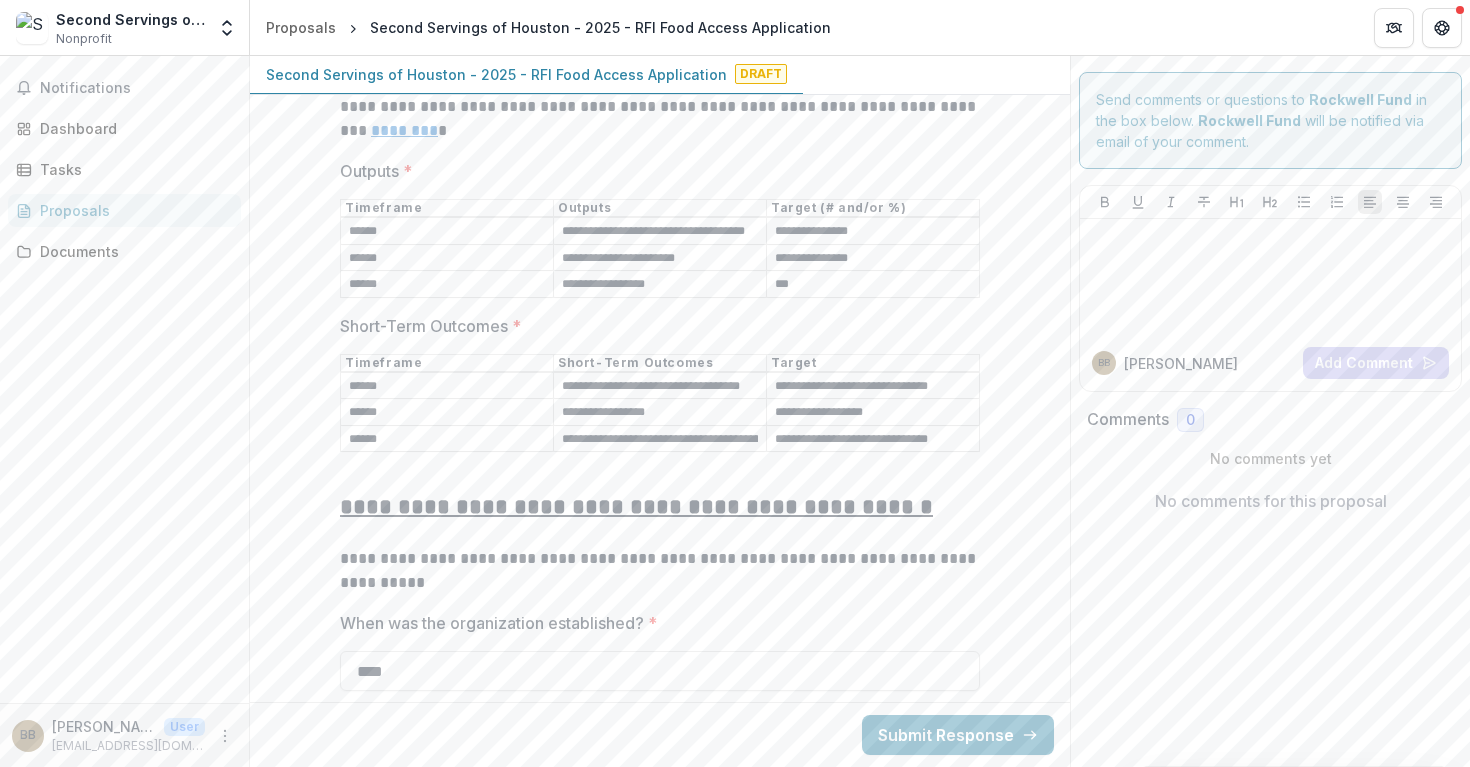 click on "**********" at bounding box center [660, 439] 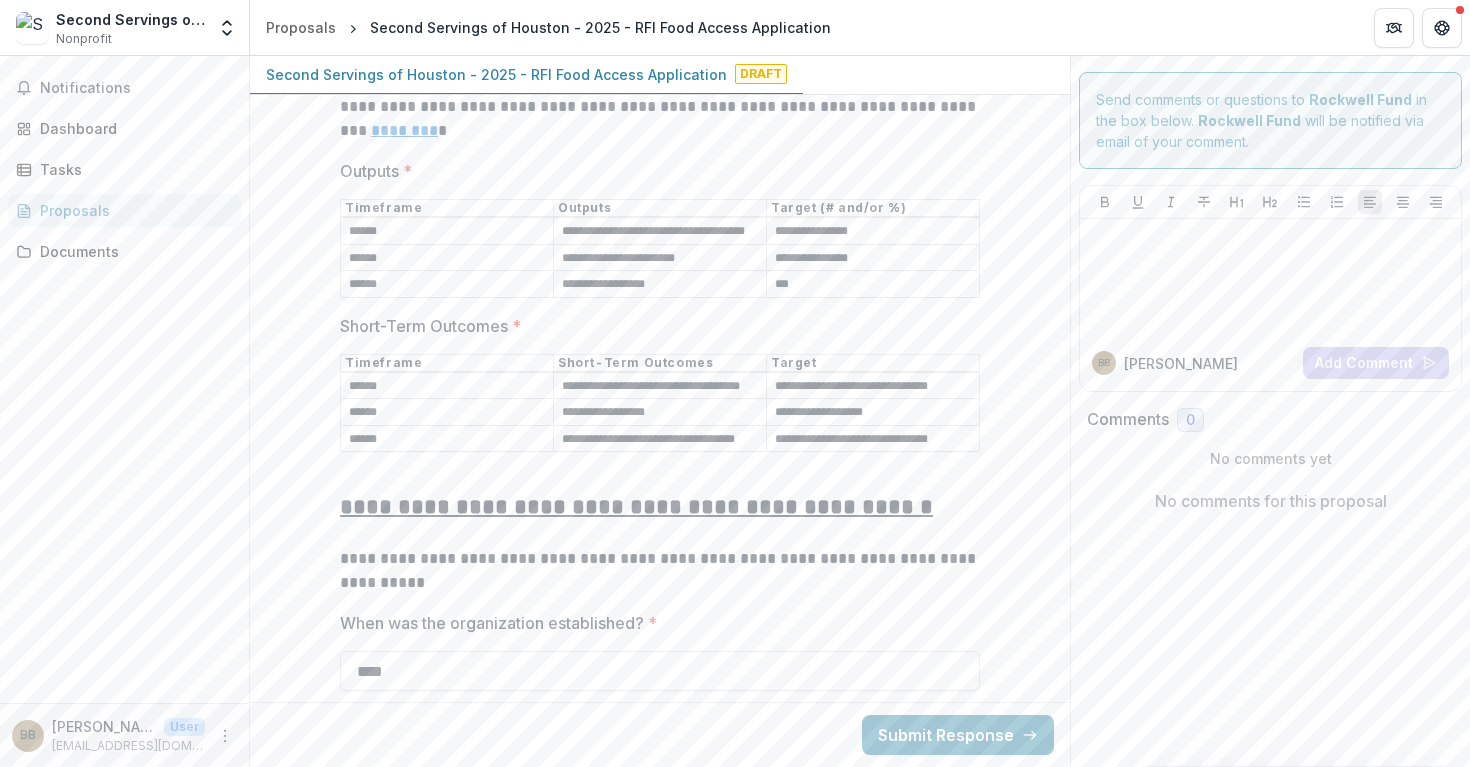drag, startPoint x: 757, startPoint y: 410, endPoint x: 700, endPoint y: 407, distance: 57.07889 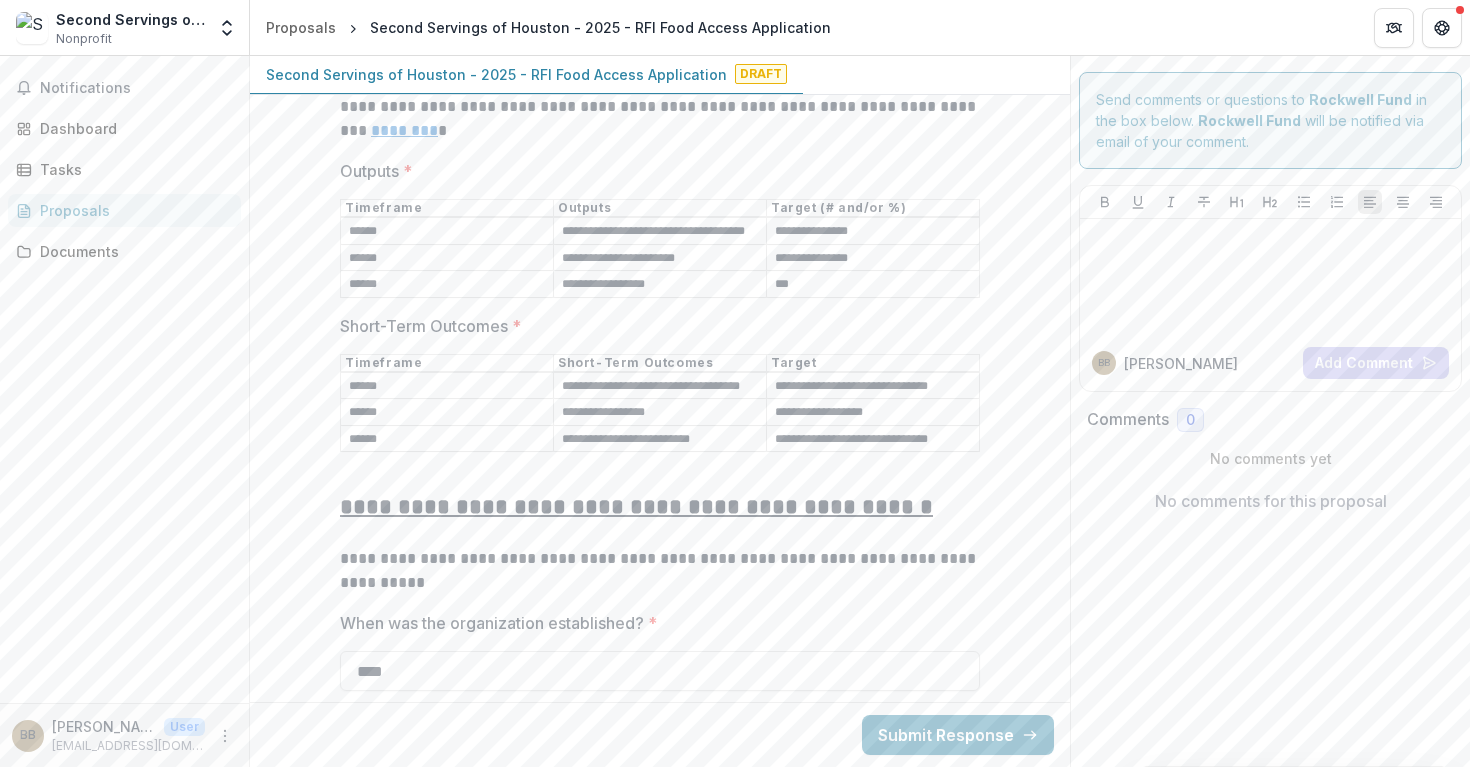 type on "**********" 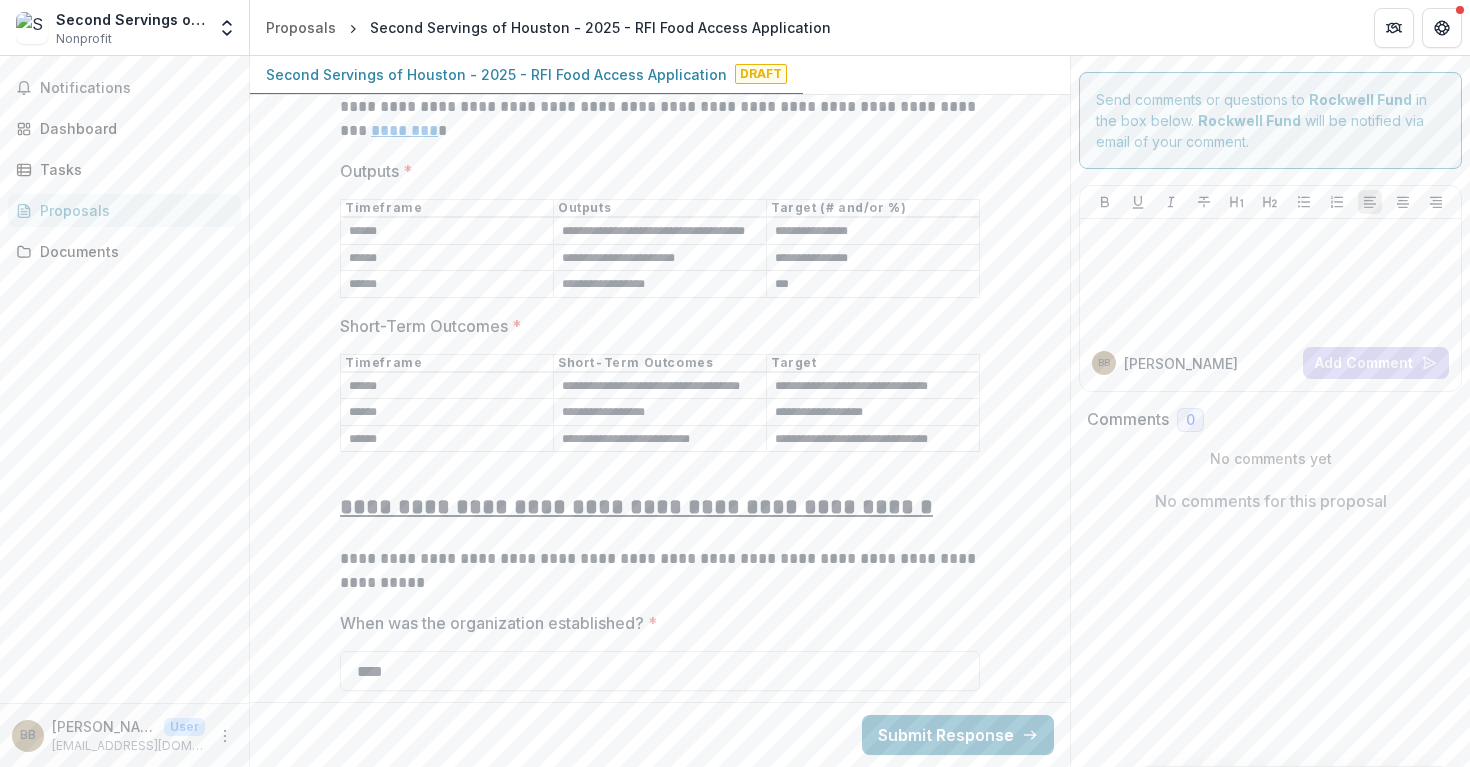drag, startPoint x: 559, startPoint y: 359, endPoint x: 637, endPoint y: 363, distance: 78.10249 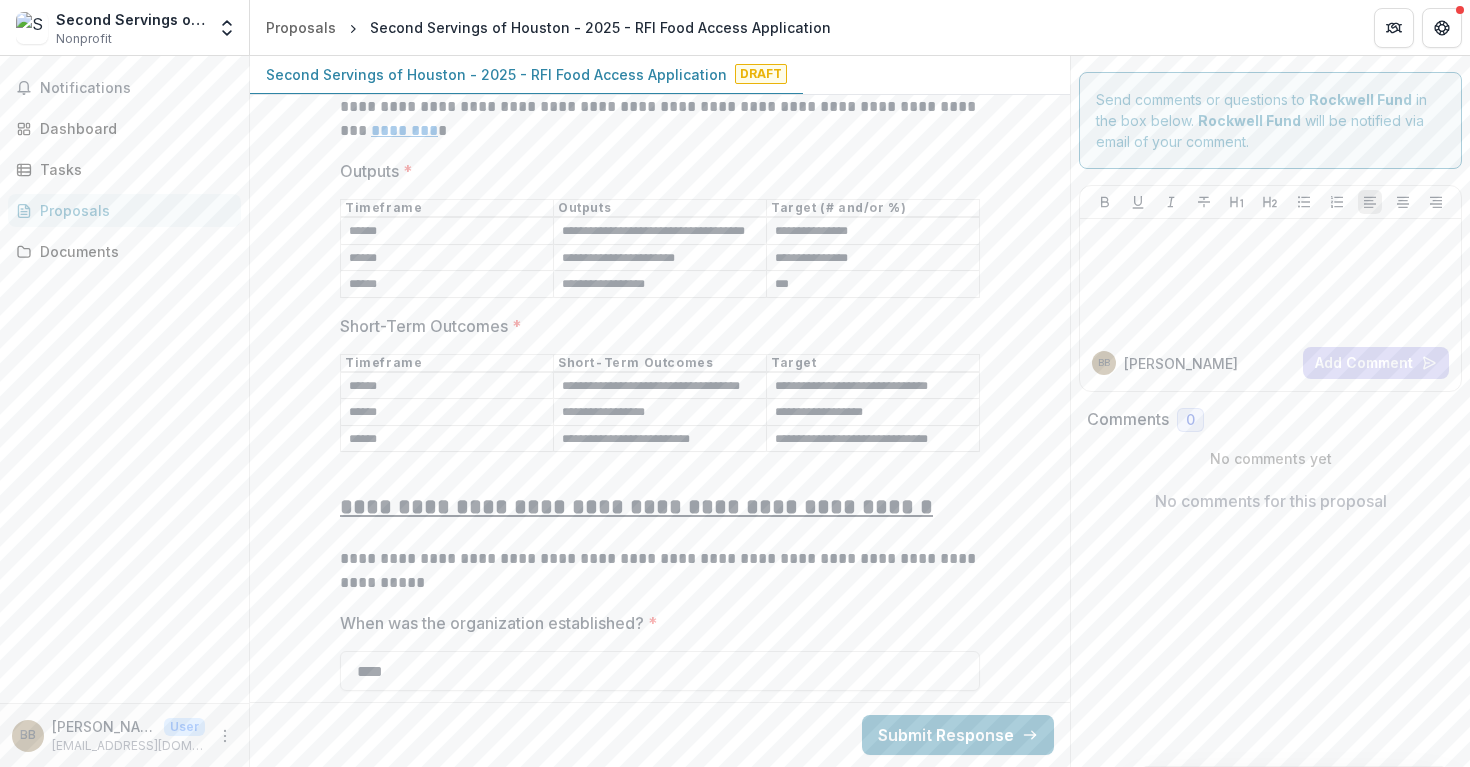 click on "**********" at bounding box center (660, 386) 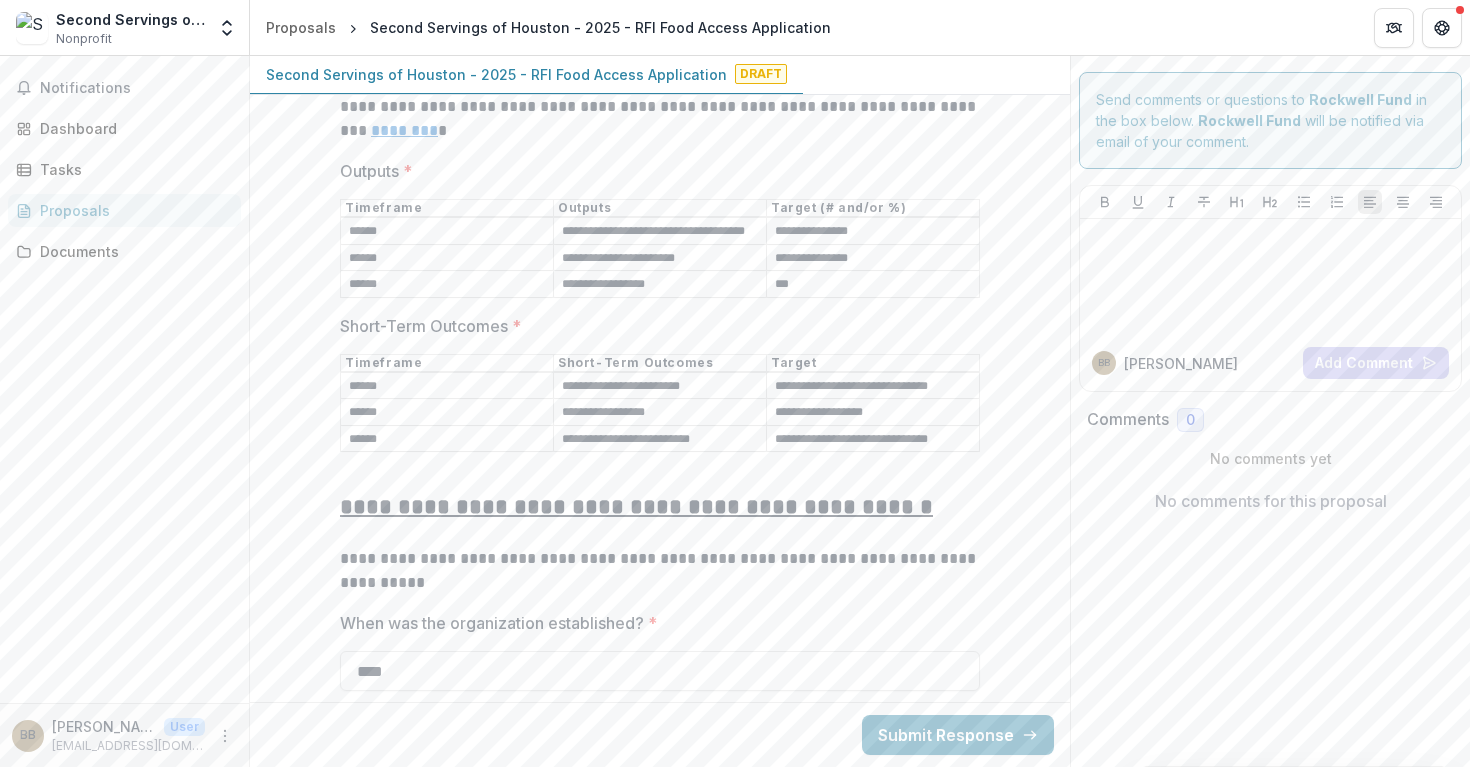 type on "**********" 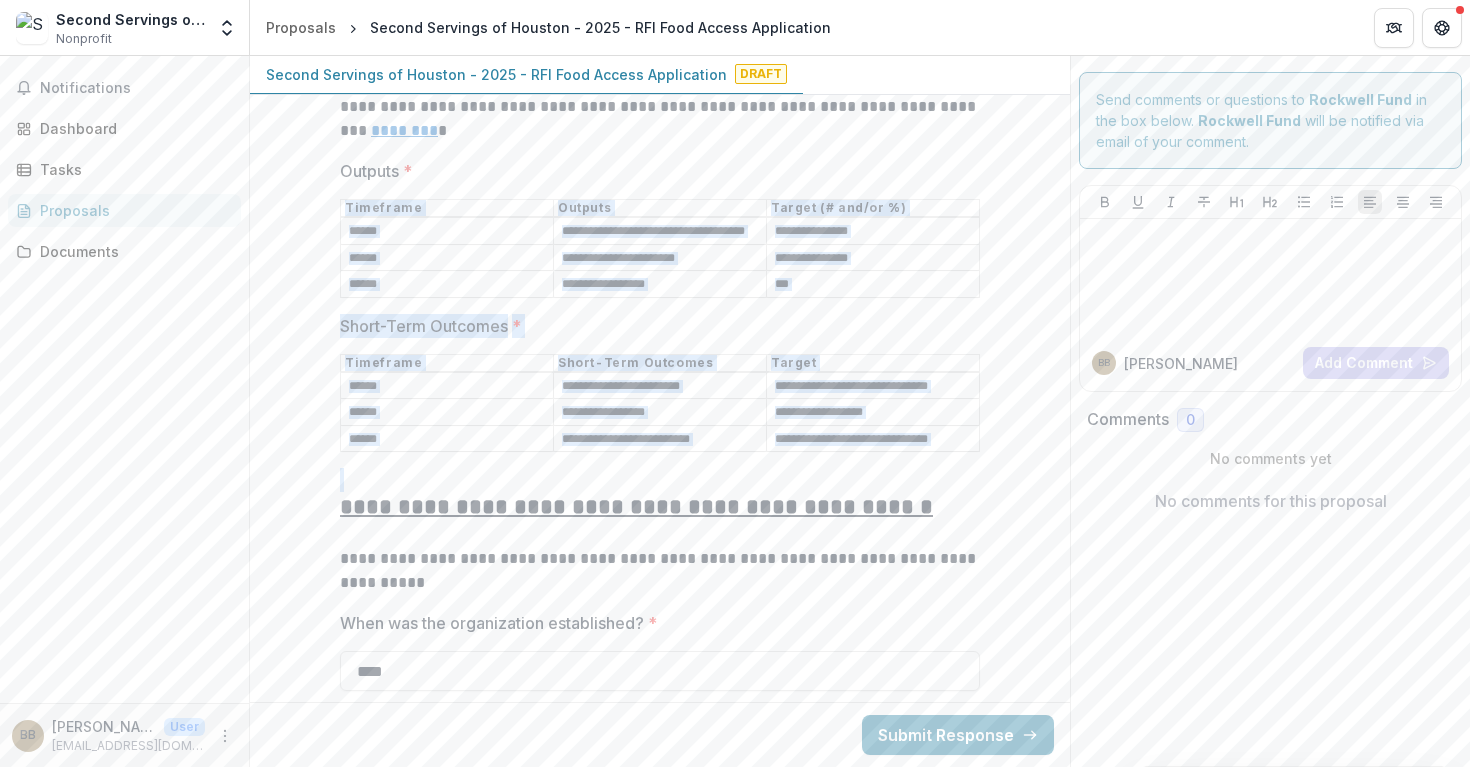 drag, startPoint x: 331, startPoint y: 172, endPoint x: 935, endPoint y: 439, distance: 660.38245 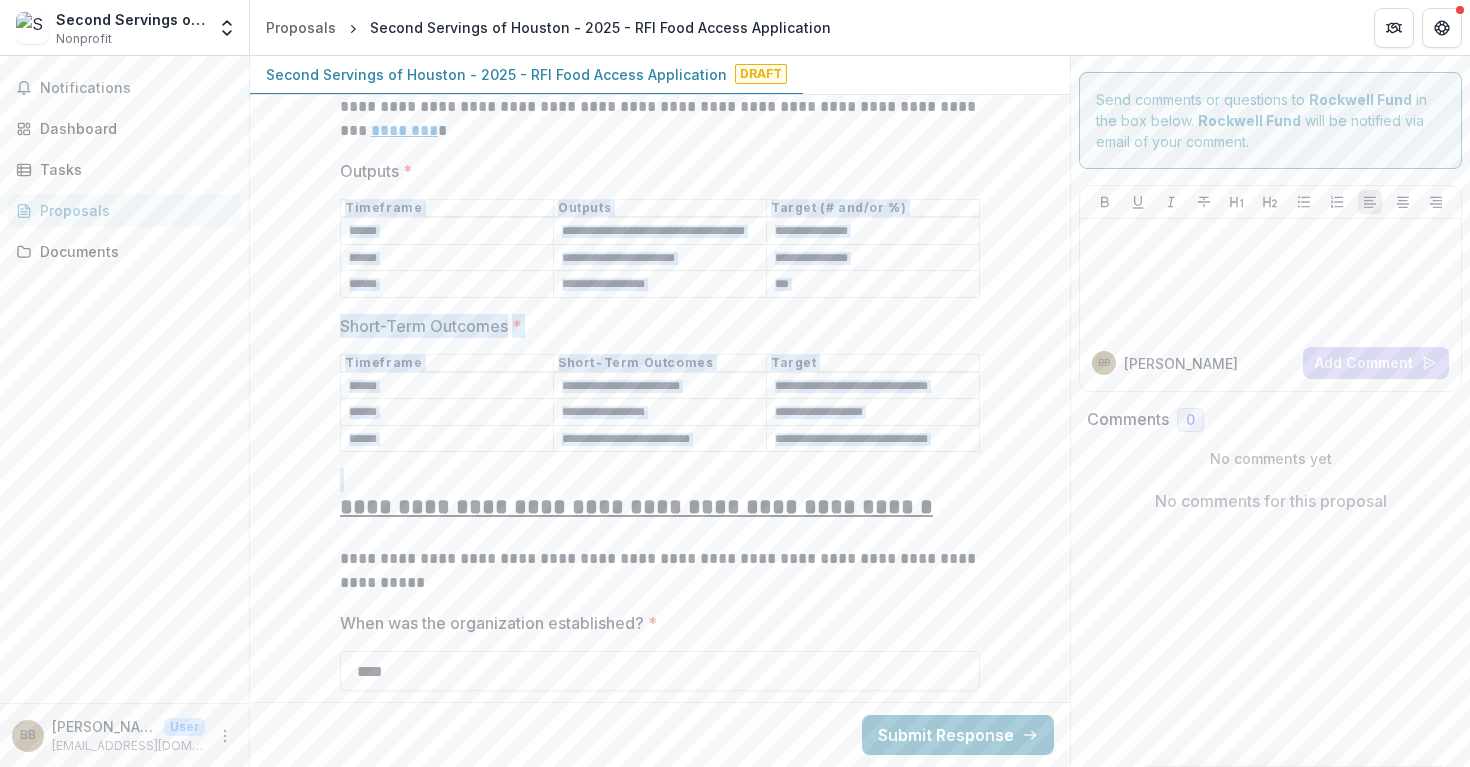 click on "**********" at bounding box center (660, 726) 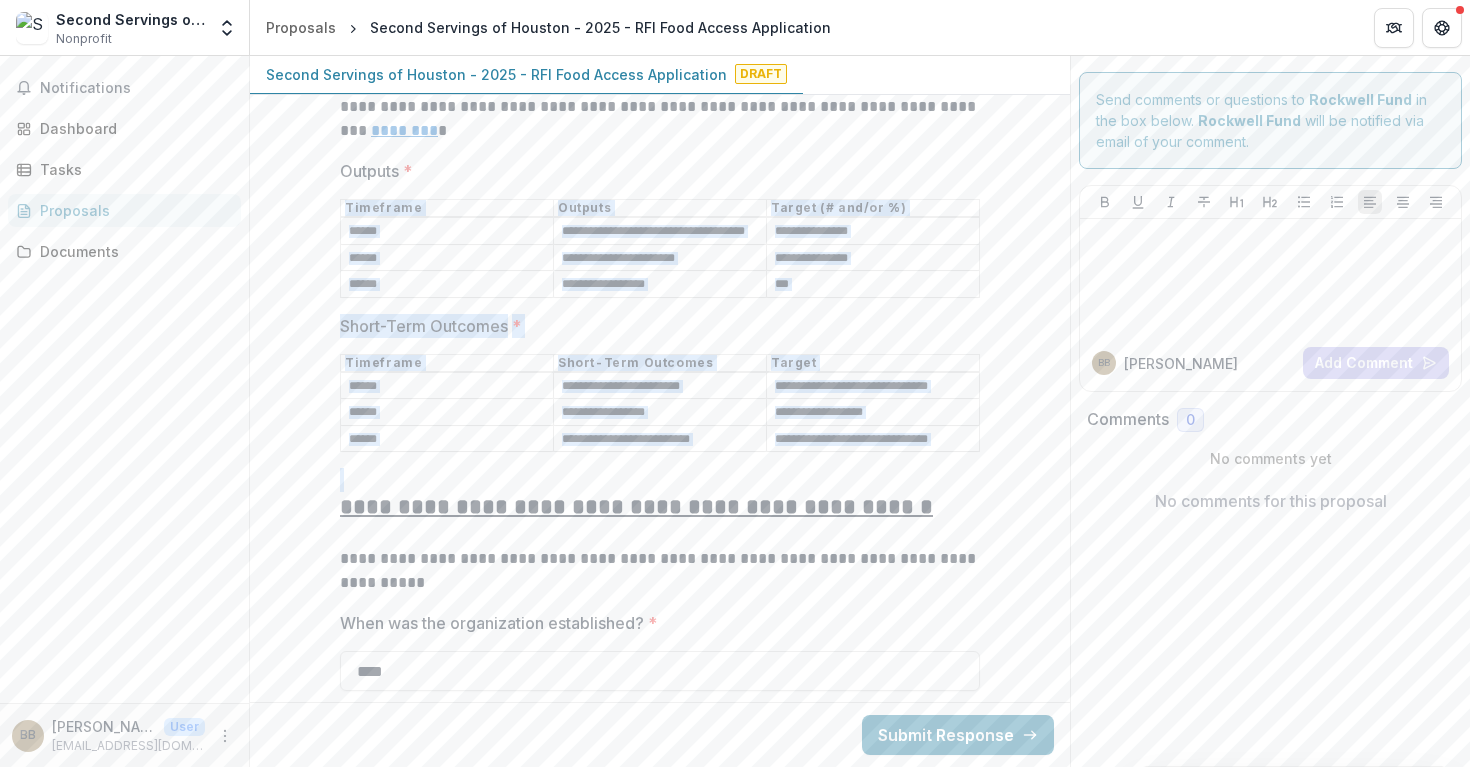 copy on "Timeframe Outputs Target (# and/or %)  Short-Term Outcomes * Timeframe Short-Term Outcomes Target" 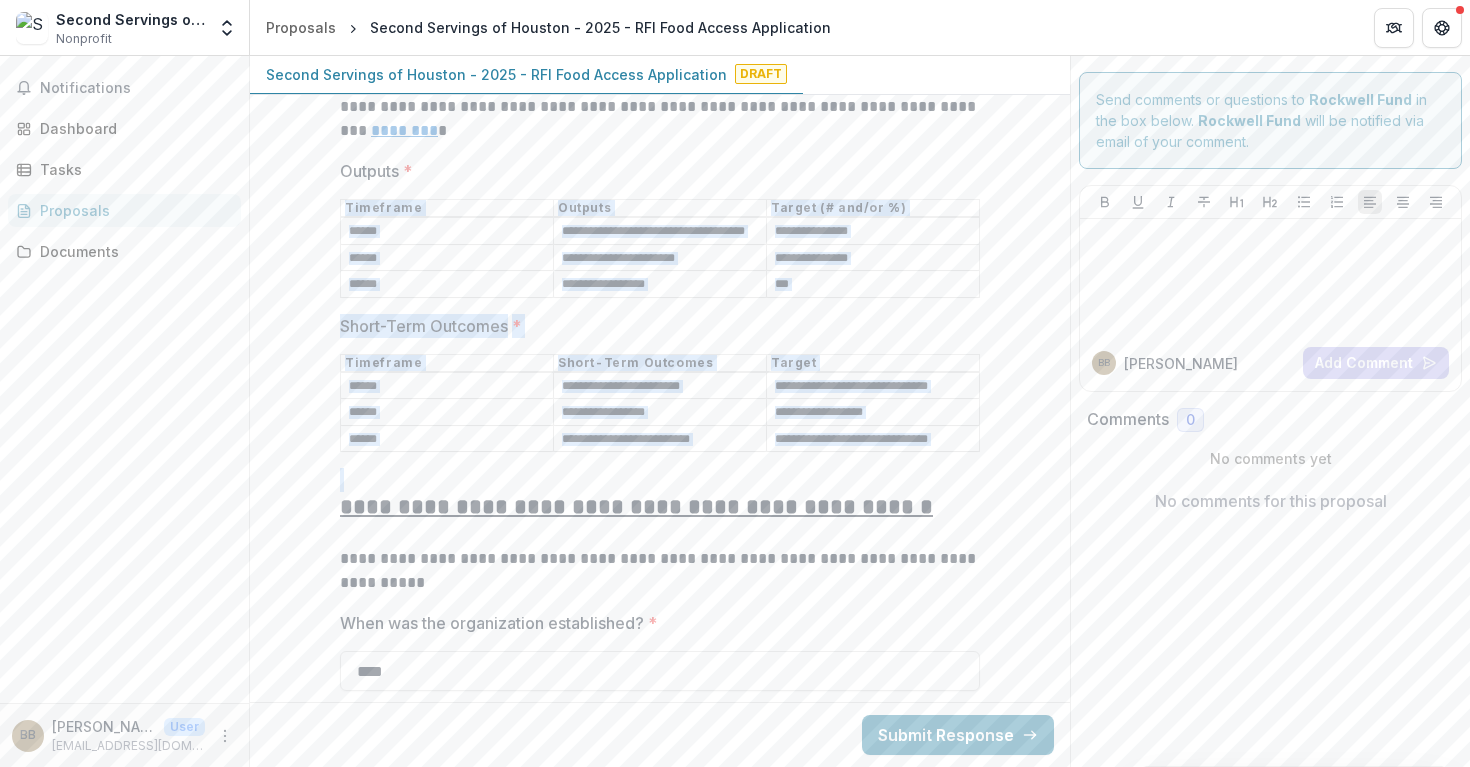 click on "**********" at bounding box center [660, 726] 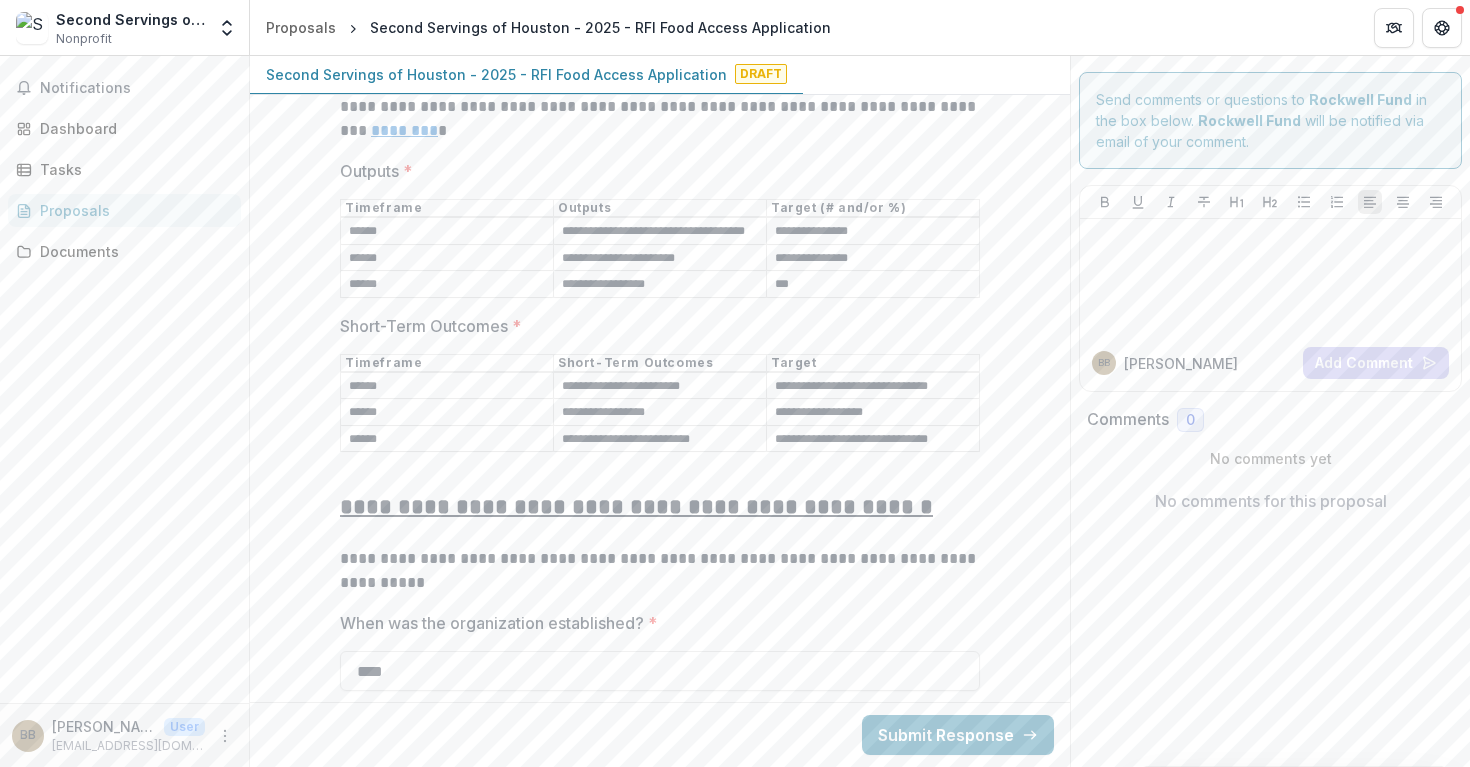 click on "**********" at bounding box center [660, 232] 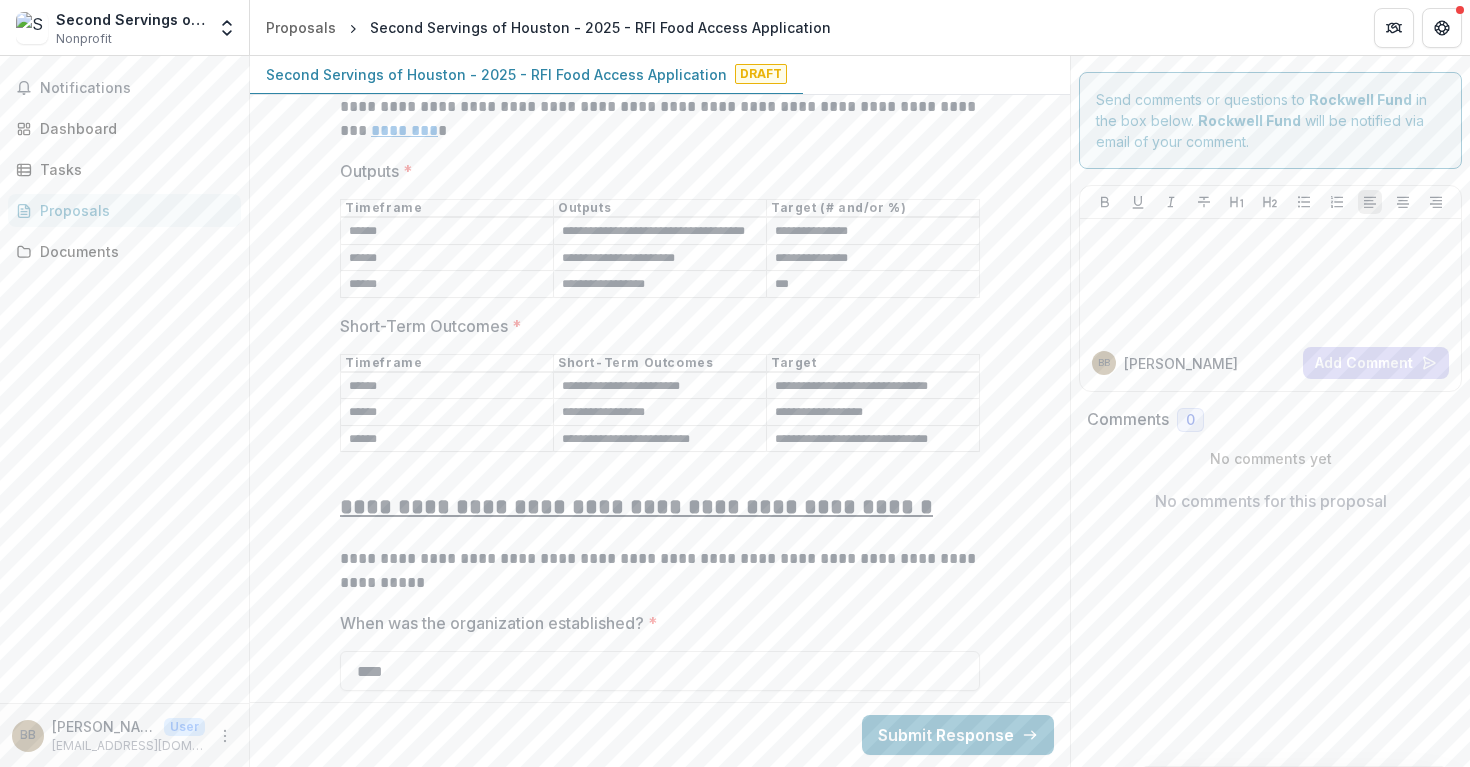 drag, startPoint x: 606, startPoint y: 212, endPoint x: 551, endPoint y: 204, distance: 55.578773 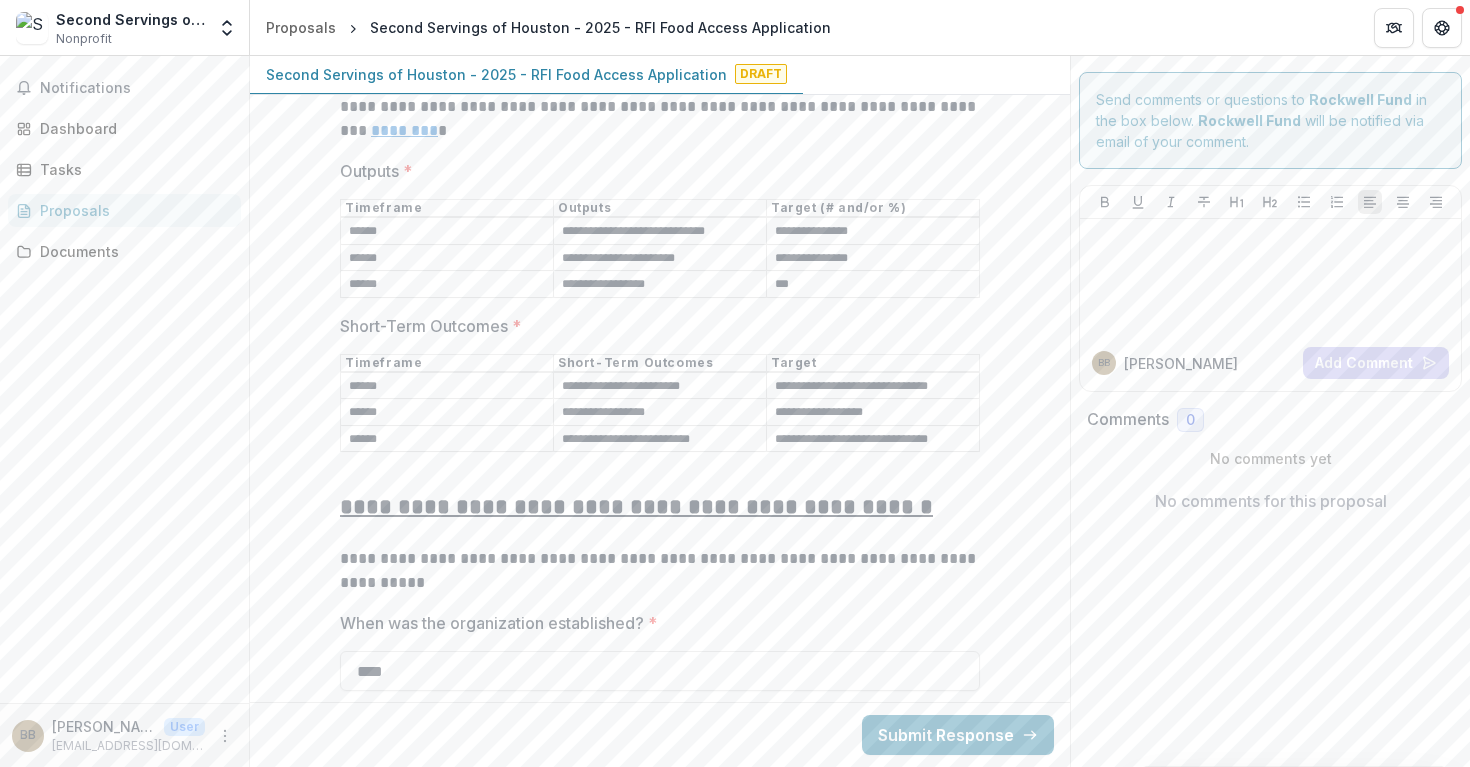 type on "**********" 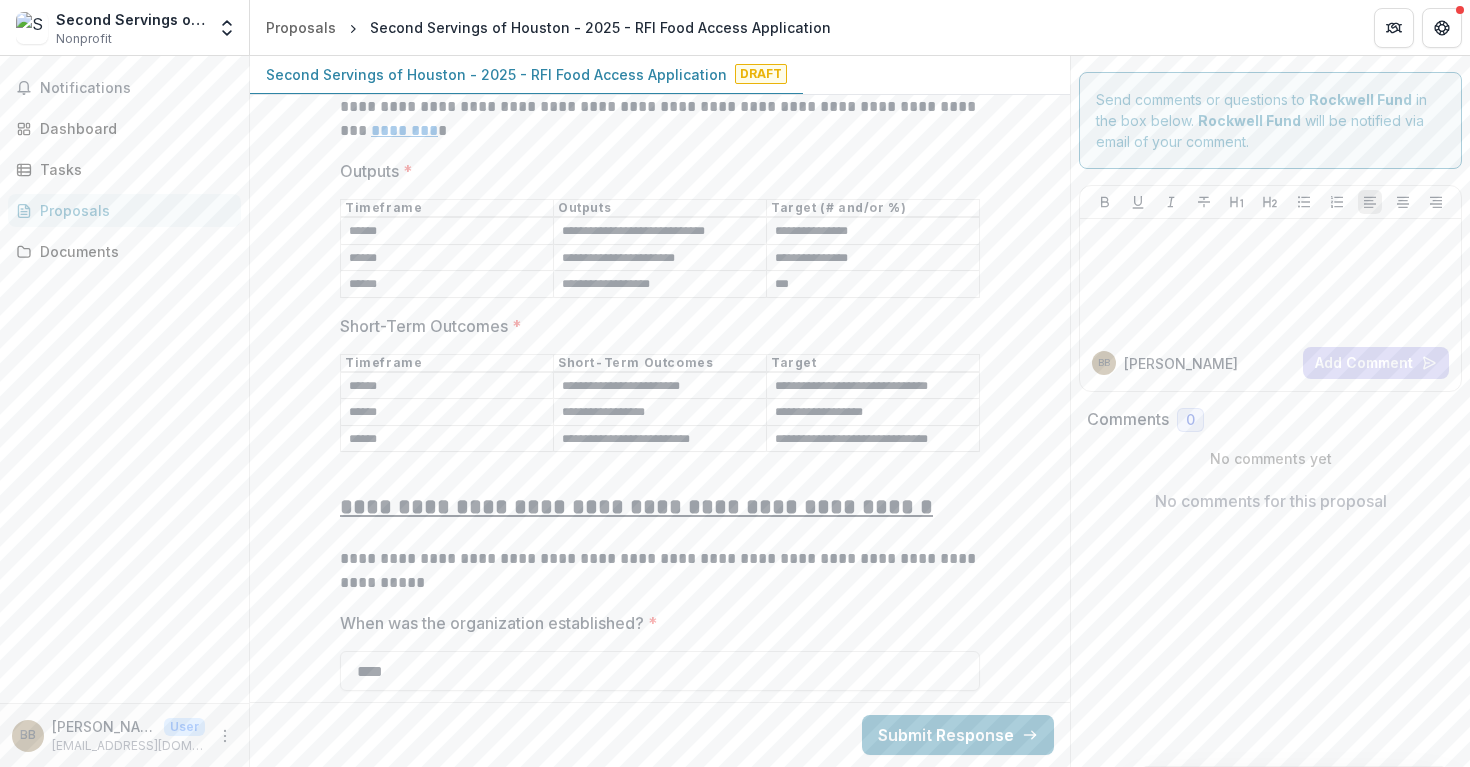 drag, startPoint x: 559, startPoint y: 259, endPoint x: 689, endPoint y: 258, distance: 130.00385 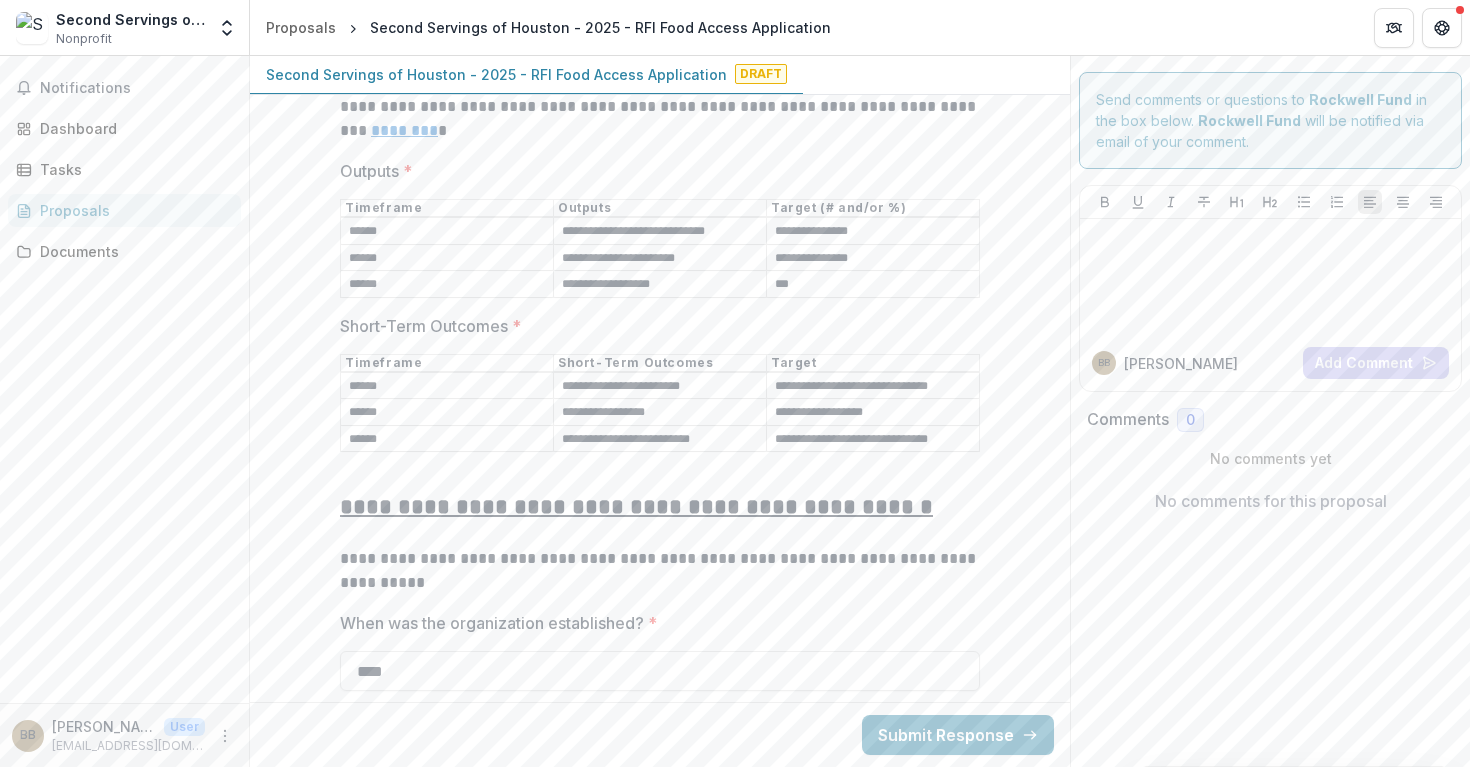 drag, startPoint x: 774, startPoint y: 411, endPoint x: 786, endPoint y: 413, distance: 12.165525 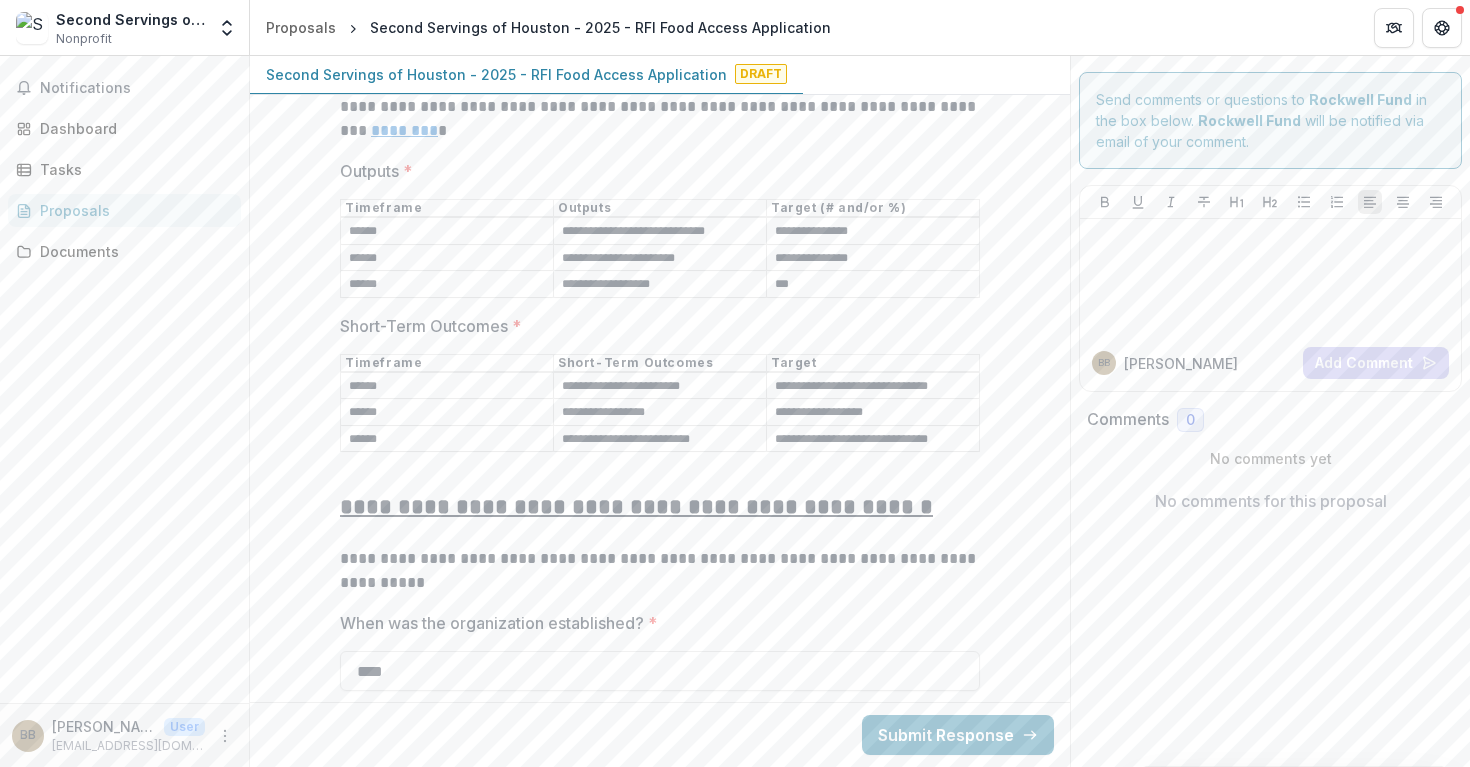 click on "**********" at bounding box center (873, 439) 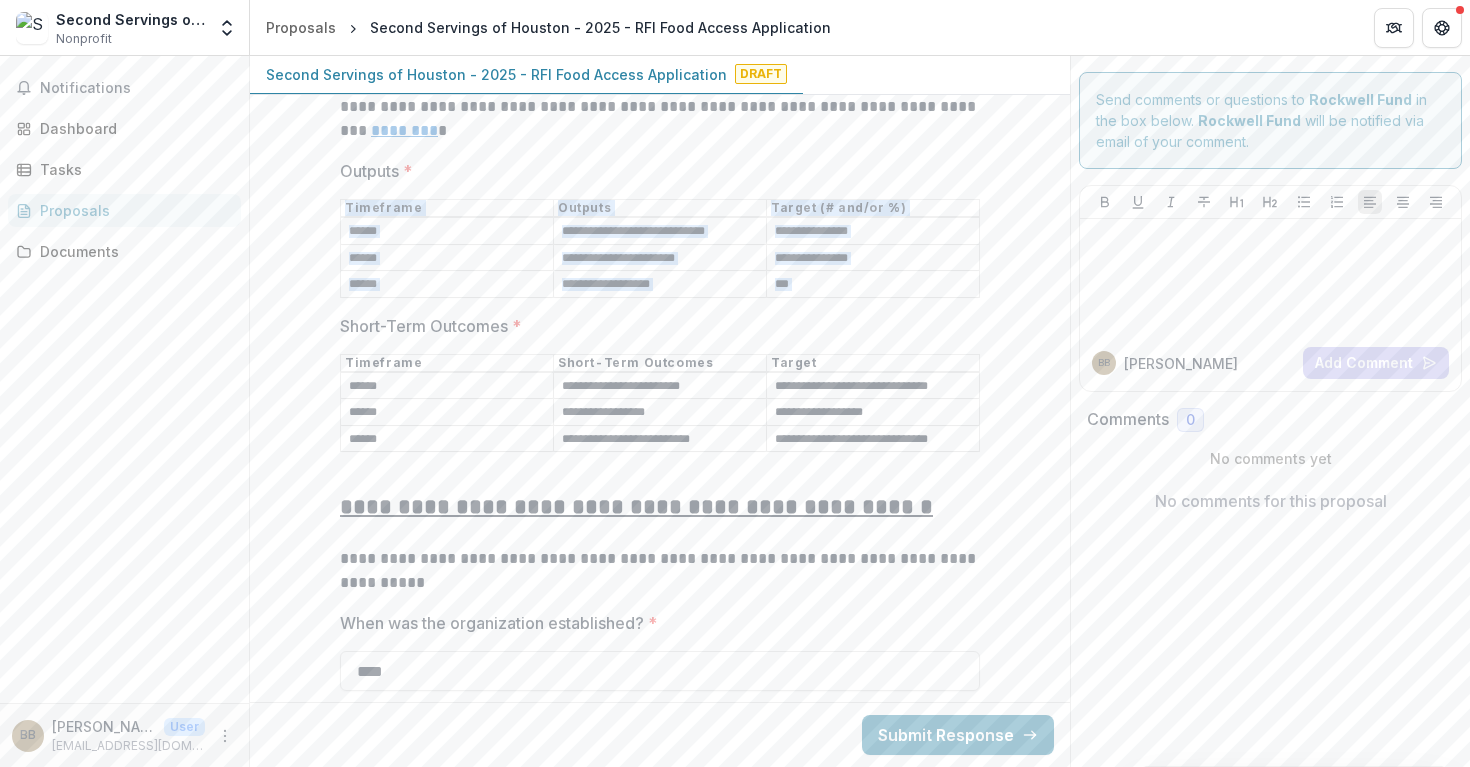 drag, startPoint x: 345, startPoint y: 179, endPoint x: 794, endPoint y: 279, distance: 460.0011 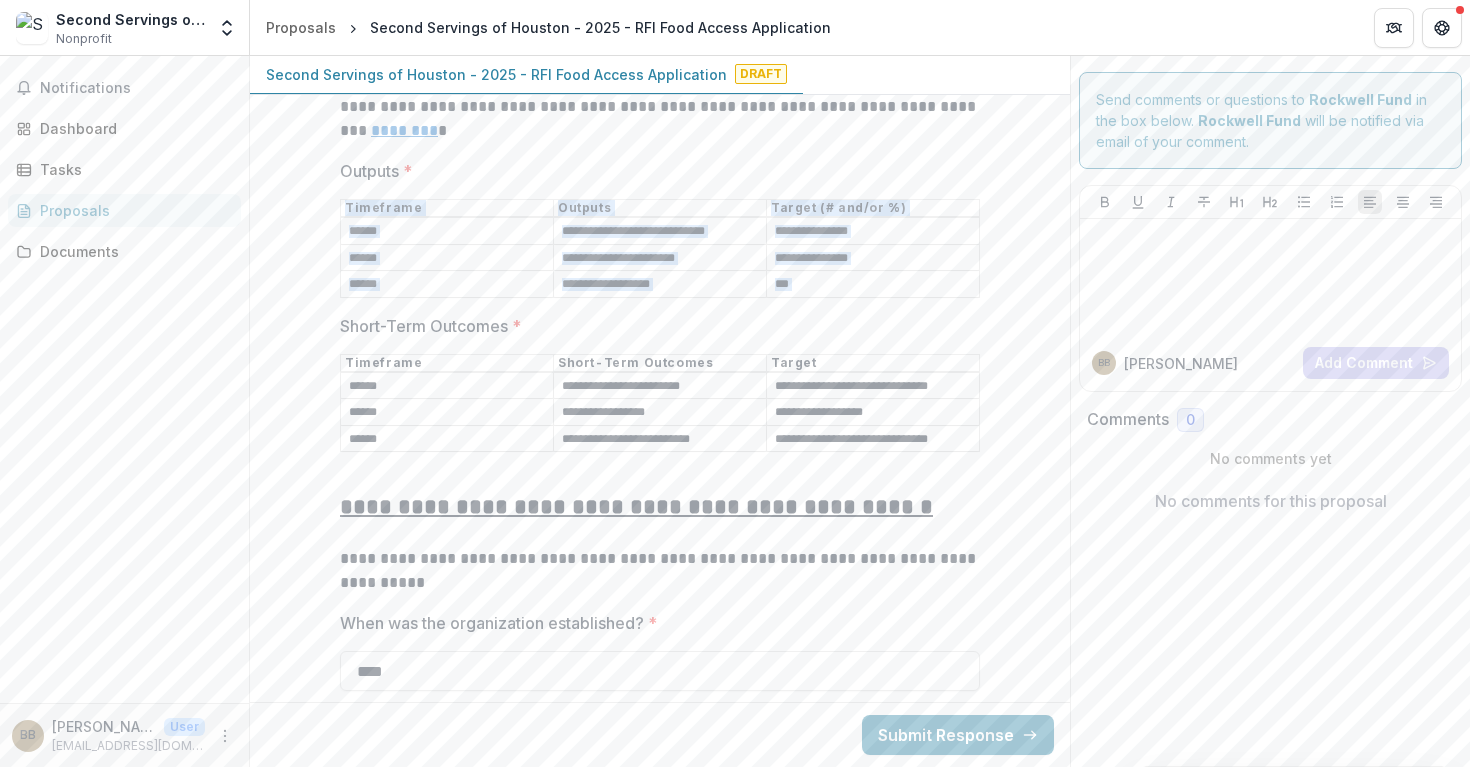 click on "**********" at bounding box center [660, 726] 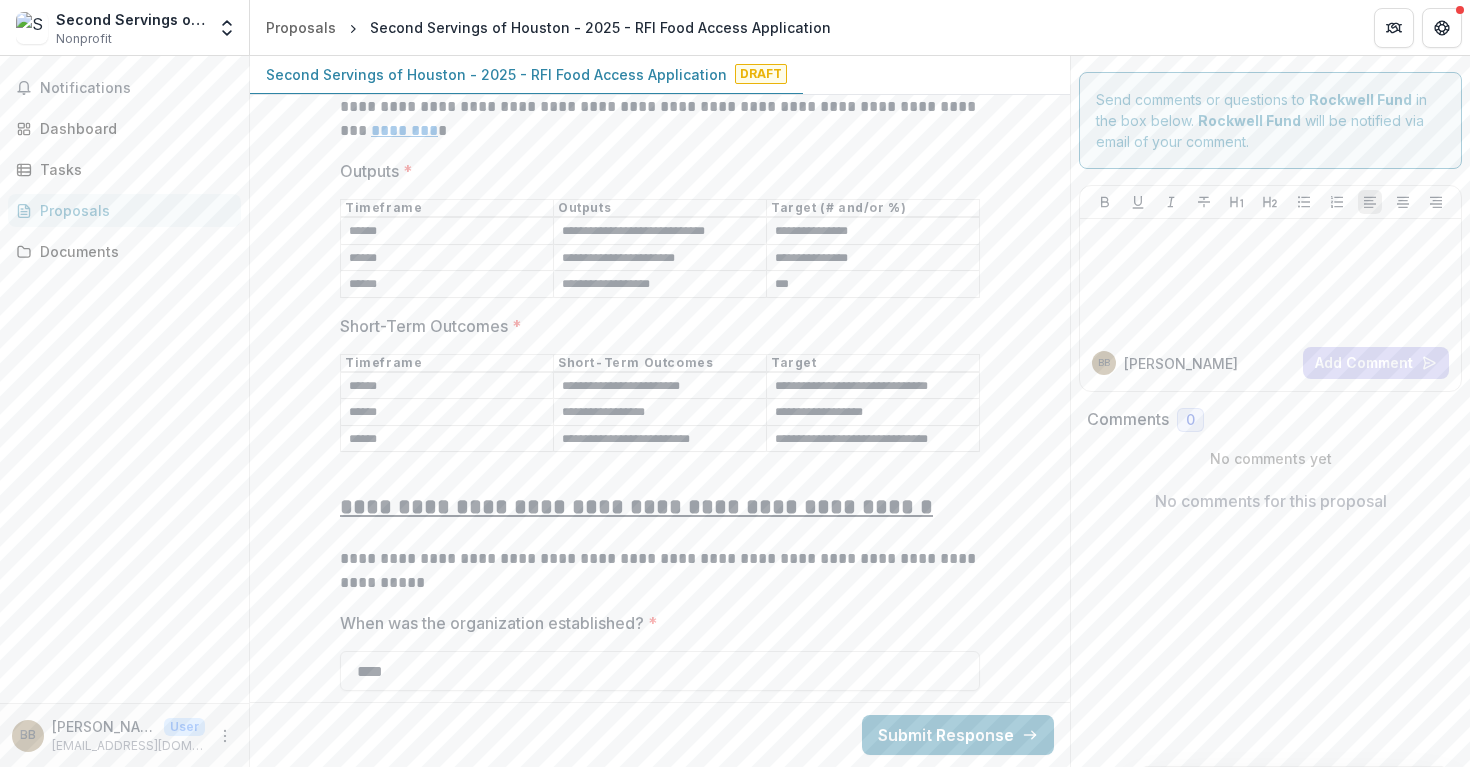 copy 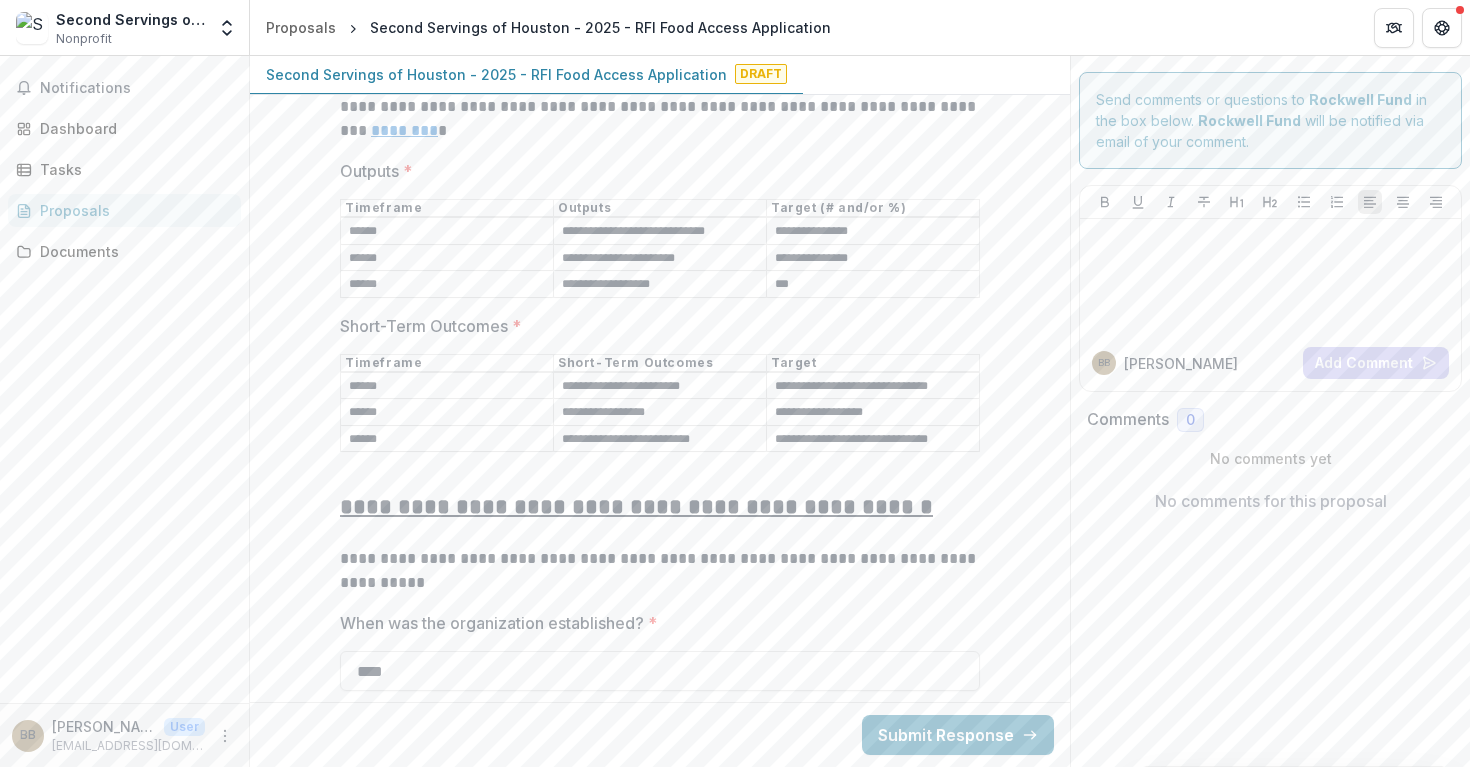 drag, startPoint x: 929, startPoint y: 169, endPoint x: 706, endPoint y: 276, distance: 247.34187 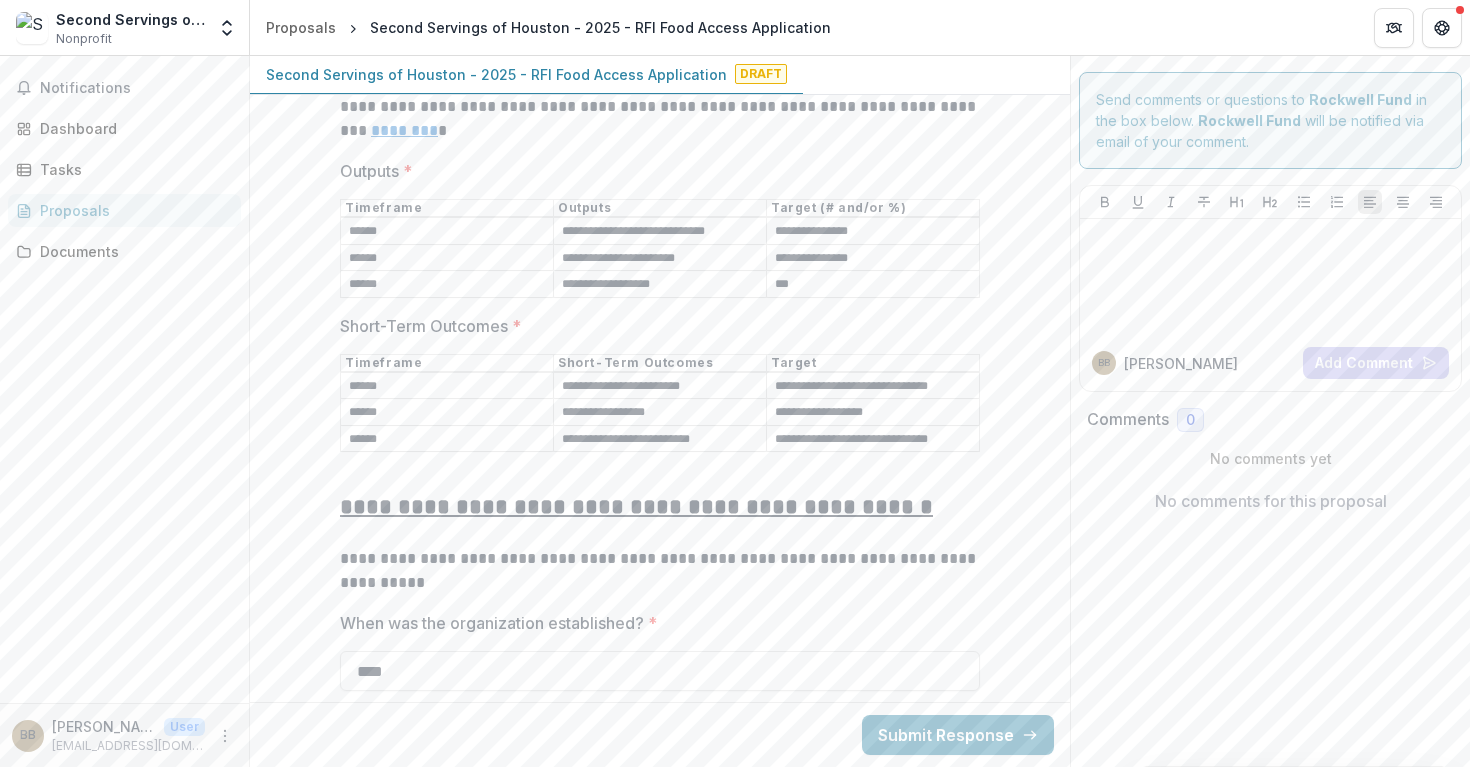 drag, startPoint x: 350, startPoint y: 209, endPoint x: 900, endPoint y: 274, distance: 553.8276 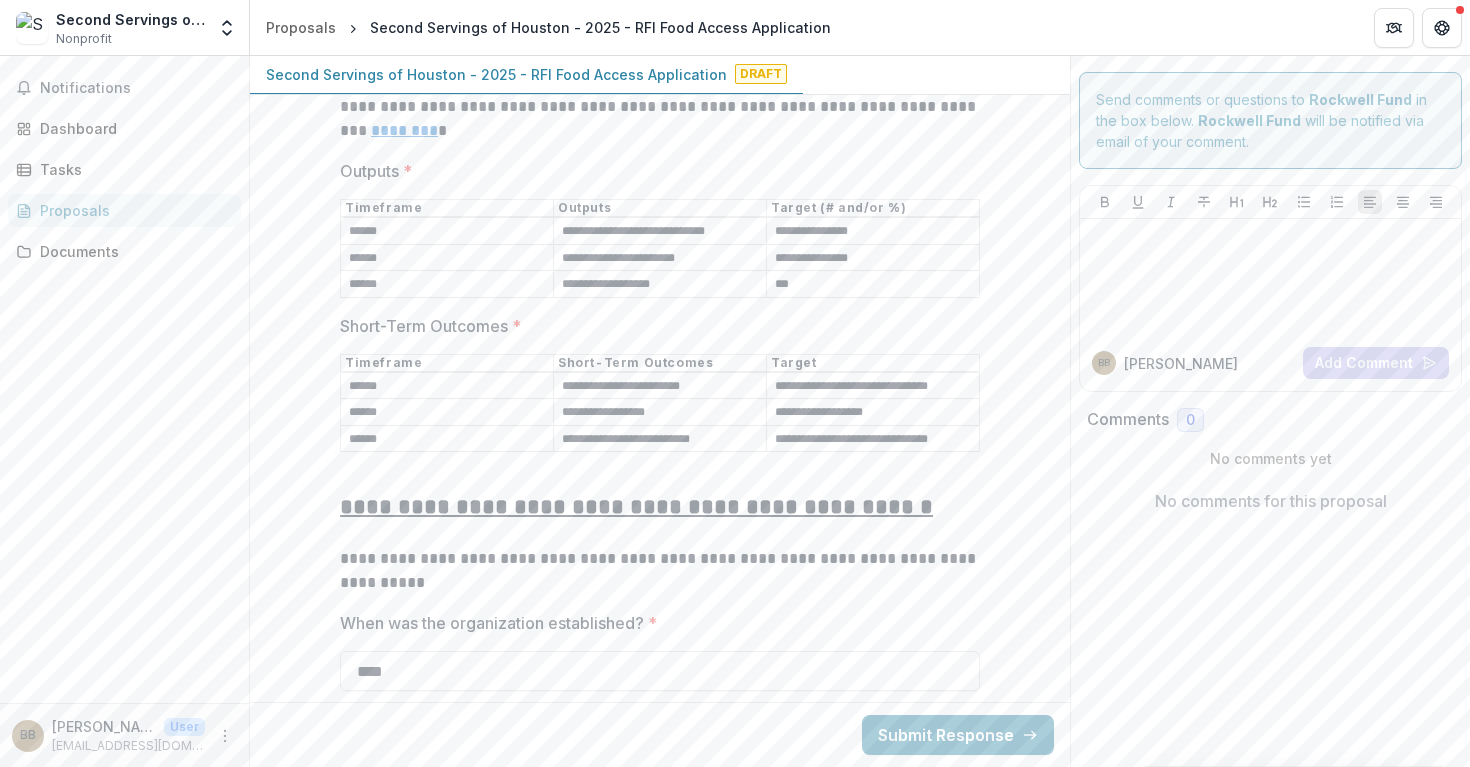 click on "**********" at bounding box center (660, 726) 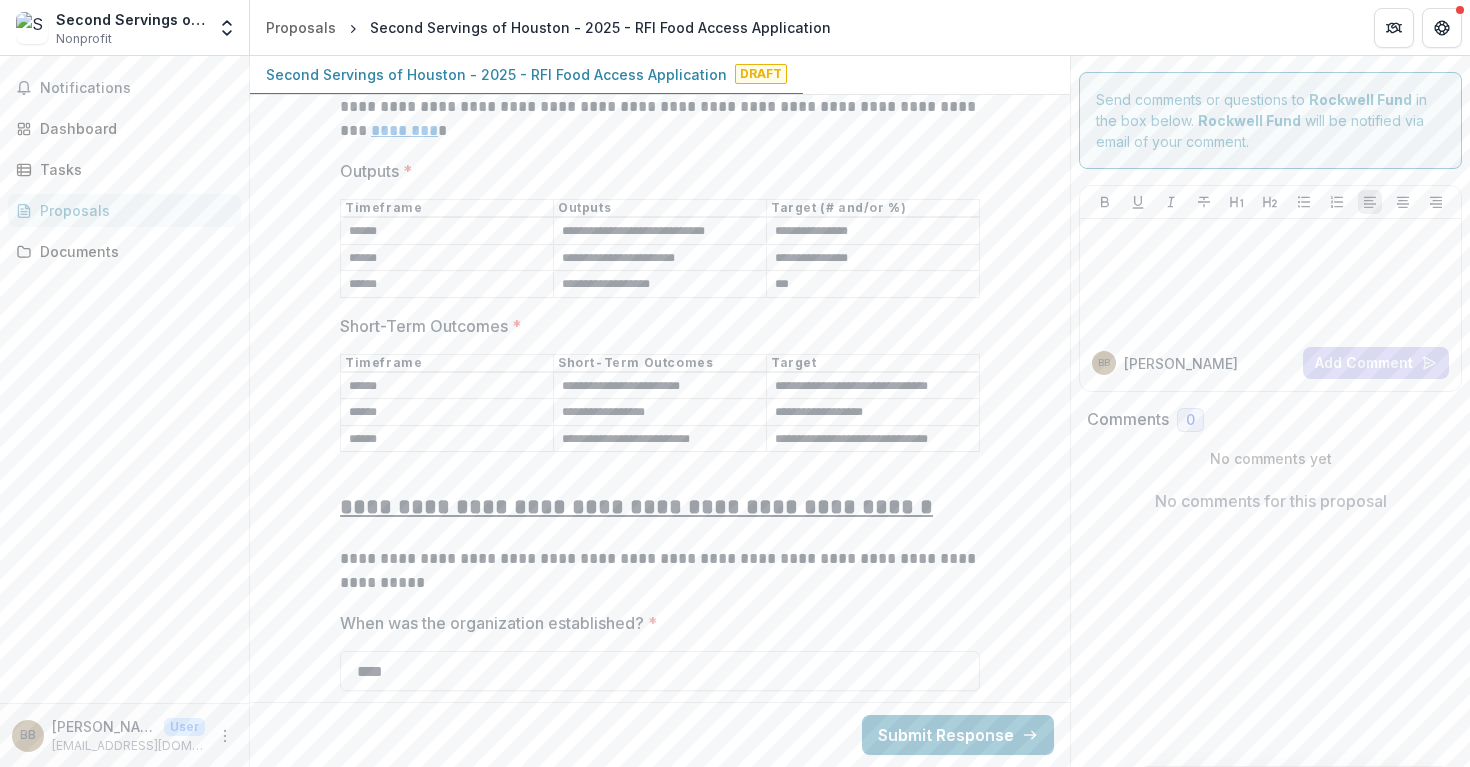 click on "**********" at bounding box center (660, 726) 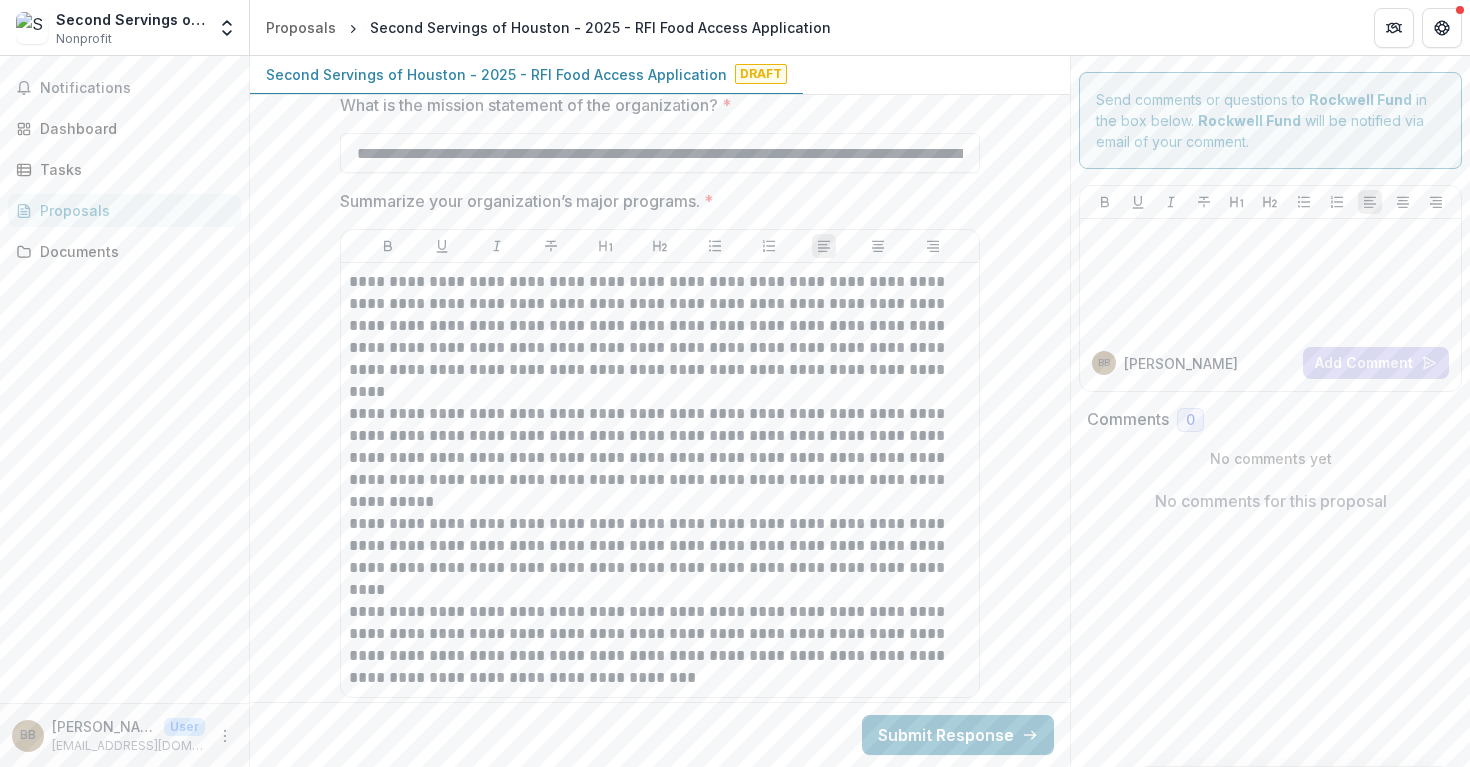 scroll, scrollTop: 7579, scrollLeft: 0, axis: vertical 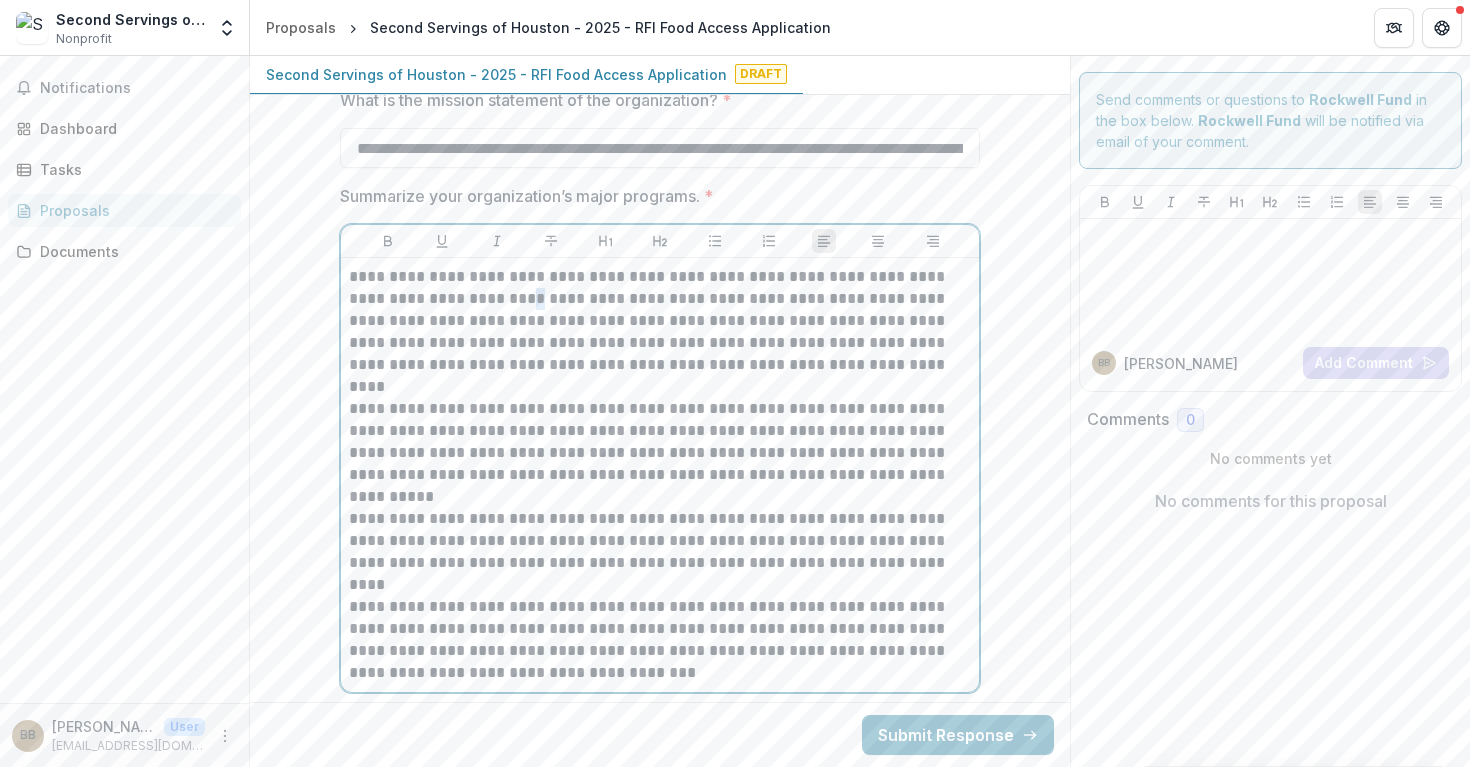 drag, startPoint x: 527, startPoint y: 261, endPoint x: 517, endPoint y: 260, distance: 10.049875 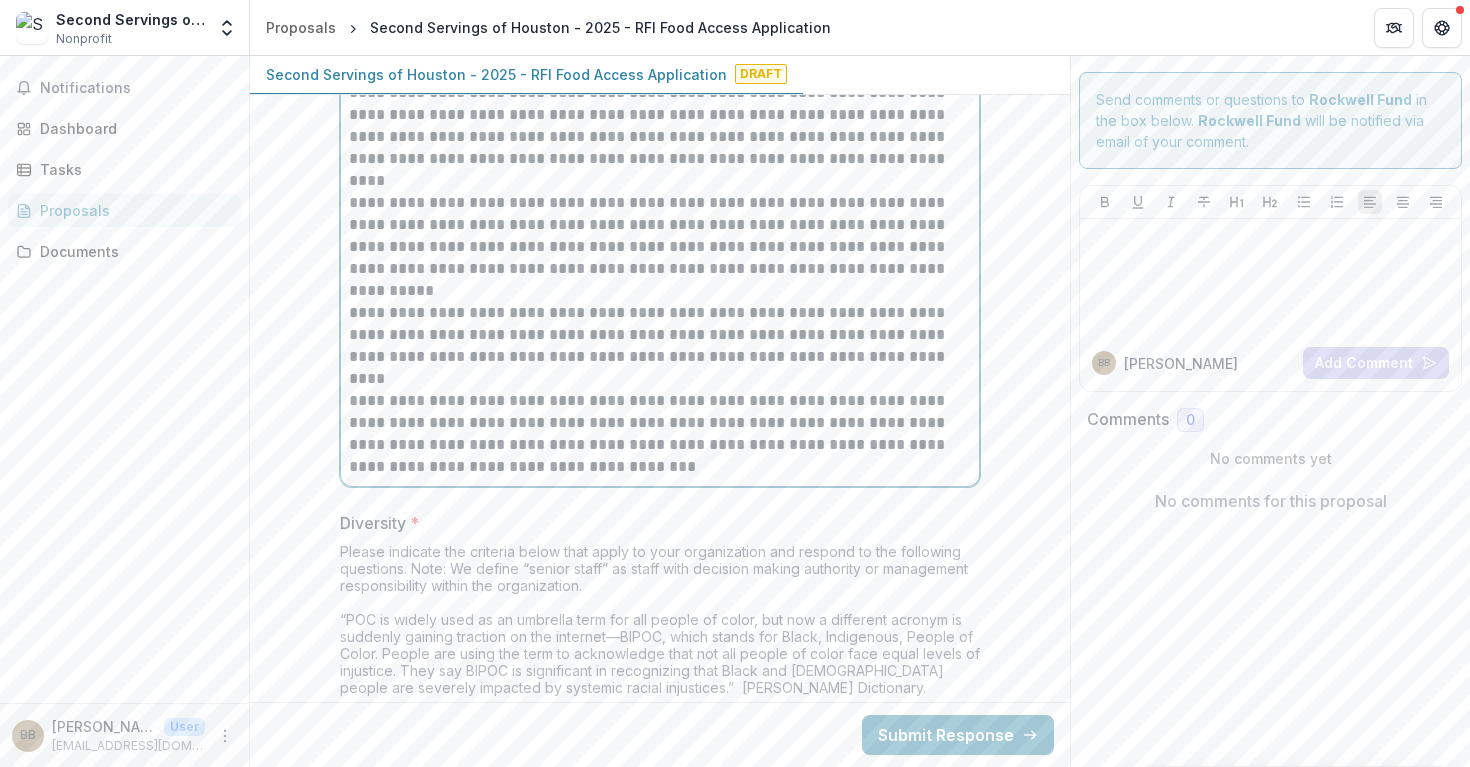 scroll, scrollTop: 7789, scrollLeft: 0, axis: vertical 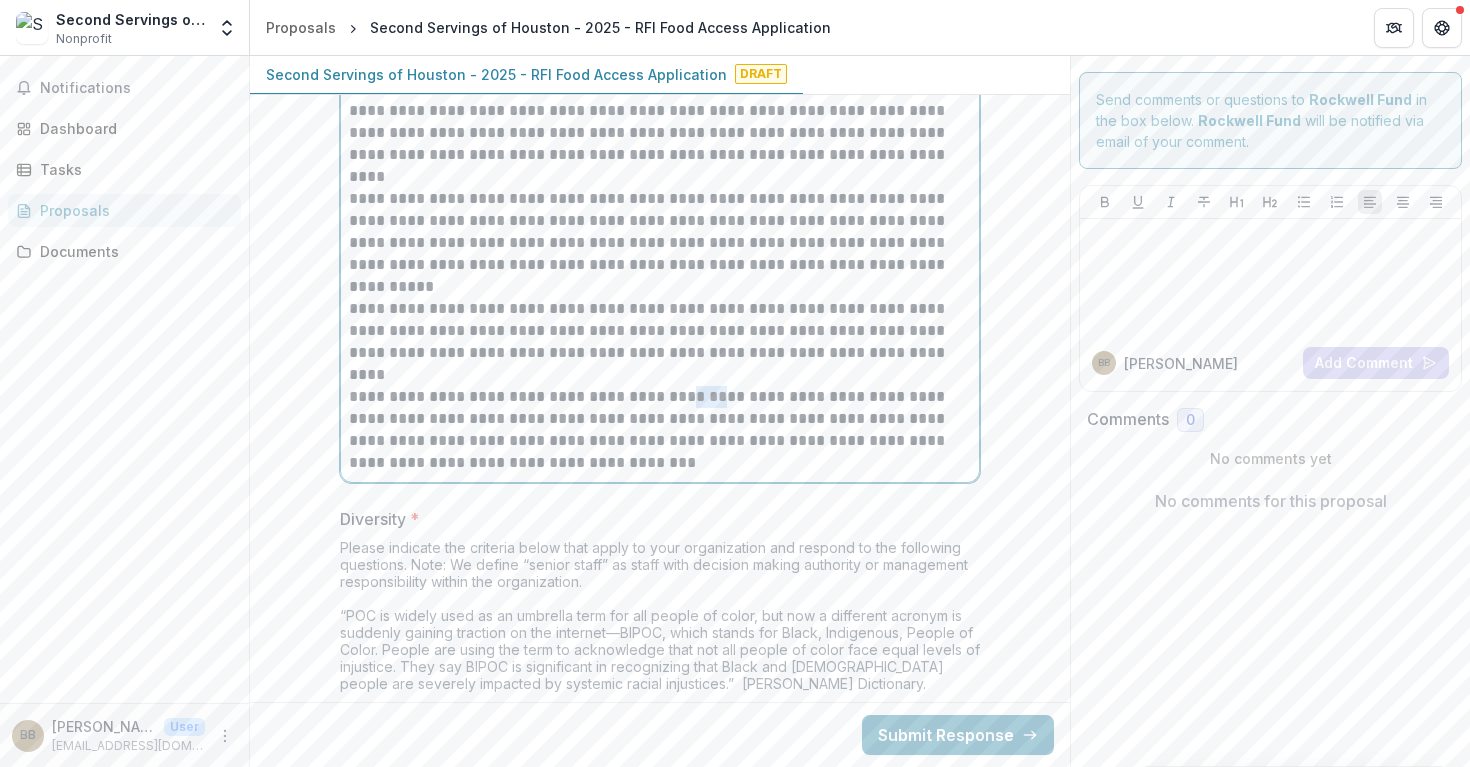 drag, startPoint x: 732, startPoint y: 364, endPoint x: 699, endPoint y: 364, distance: 33 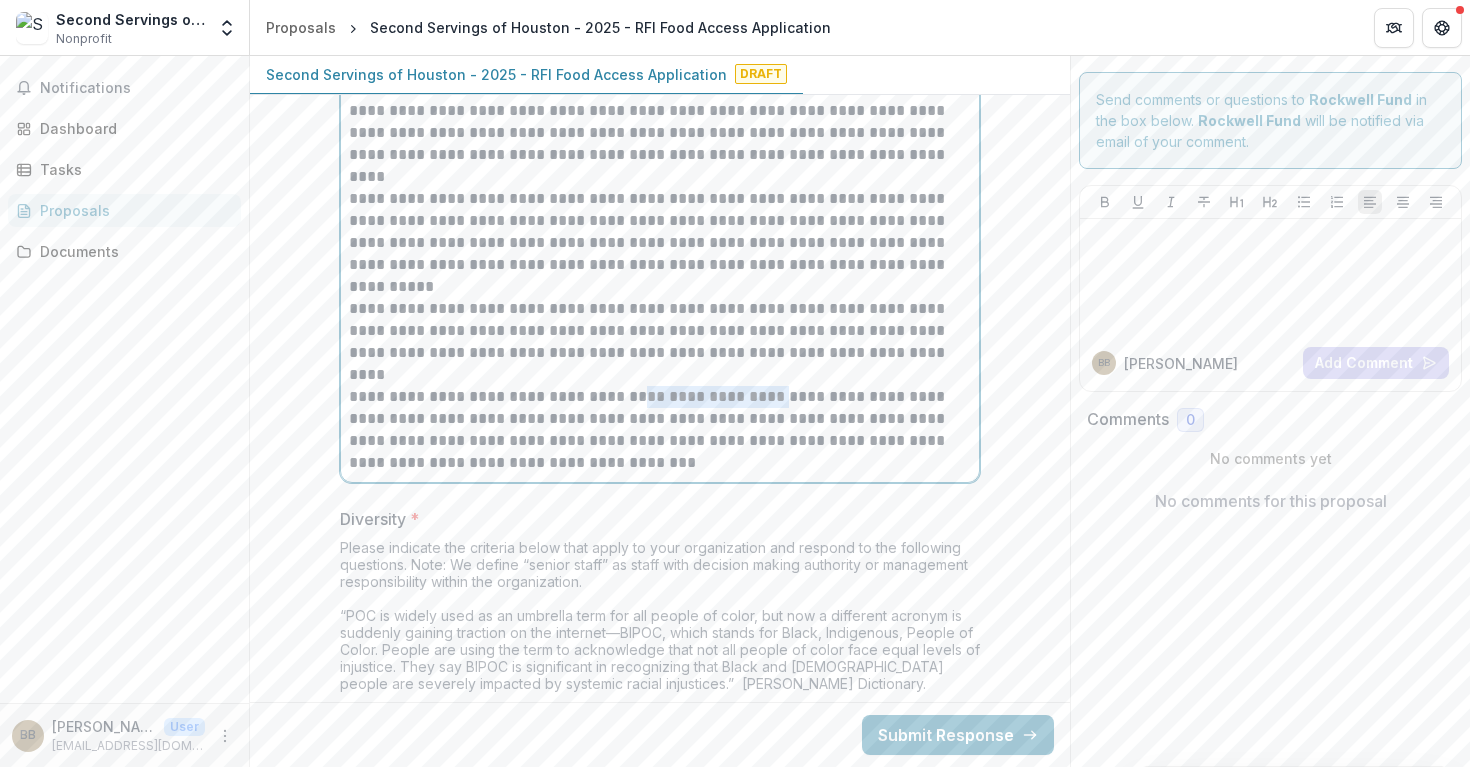 drag, startPoint x: 782, startPoint y: 368, endPoint x: 649, endPoint y: 366, distance: 133.01503 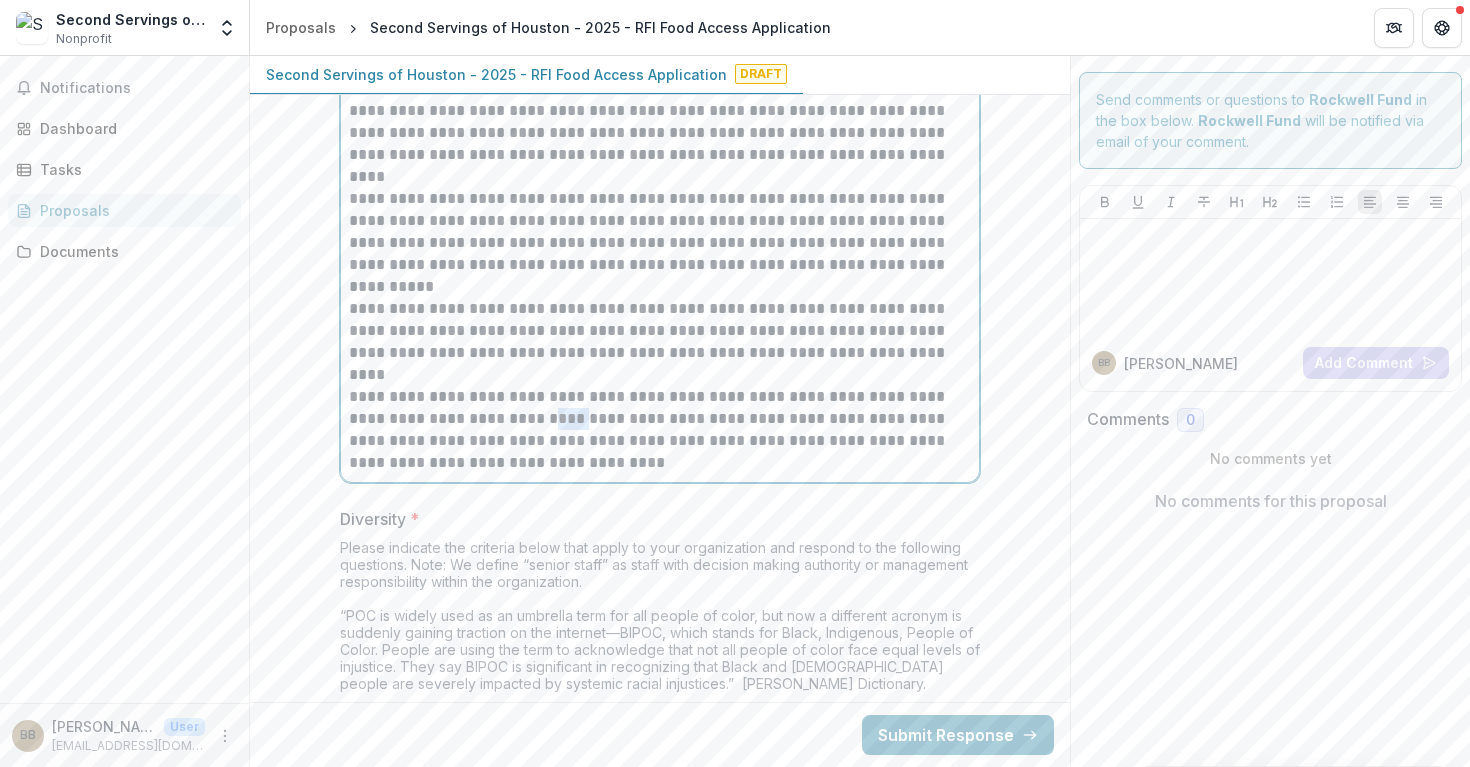 drag, startPoint x: 614, startPoint y: 388, endPoint x: 577, endPoint y: 385, distance: 37.12142 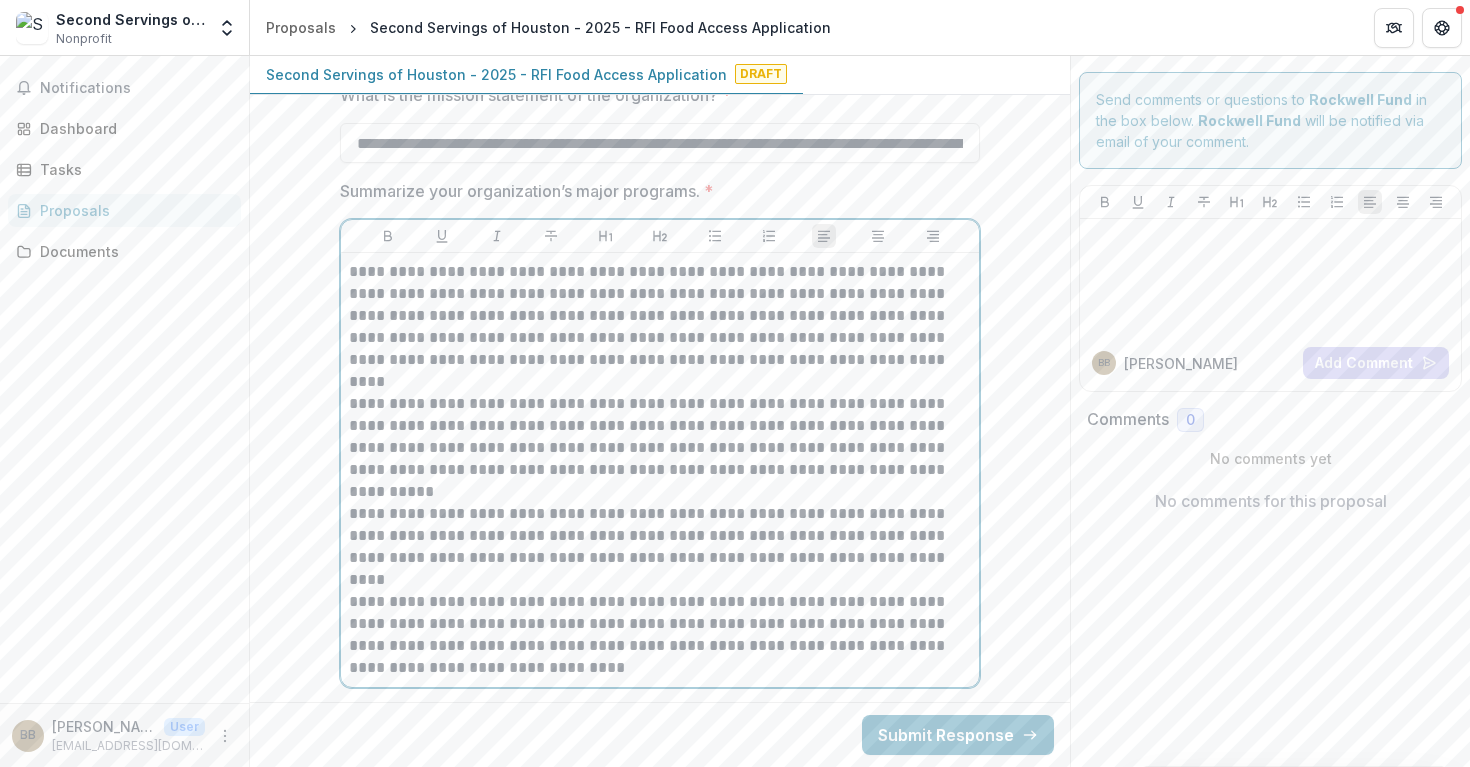 scroll, scrollTop: 7554, scrollLeft: 0, axis: vertical 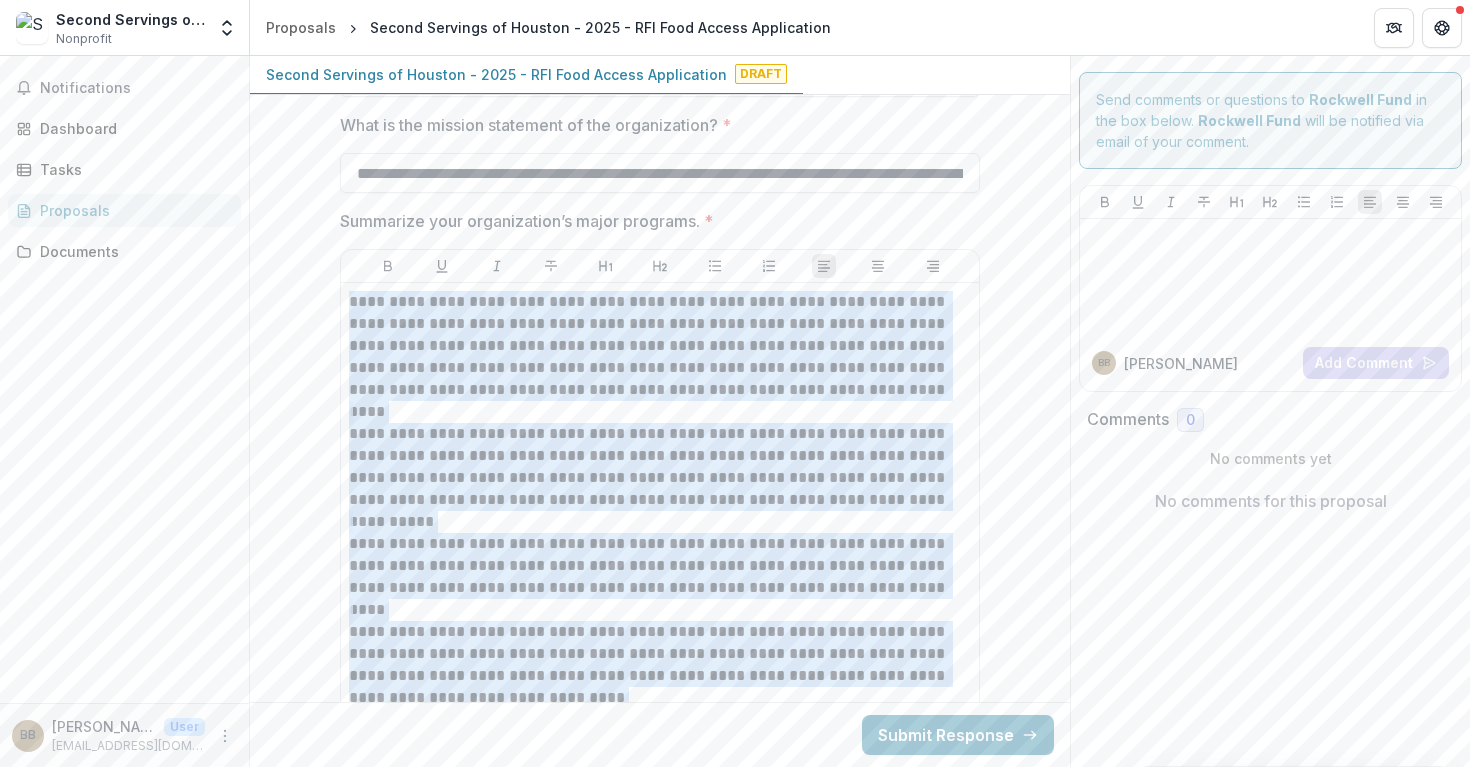 drag, startPoint x: 343, startPoint y: 268, endPoint x: 776, endPoint y: 684, distance: 600.454 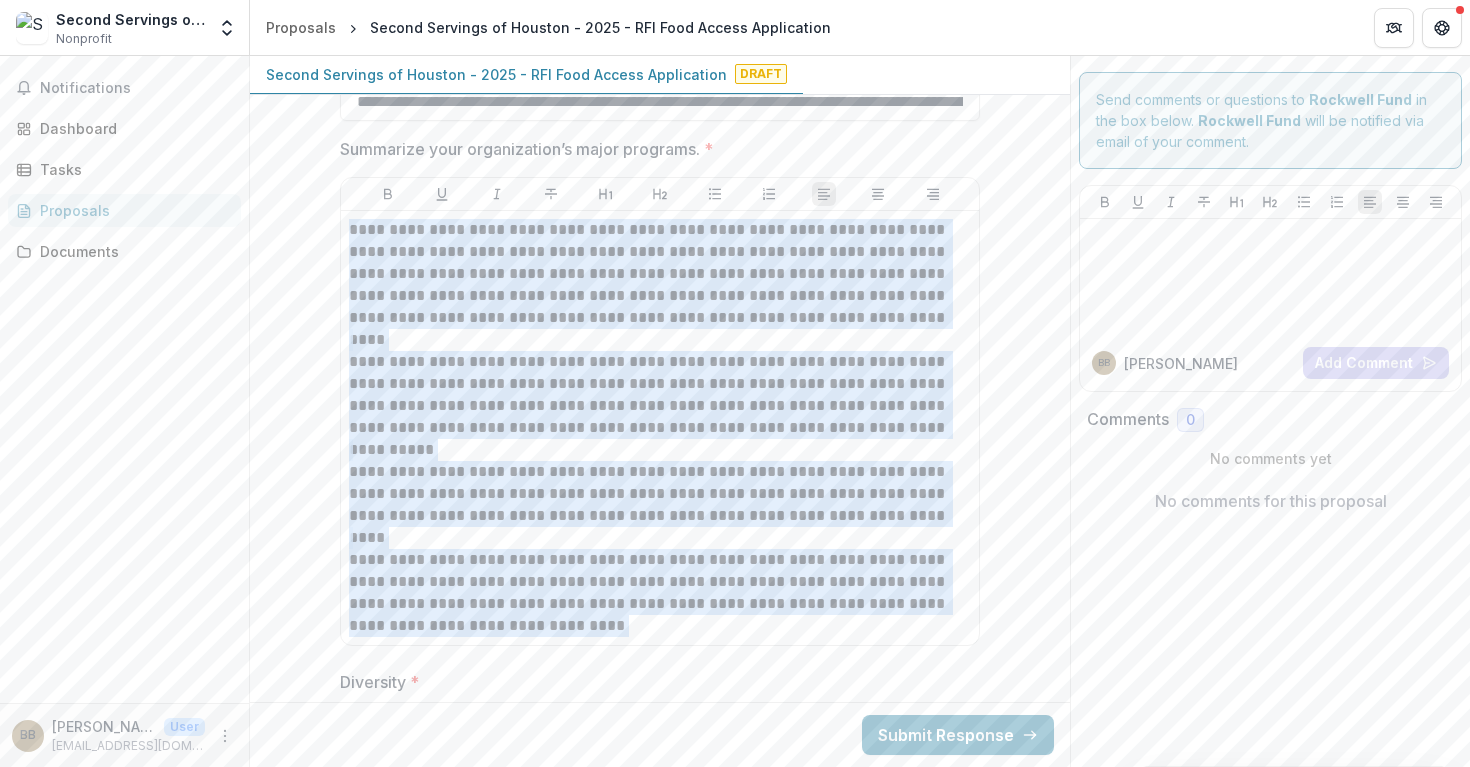 scroll, scrollTop: 7635, scrollLeft: 0, axis: vertical 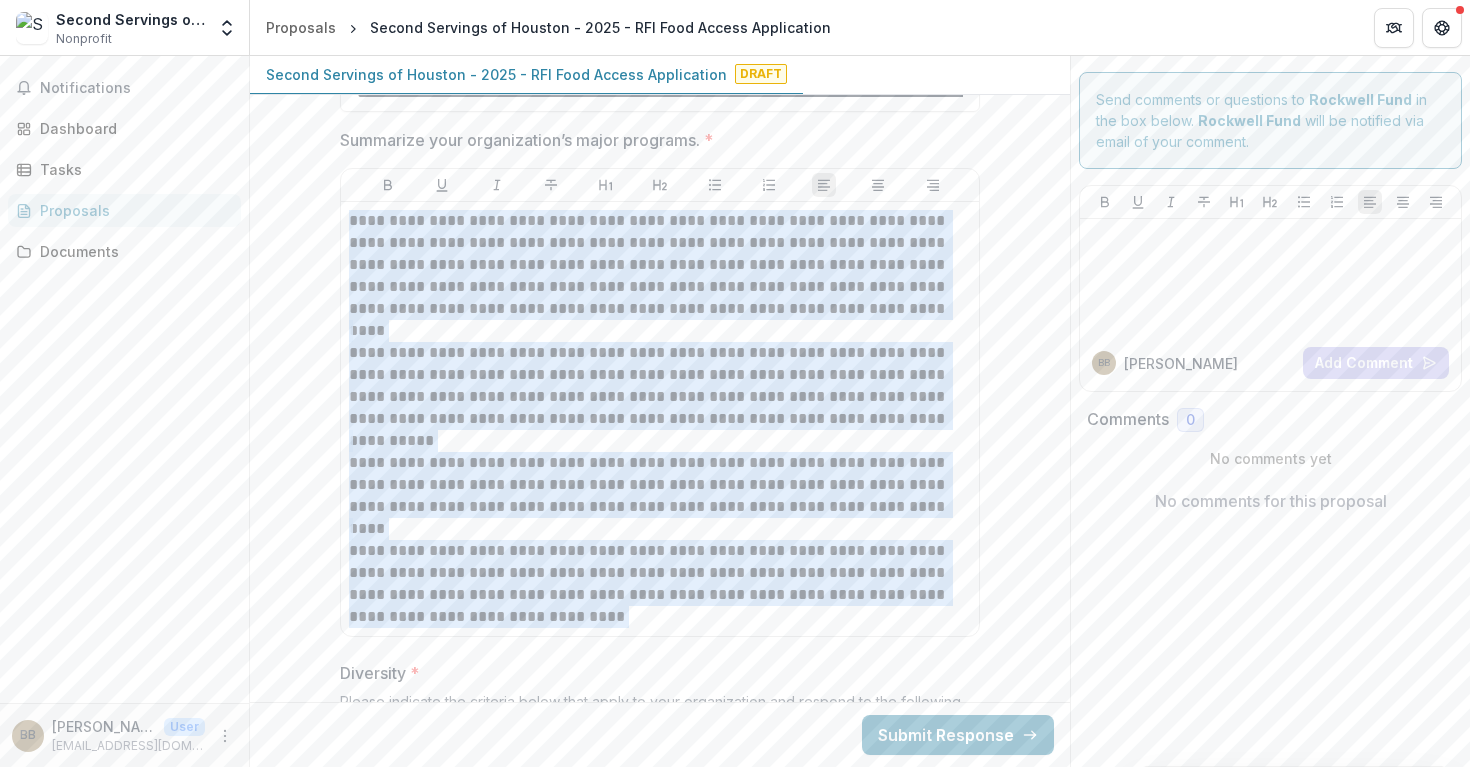 copy on "**********" 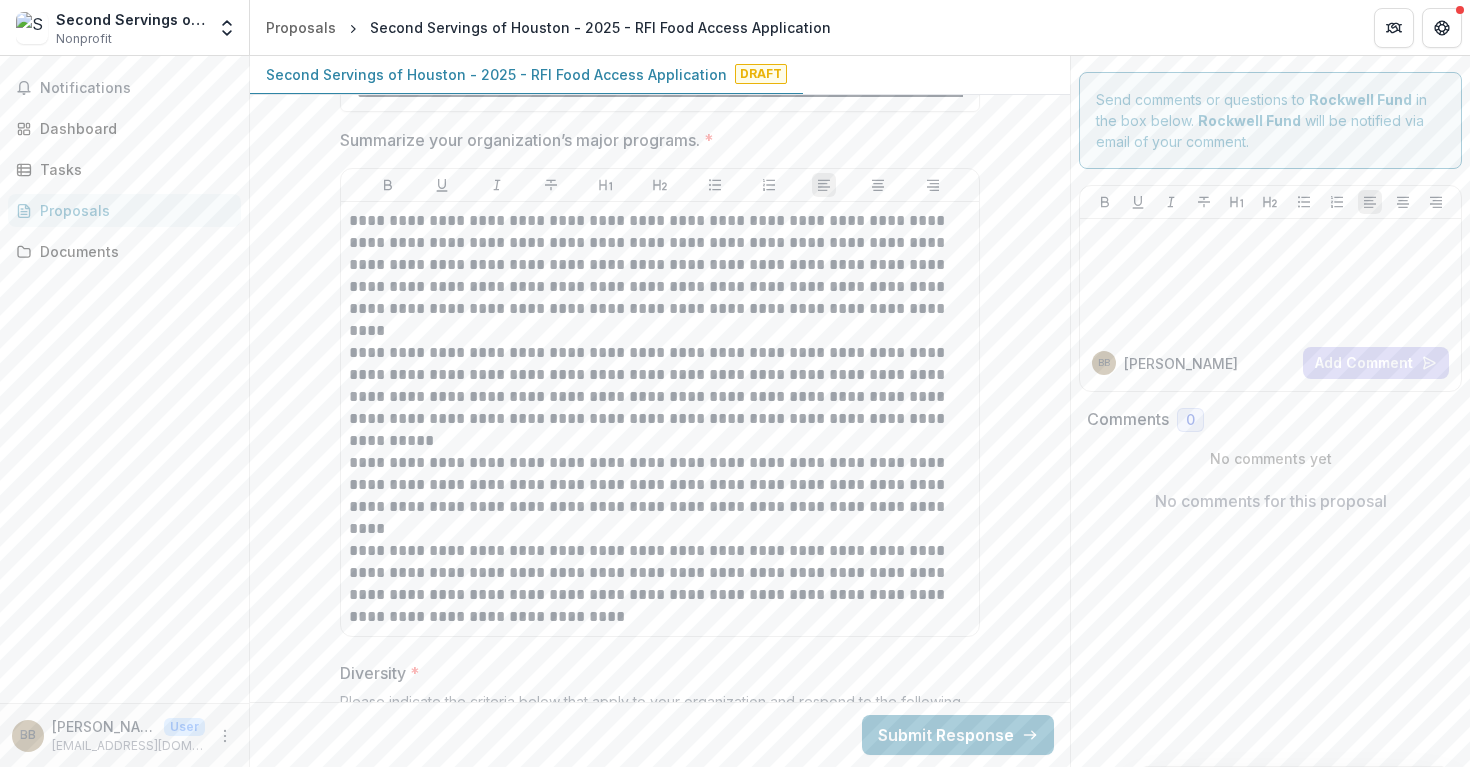 click on "Notifications Dashboard Tasks Proposals Documents" at bounding box center (124, 379) 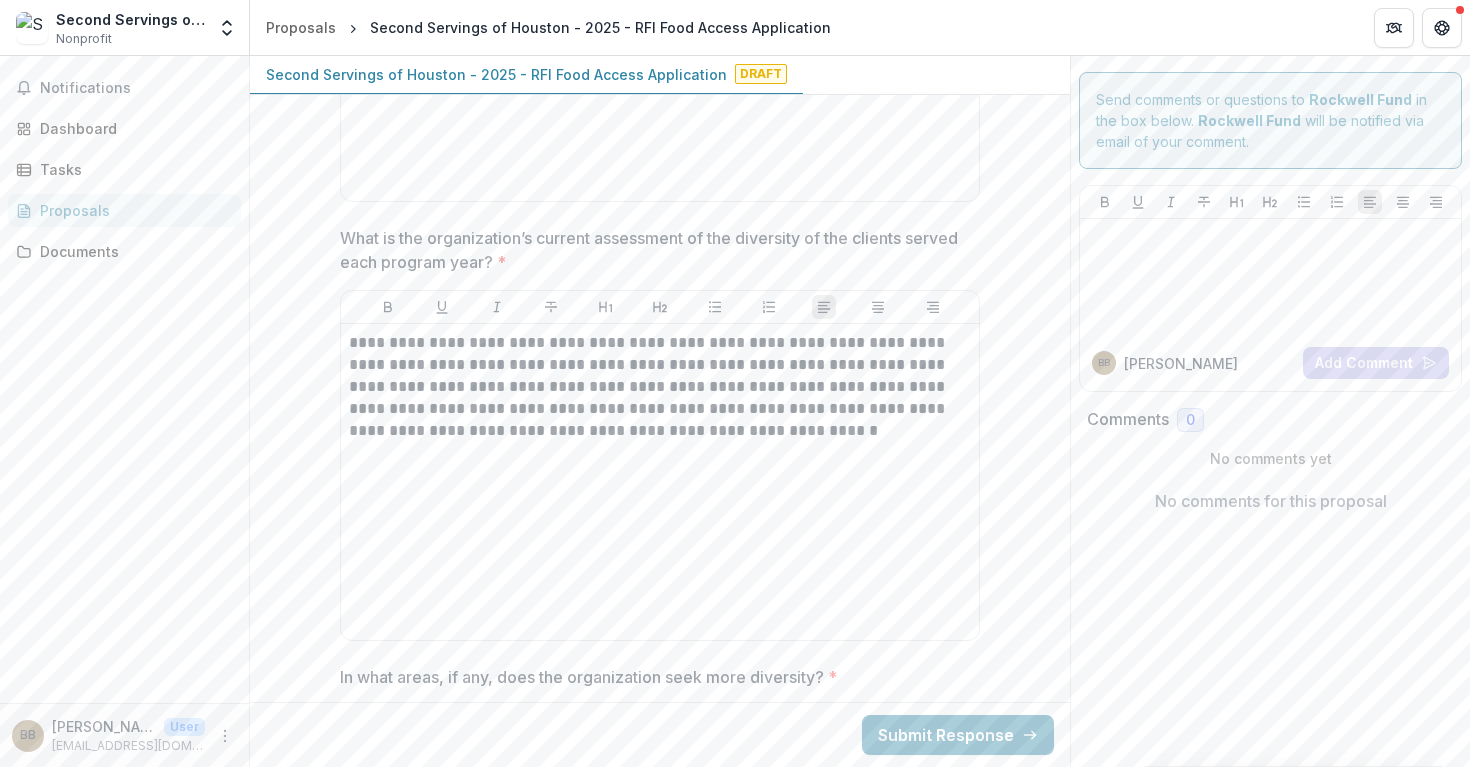 scroll, scrollTop: 8832, scrollLeft: 0, axis: vertical 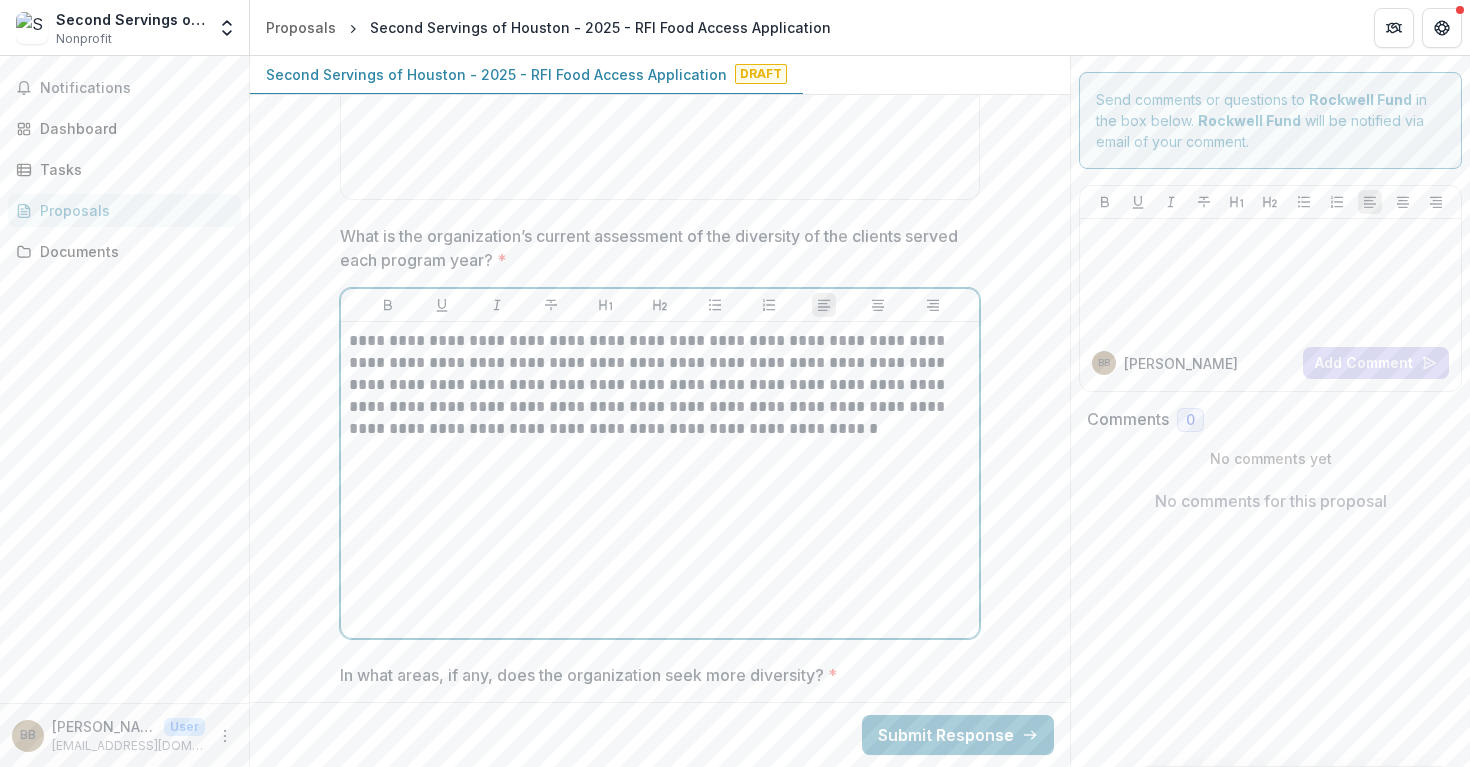 click on "**********" at bounding box center (660, 385) 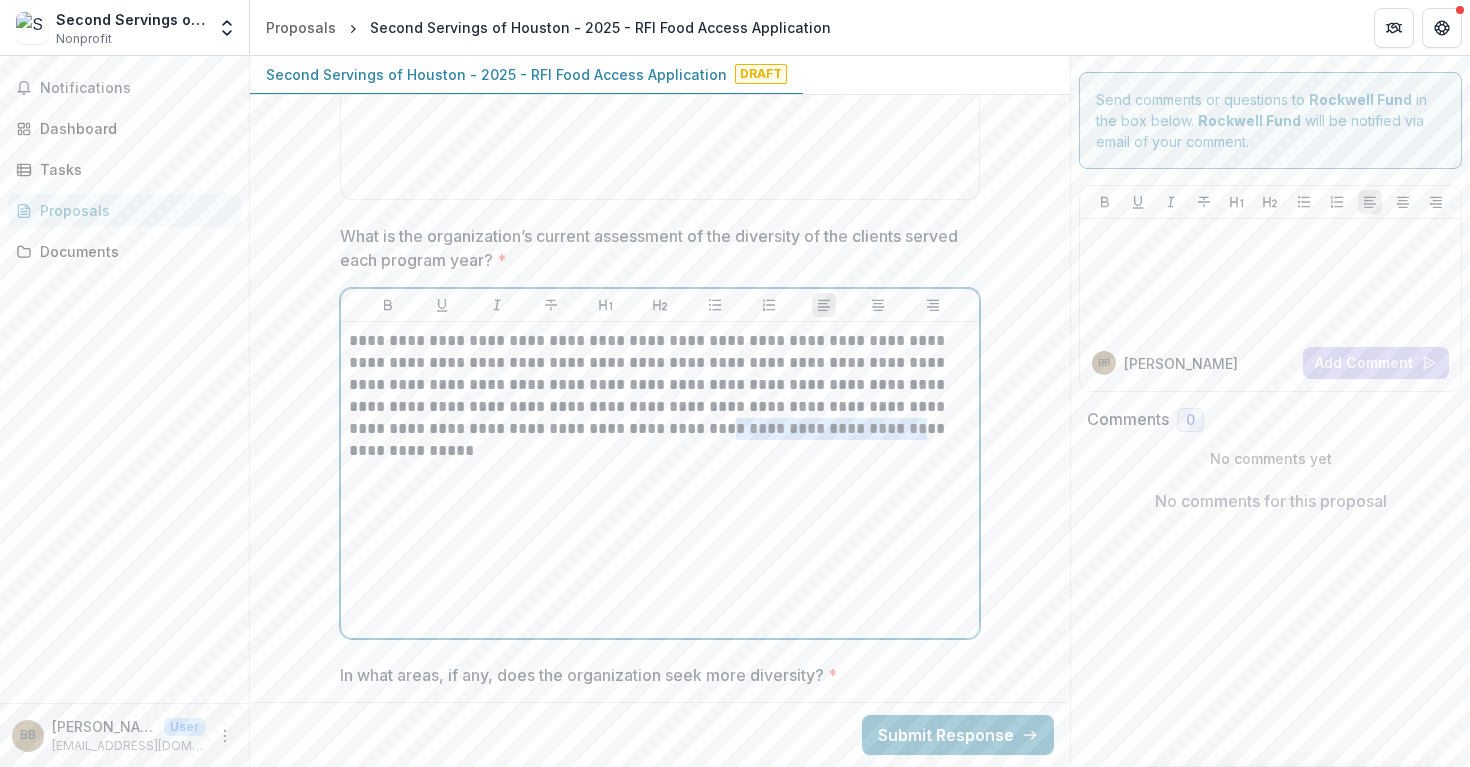 drag, startPoint x: 618, startPoint y: 389, endPoint x: 813, endPoint y: 399, distance: 195.25624 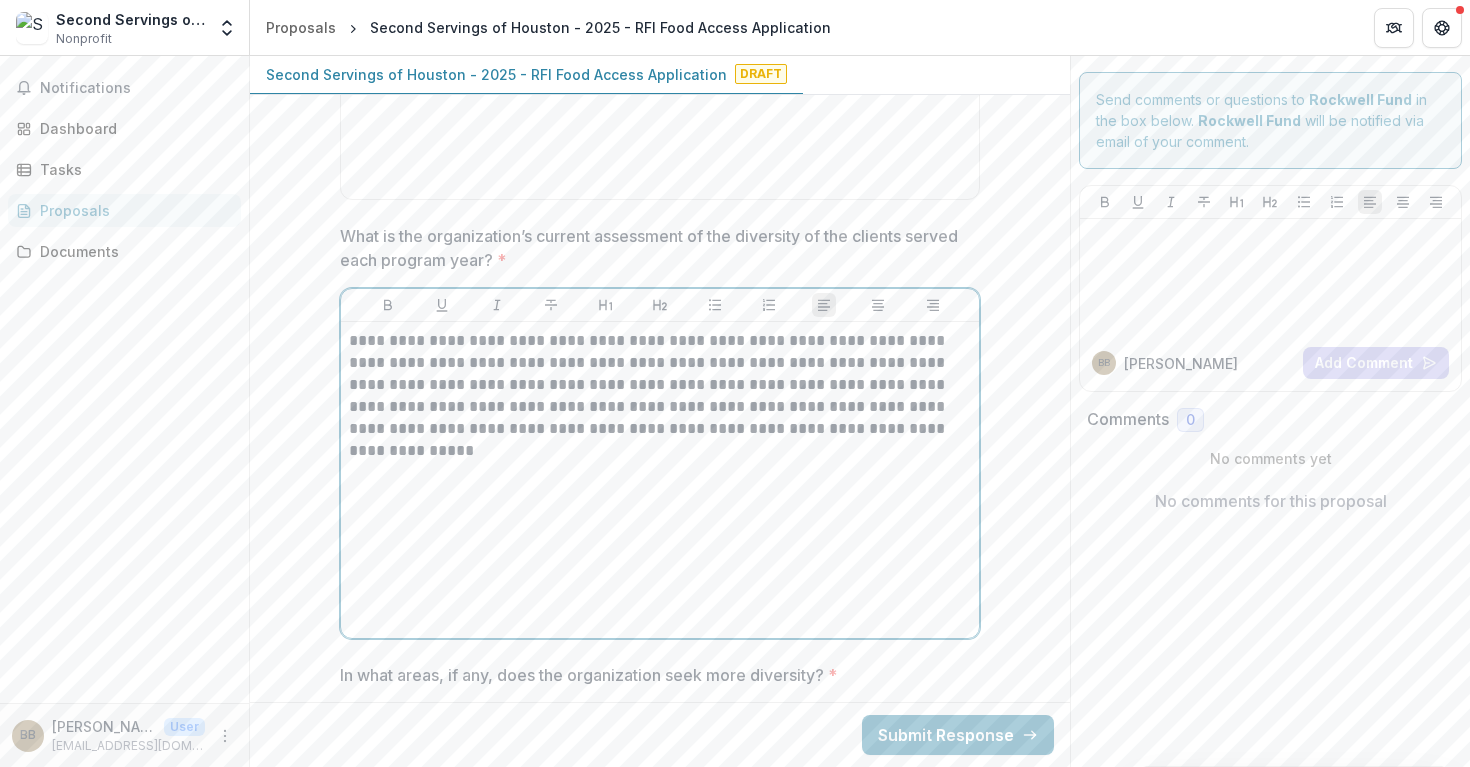 click on "**********" at bounding box center [660, 480] 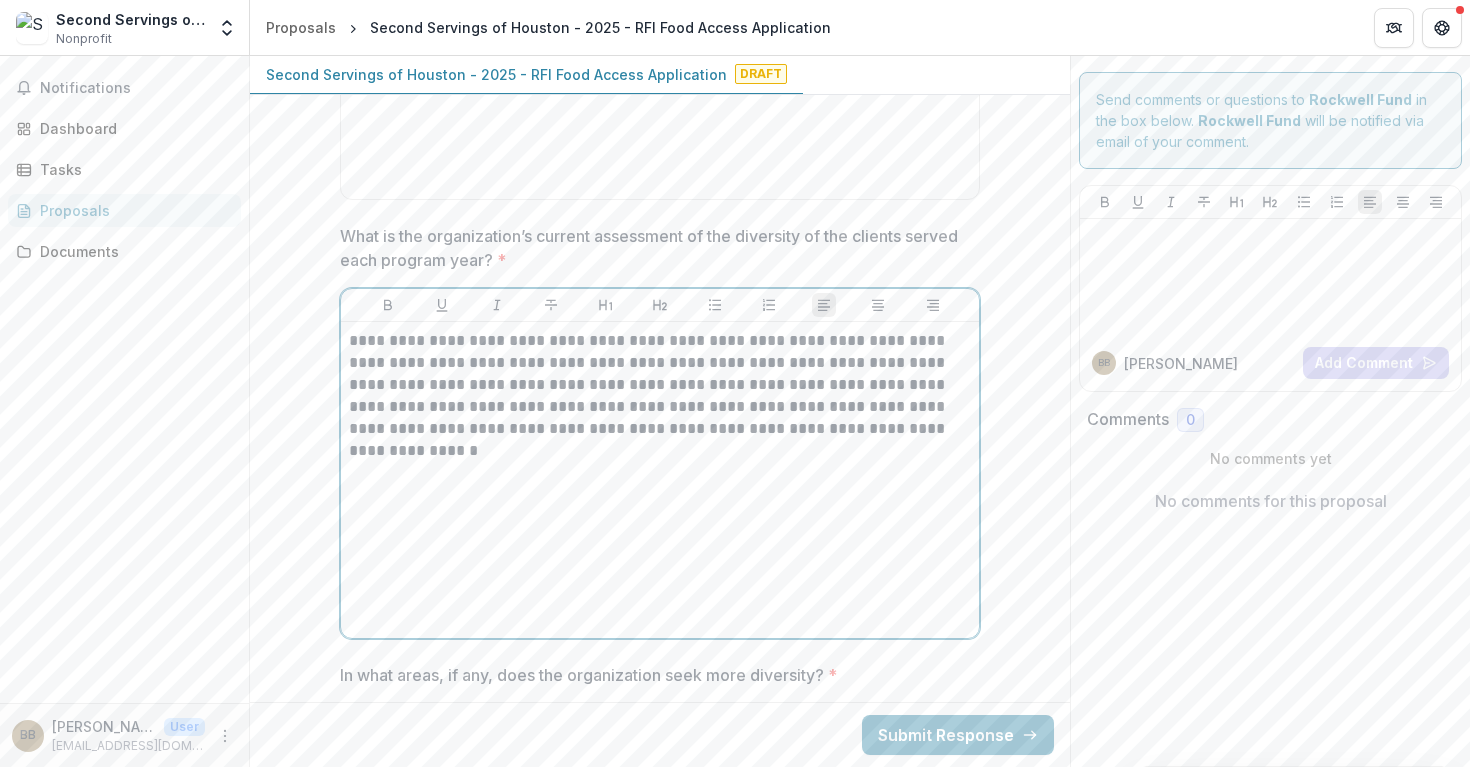 click on "**********" at bounding box center (660, 396) 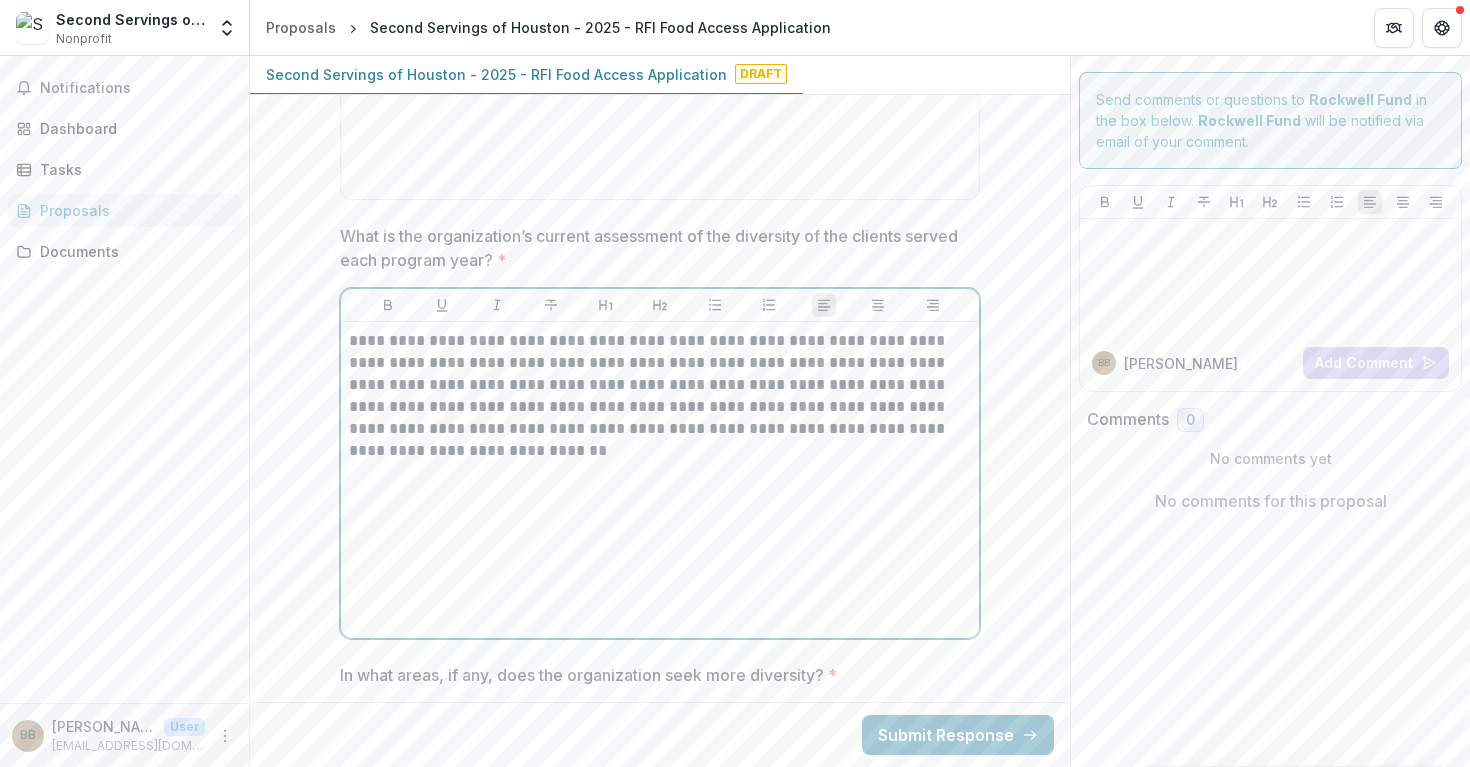 click on "**********" at bounding box center [660, 396] 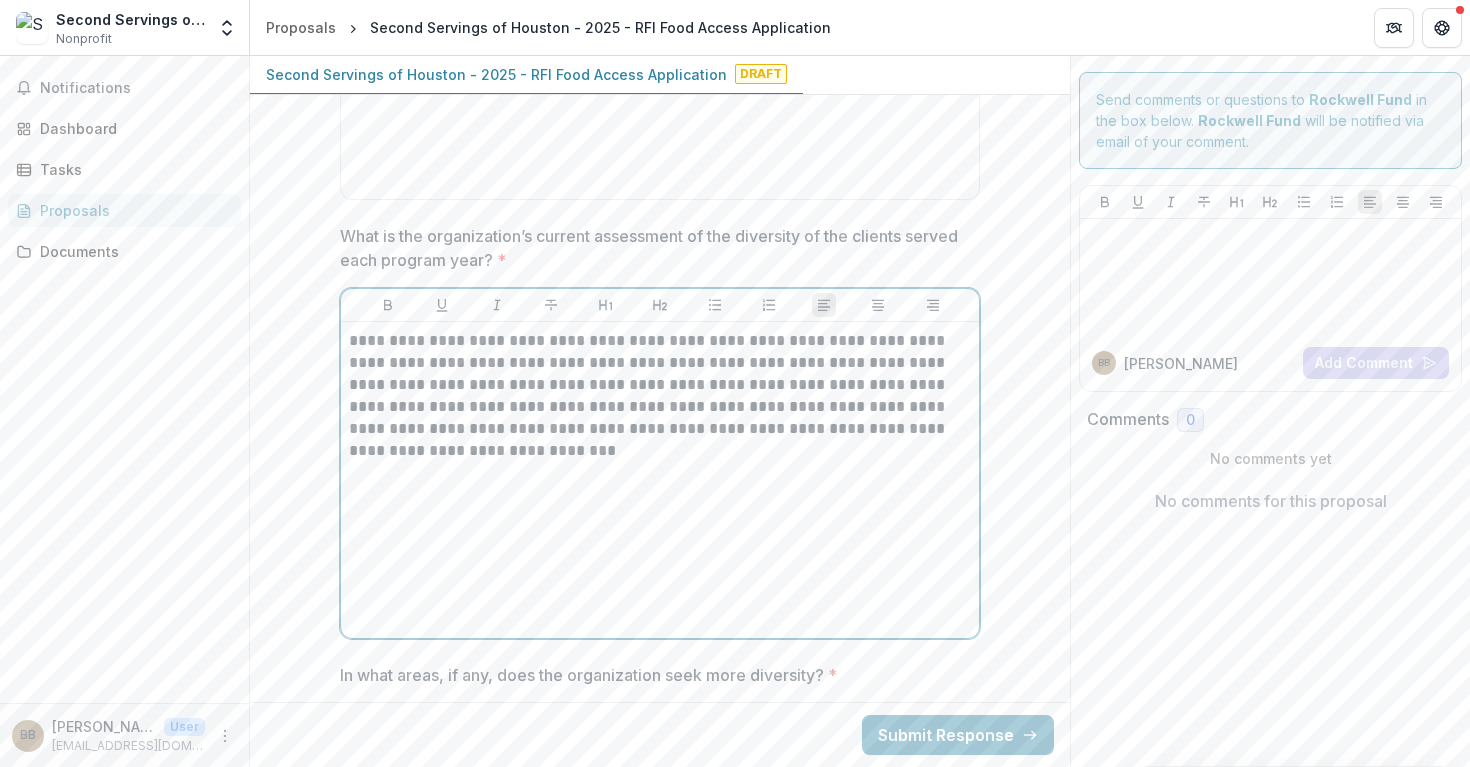 click on "**********" at bounding box center (660, 480) 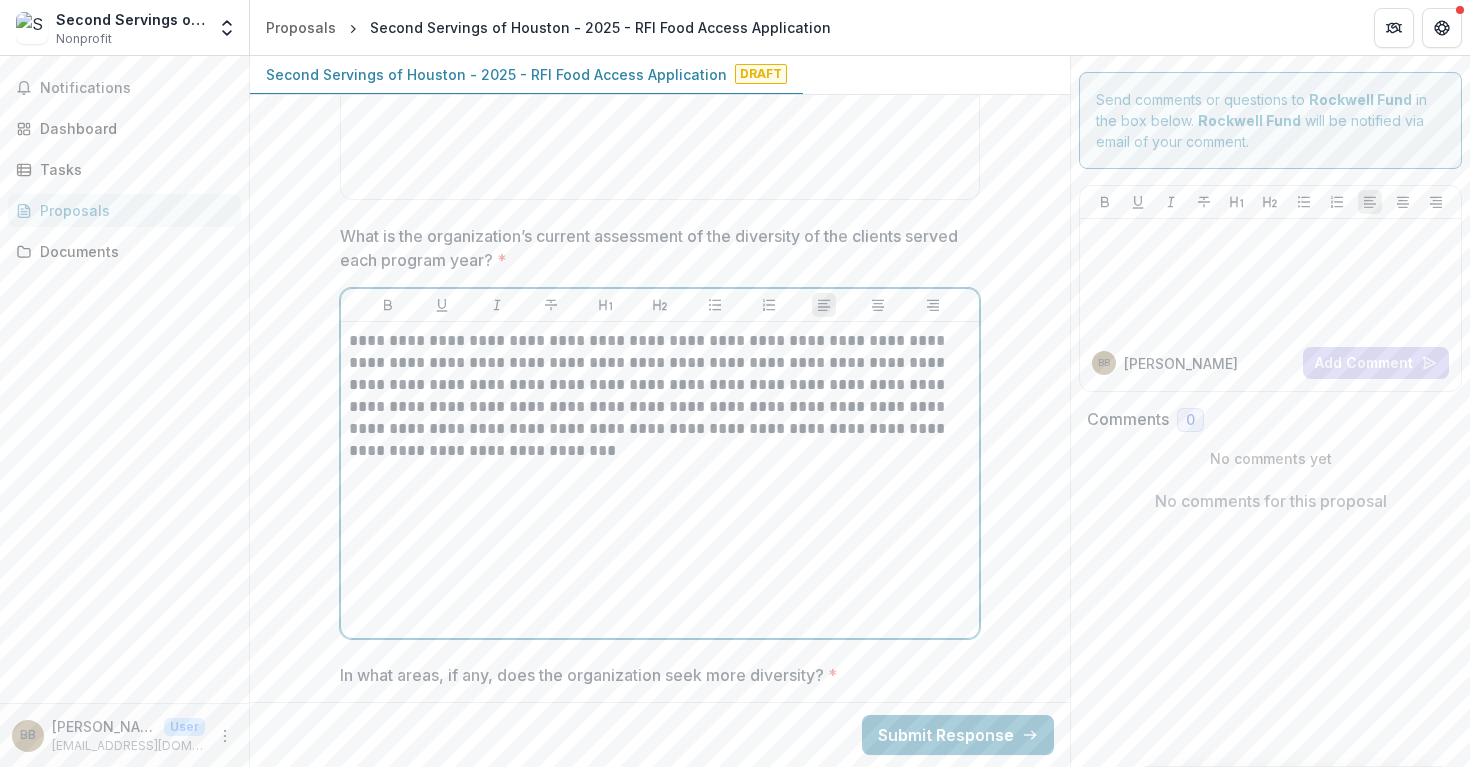 click on "**********" at bounding box center [660, 396] 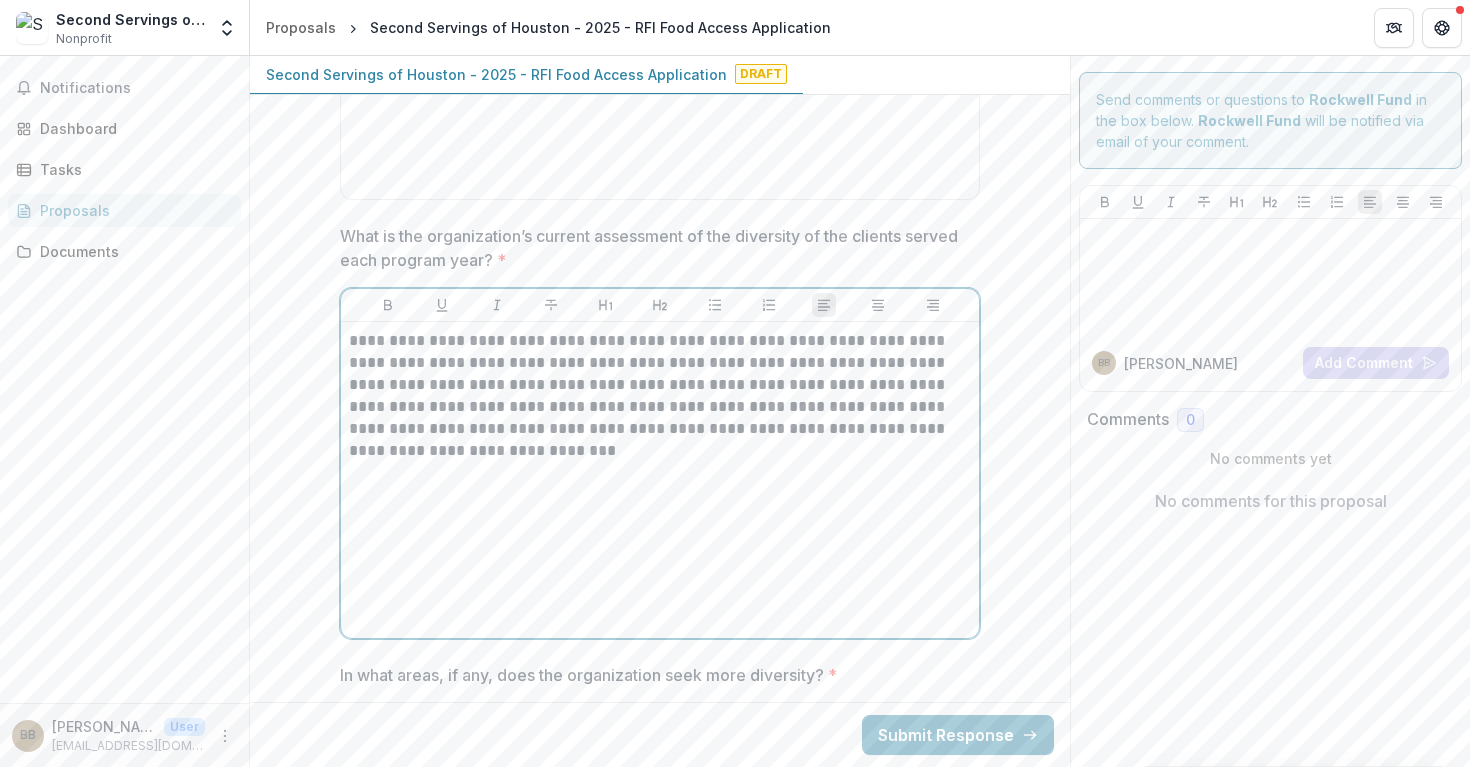 click on "**********" at bounding box center [660, 396] 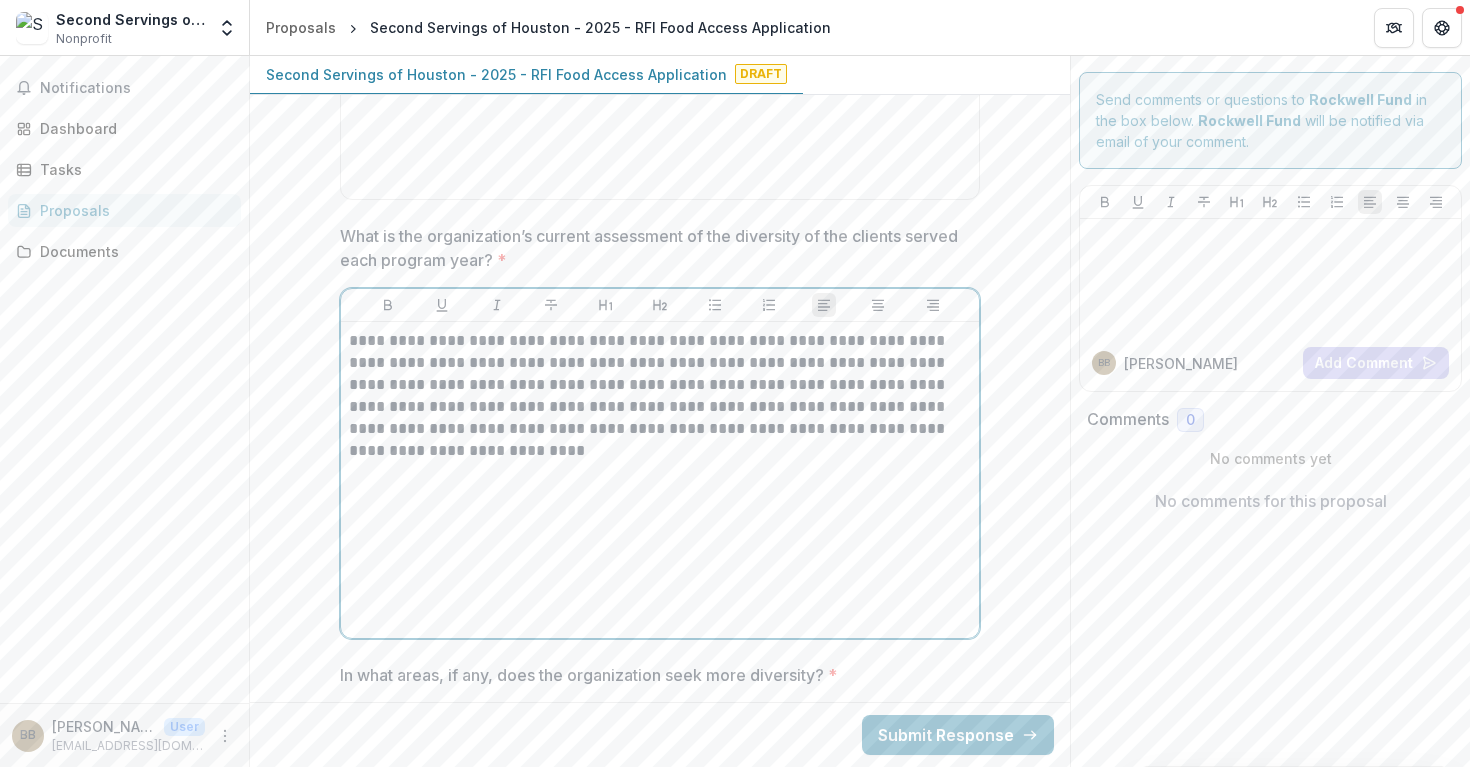 click on "**********" at bounding box center (660, 396) 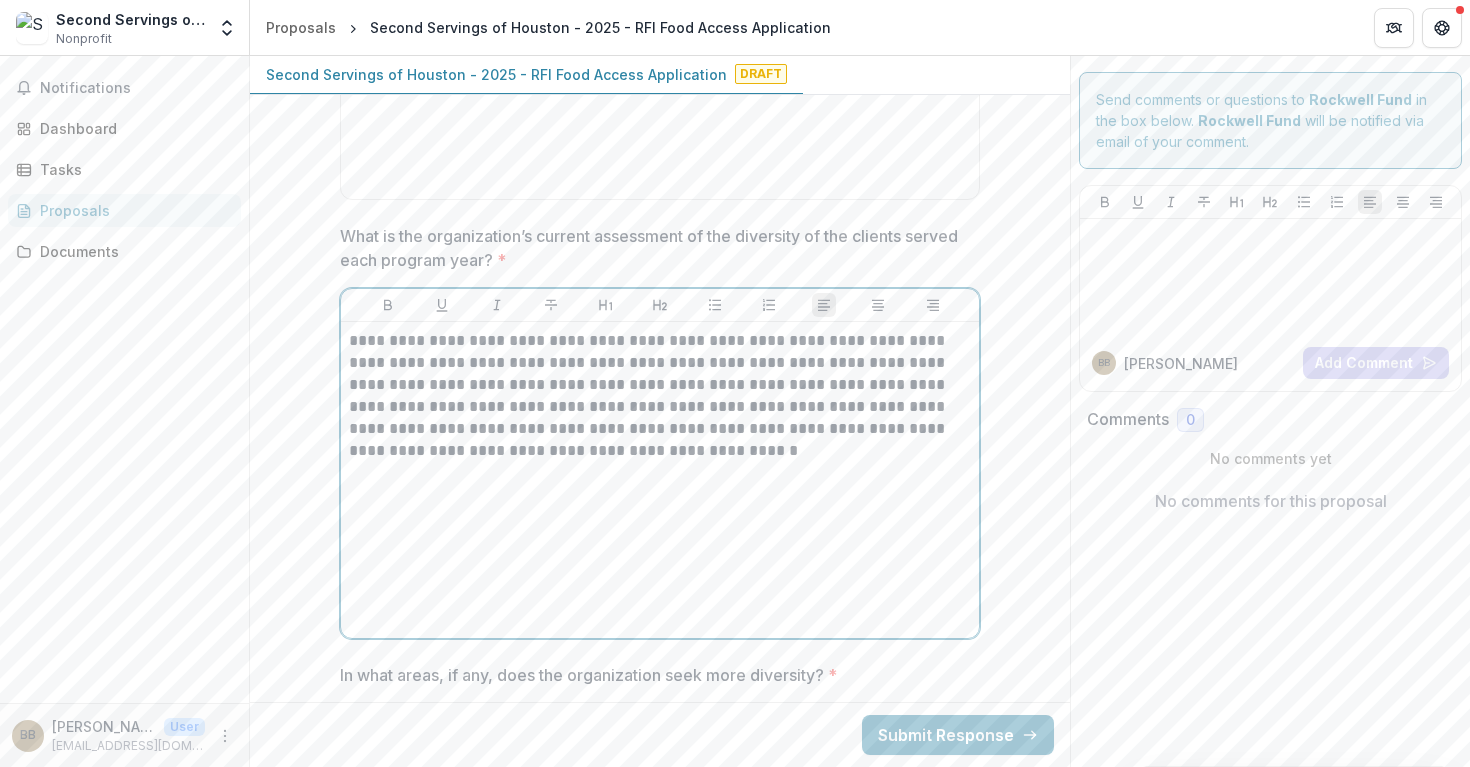 click on "**********" at bounding box center [660, 480] 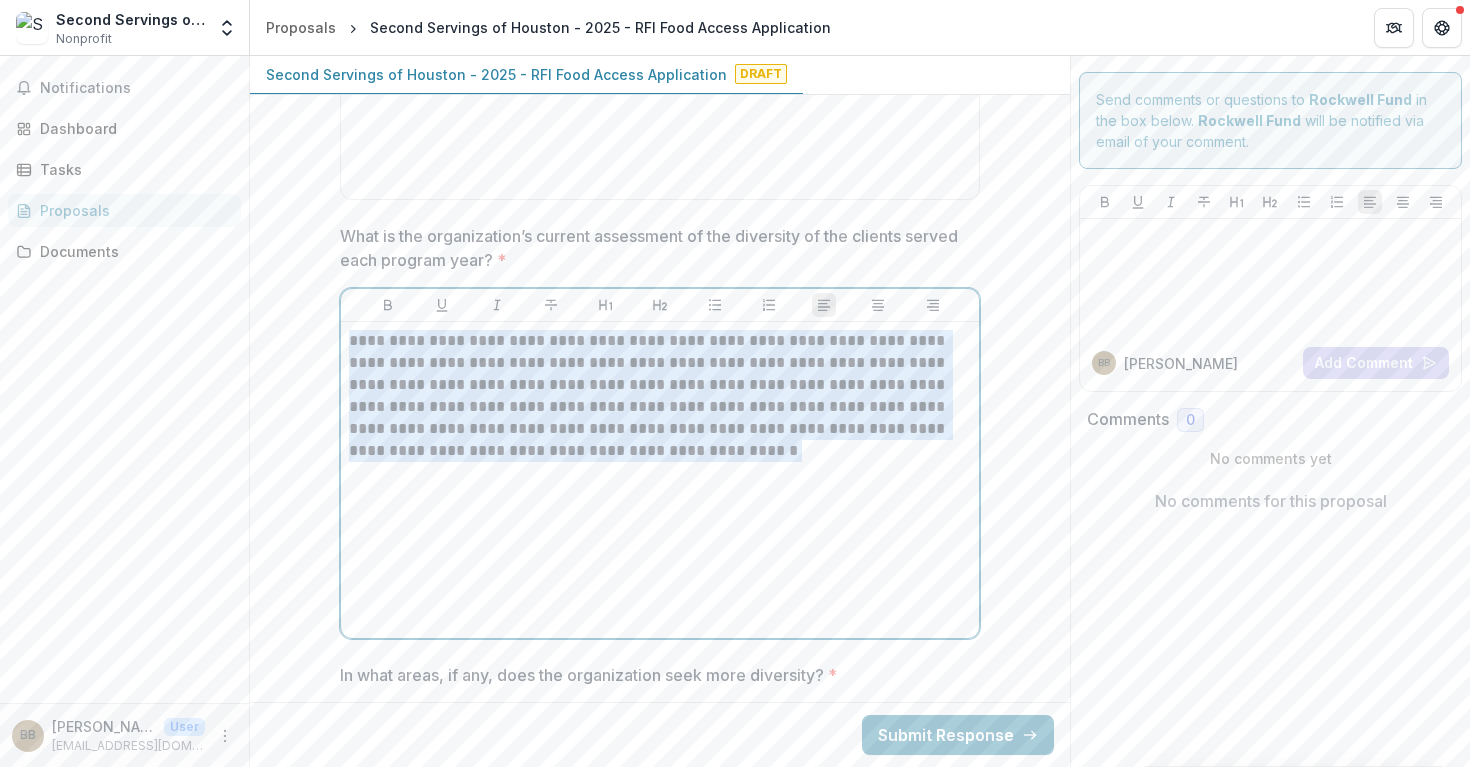 drag, startPoint x: 348, startPoint y: 302, endPoint x: 820, endPoint y: 432, distance: 489.57532 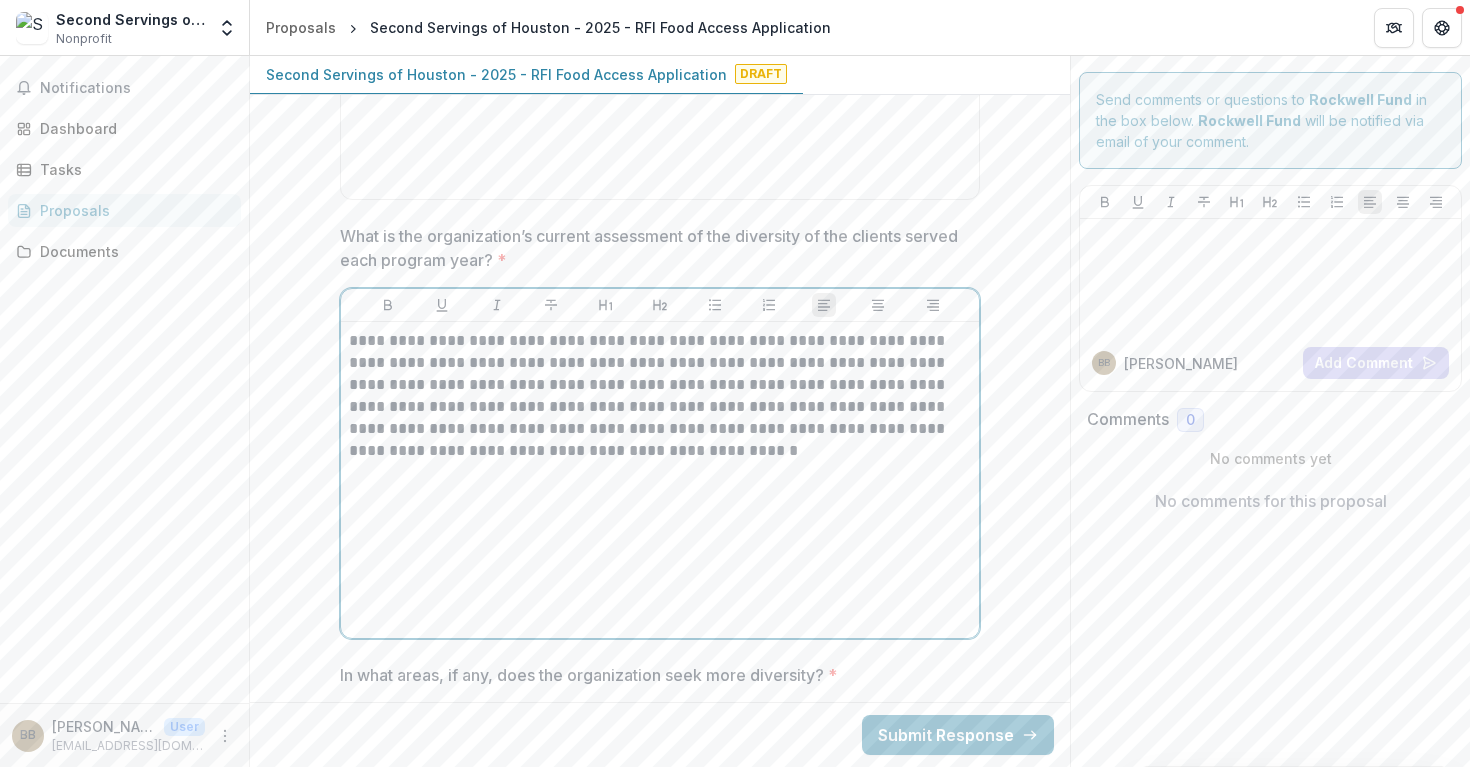 click on "**********" at bounding box center [660, 480] 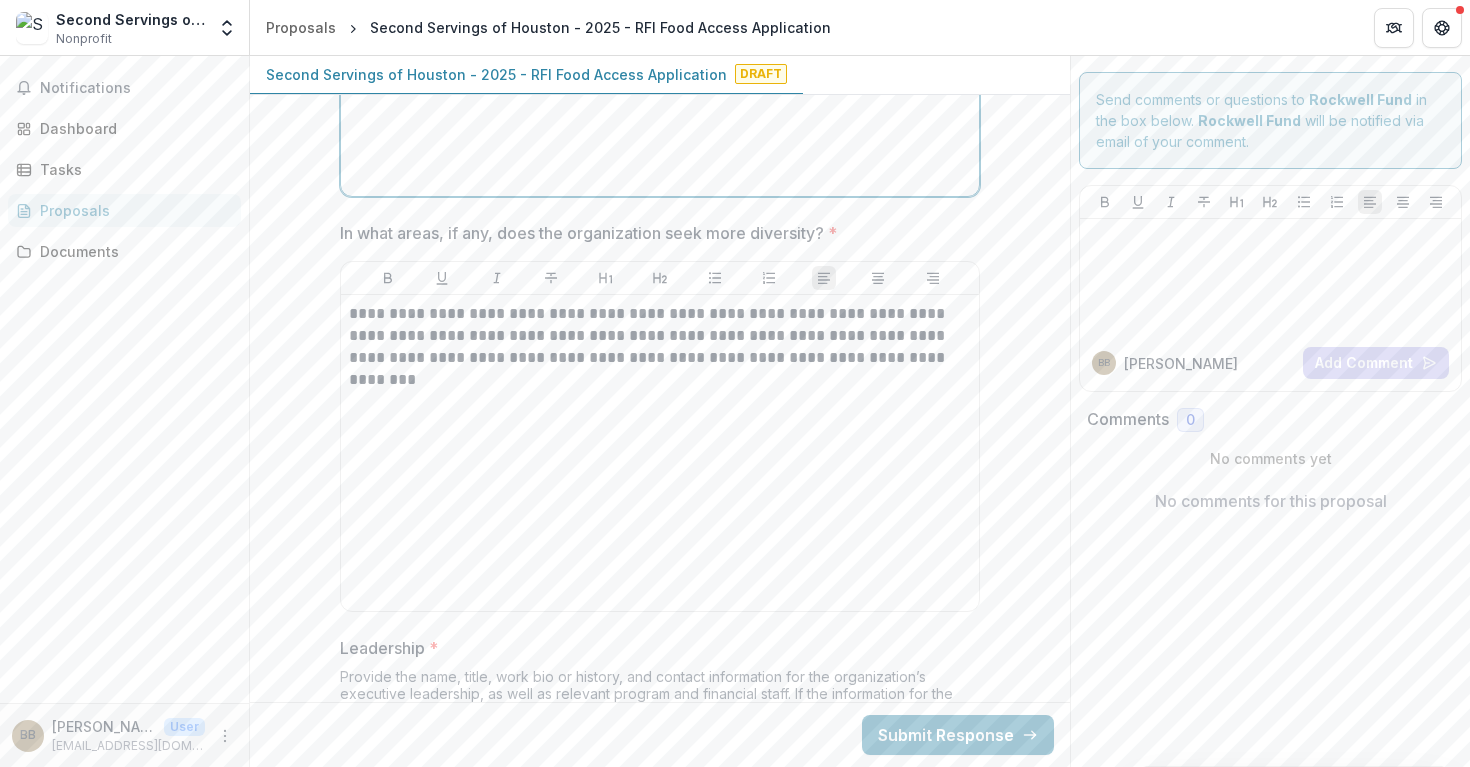 scroll, scrollTop: 9308, scrollLeft: 0, axis: vertical 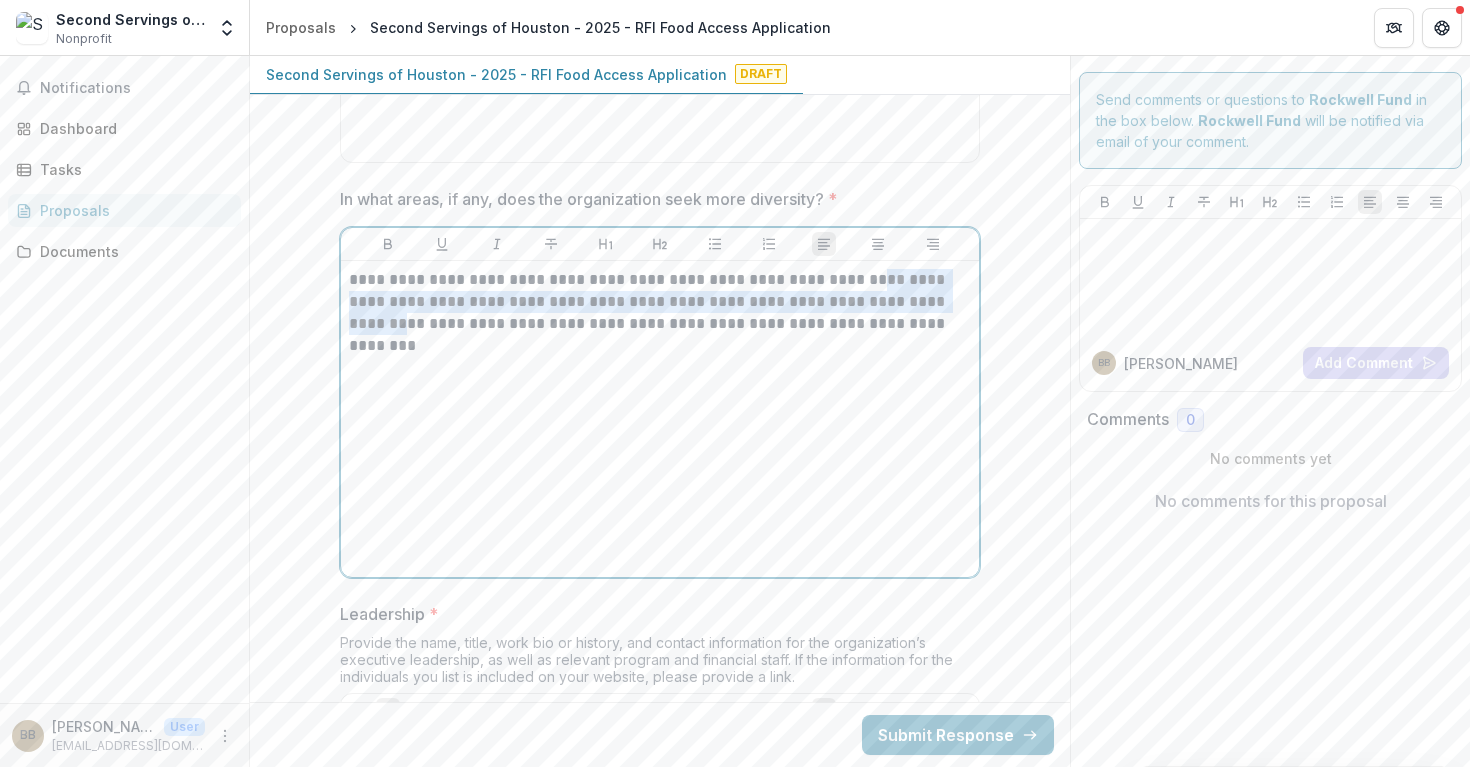drag, startPoint x: 858, startPoint y: 238, endPoint x: 929, endPoint y: 248, distance: 71.70077 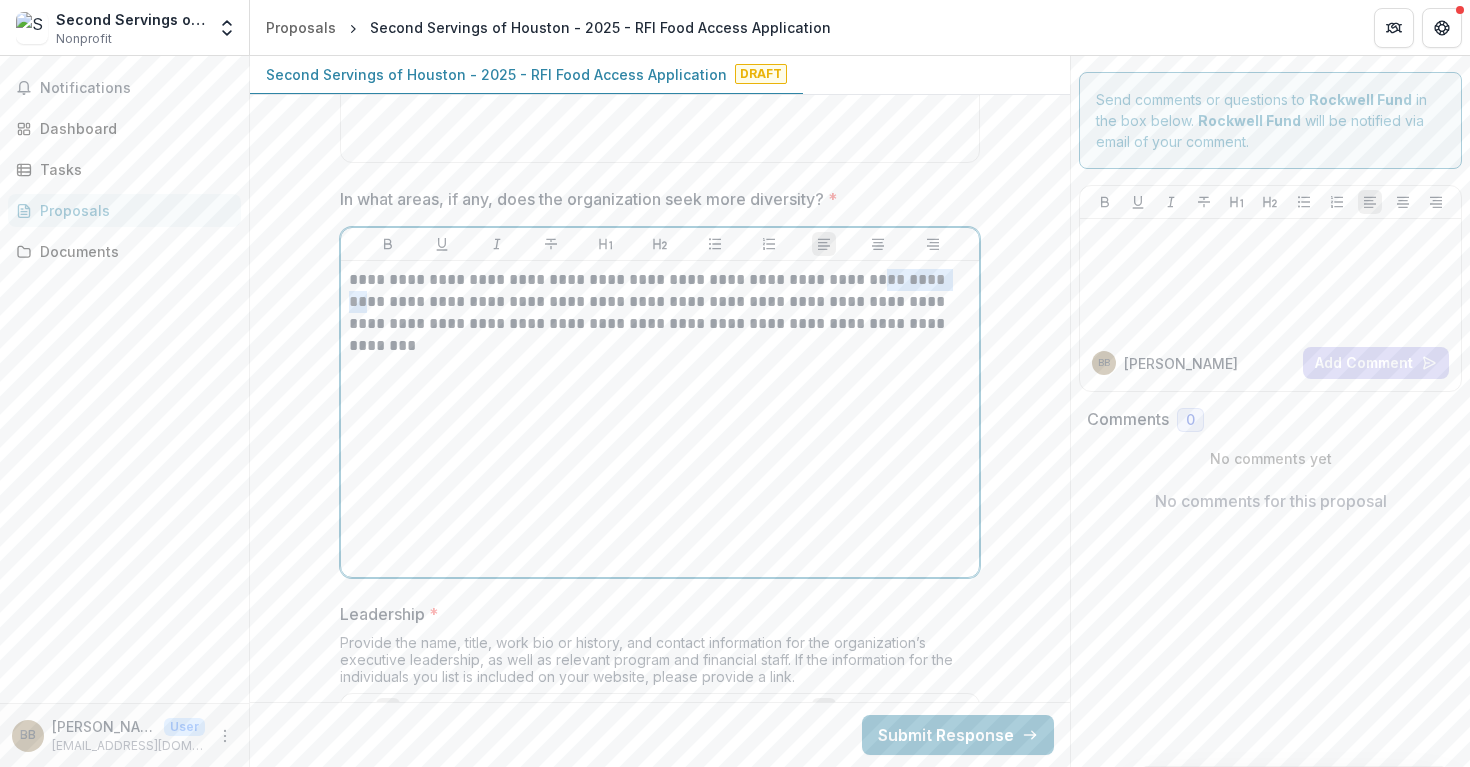 drag, startPoint x: 930, startPoint y: 240, endPoint x: 859, endPoint y: 239, distance: 71.00704 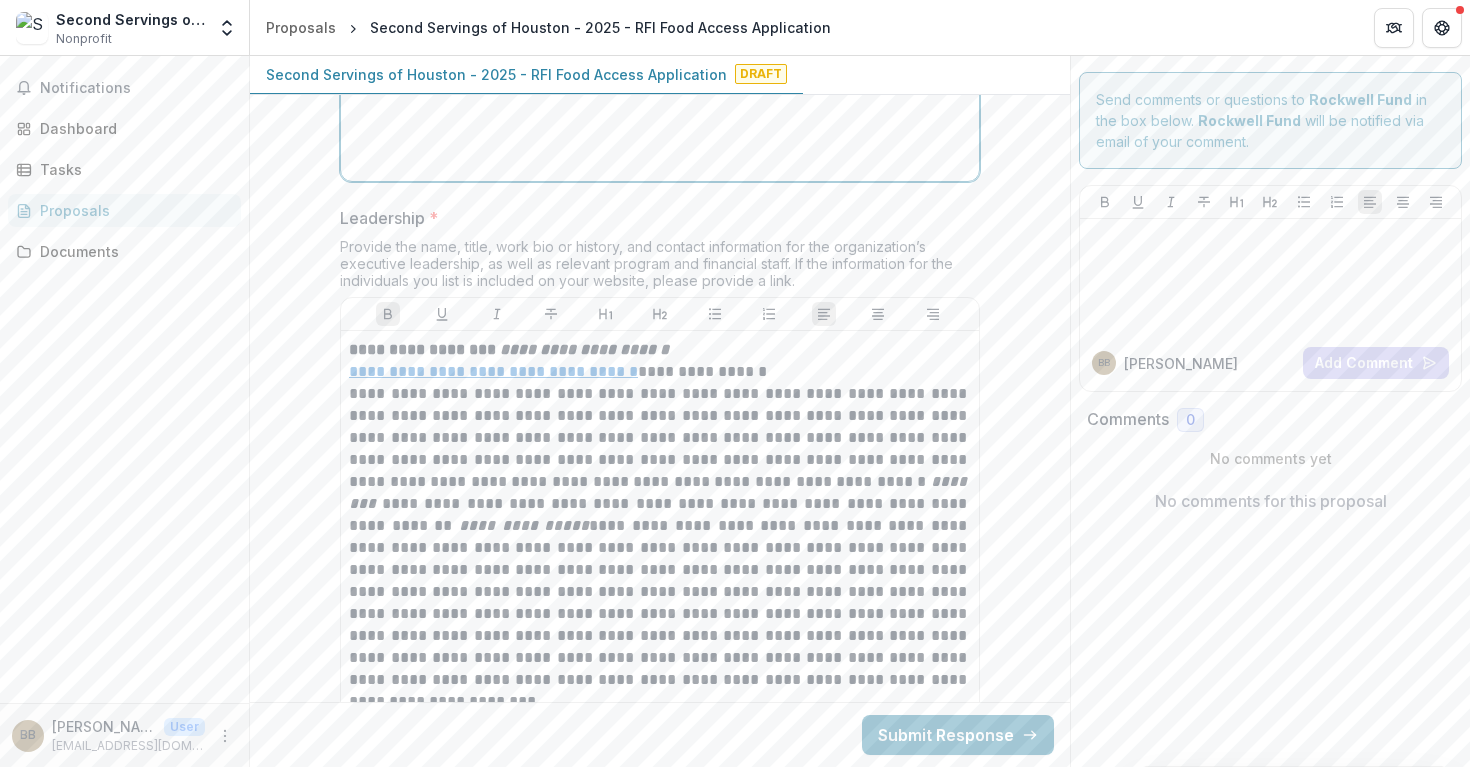 scroll, scrollTop: 9707, scrollLeft: 0, axis: vertical 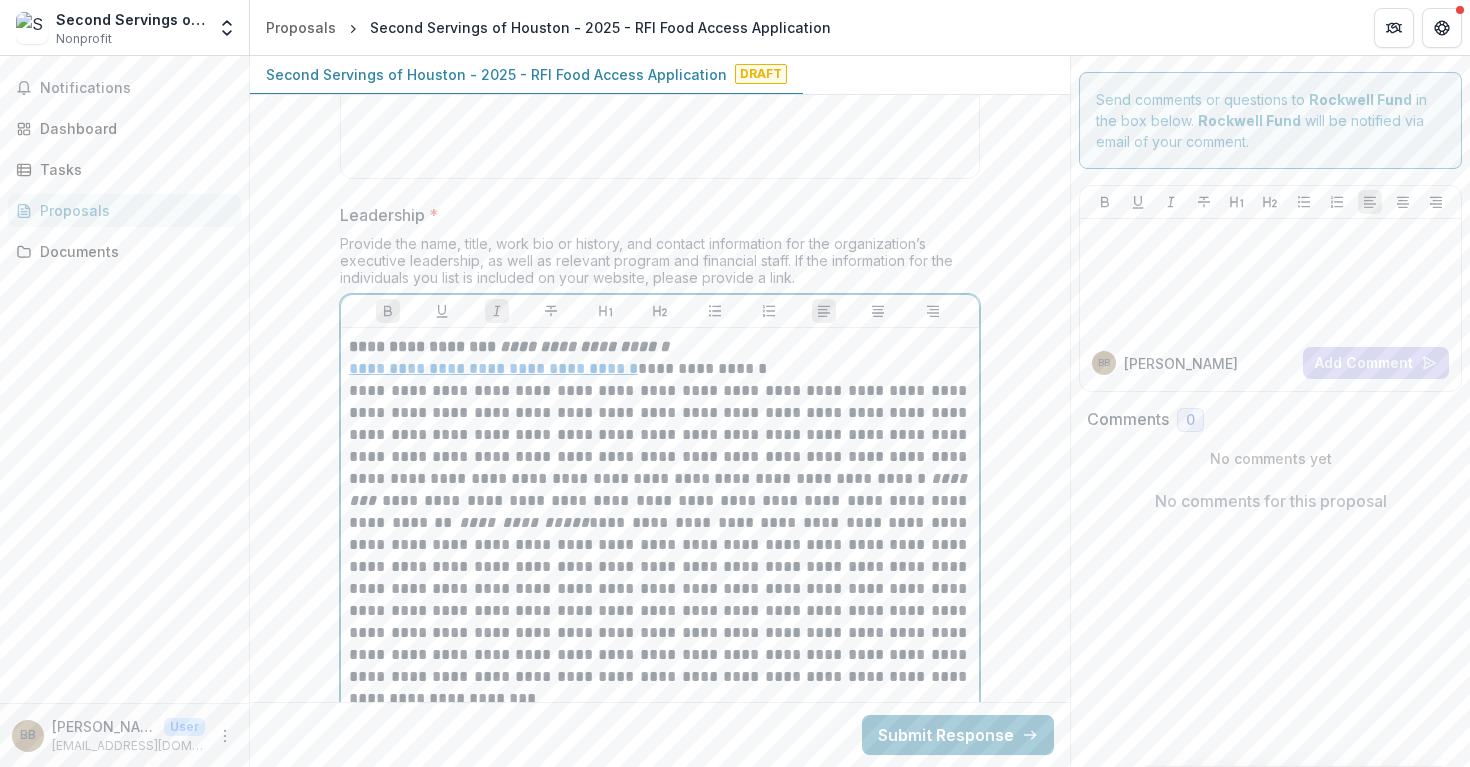 click on "**********" at bounding box center [660, 347] 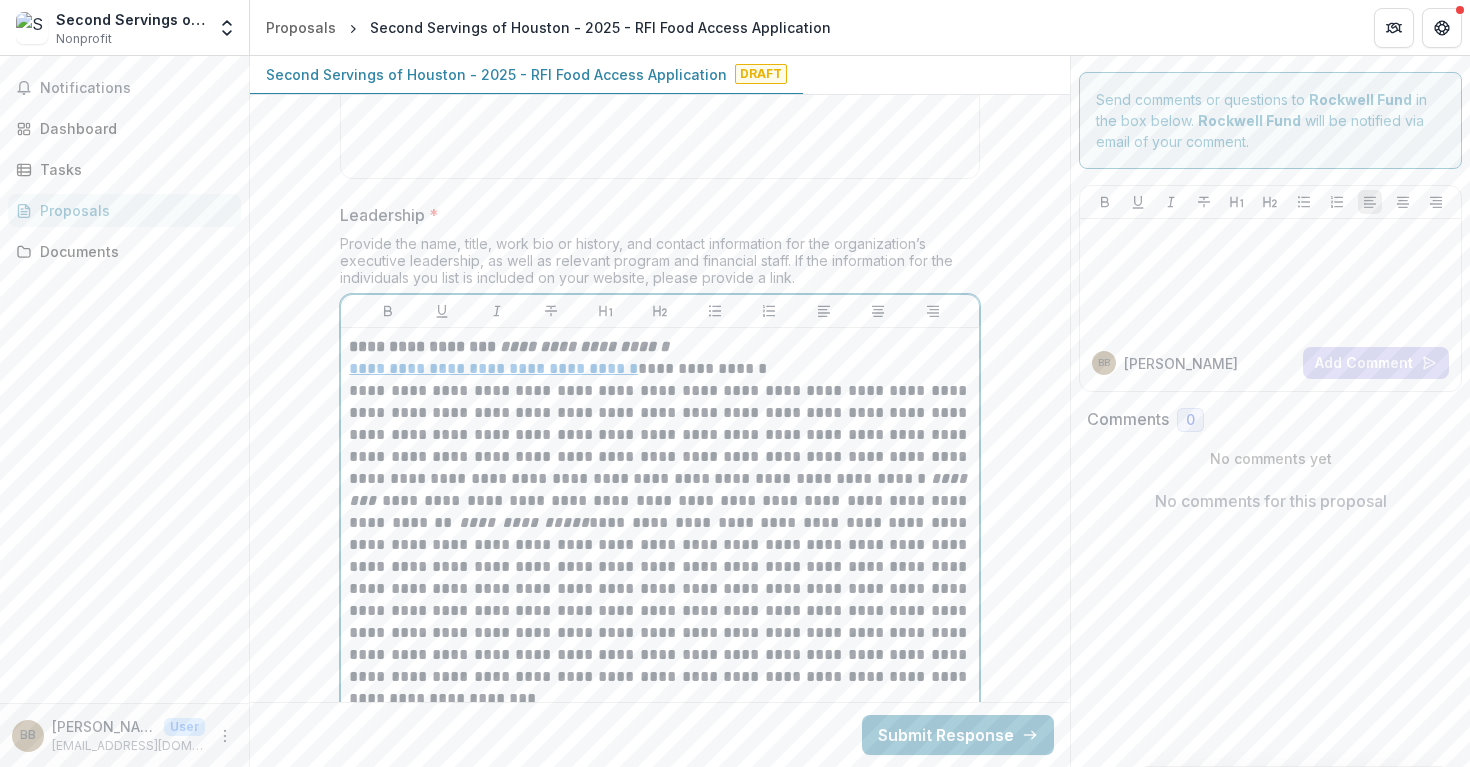 click on "**********" at bounding box center [660, 545] 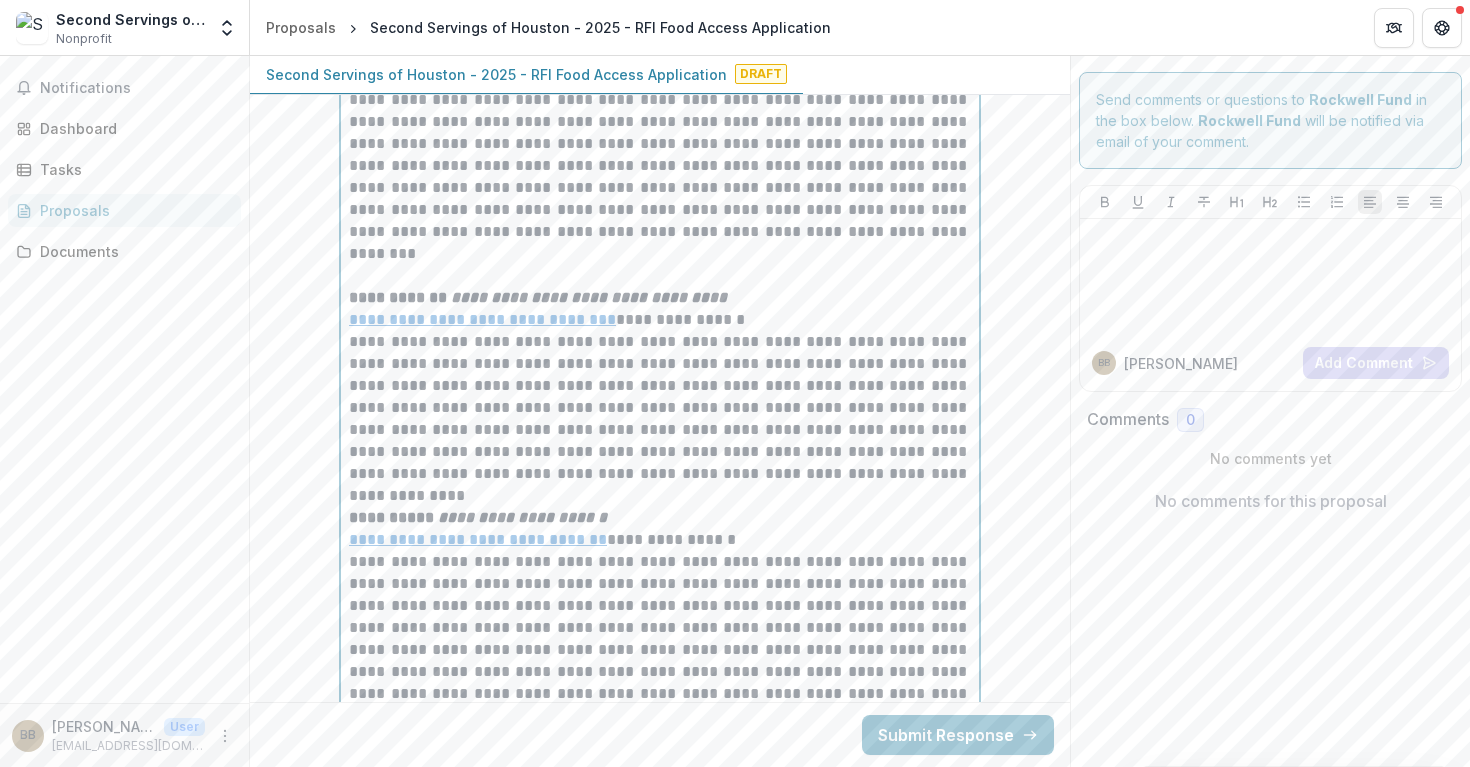 scroll, scrollTop: 10176, scrollLeft: 0, axis: vertical 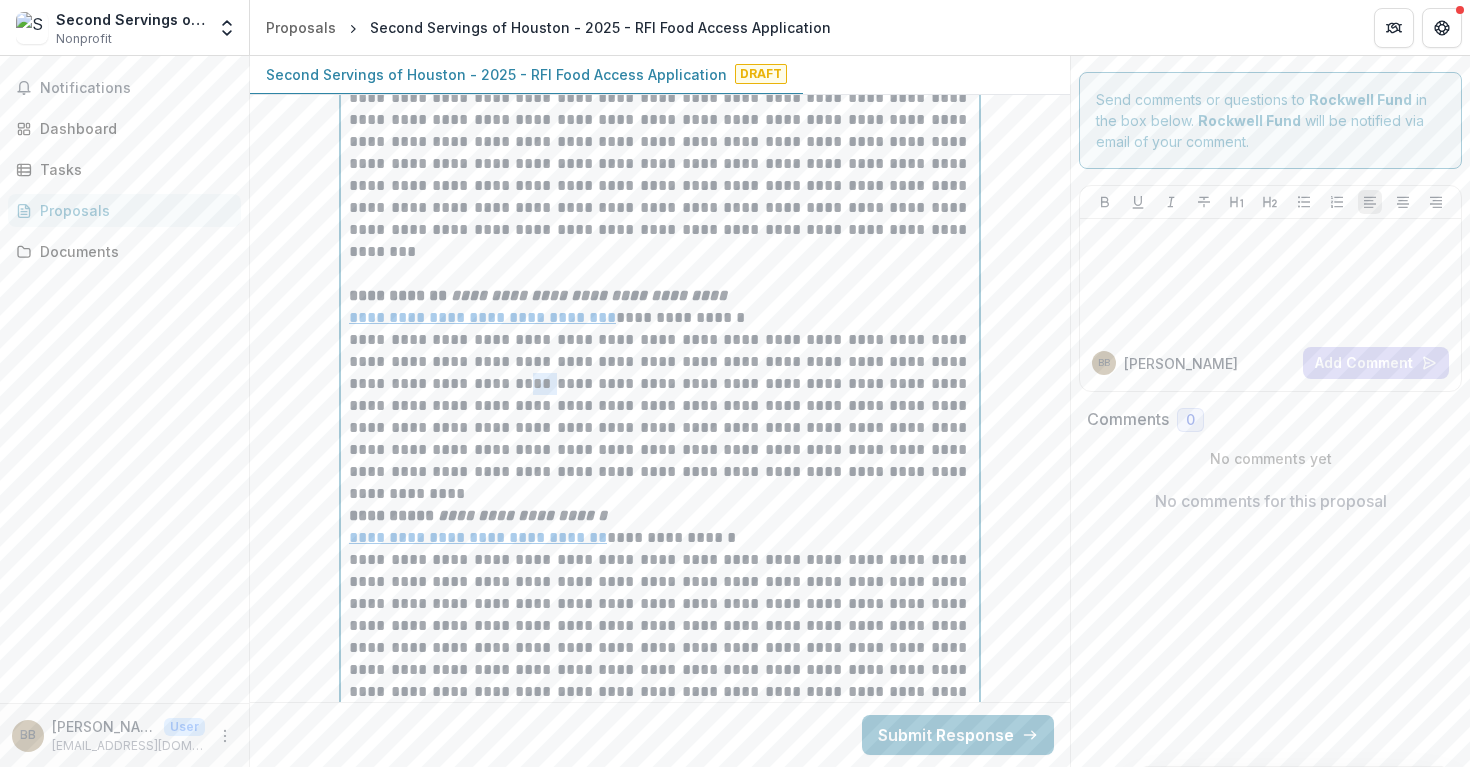 drag, startPoint x: 430, startPoint y: 338, endPoint x: 455, endPoint y: 339, distance: 25.019993 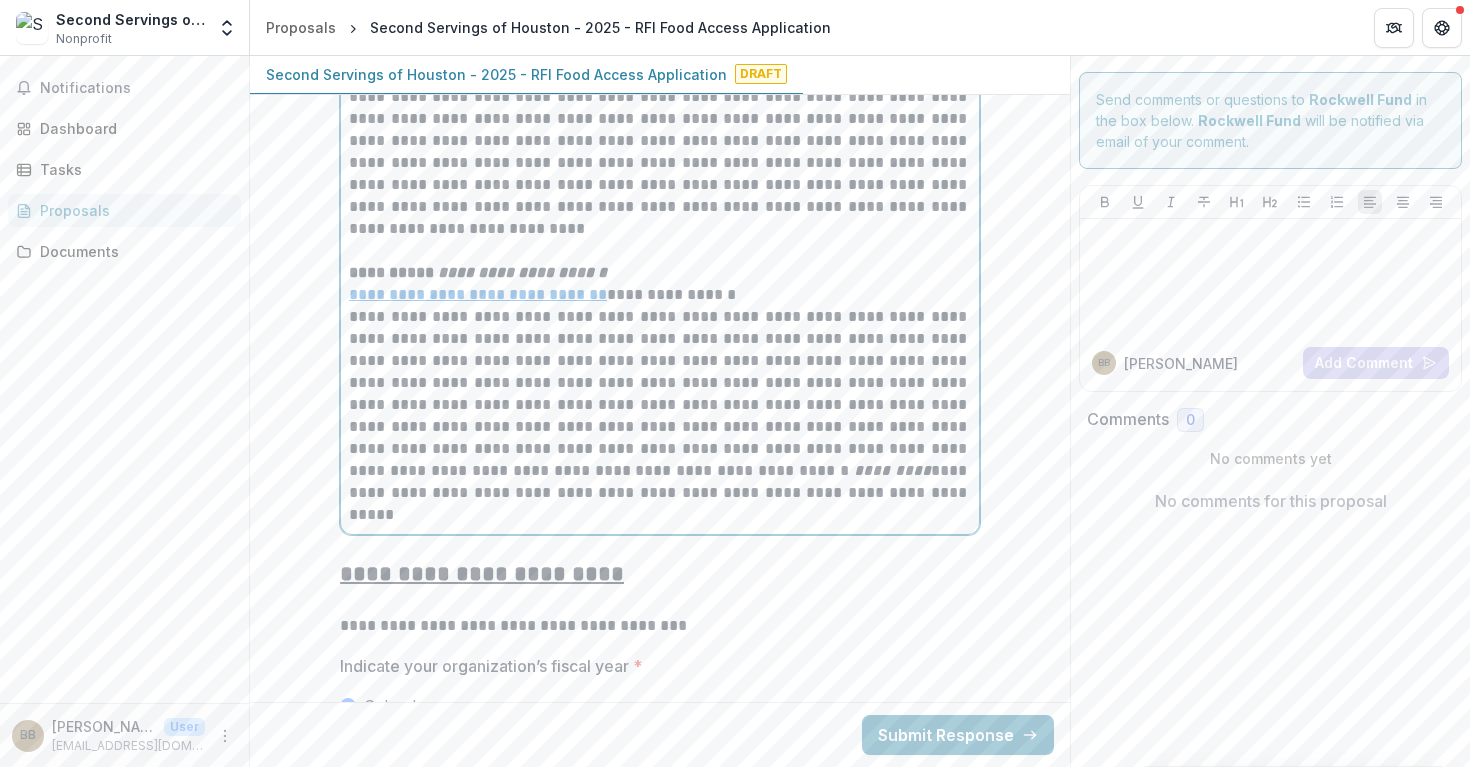 scroll, scrollTop: 10450, scrollLeft: 0, axis: vertical 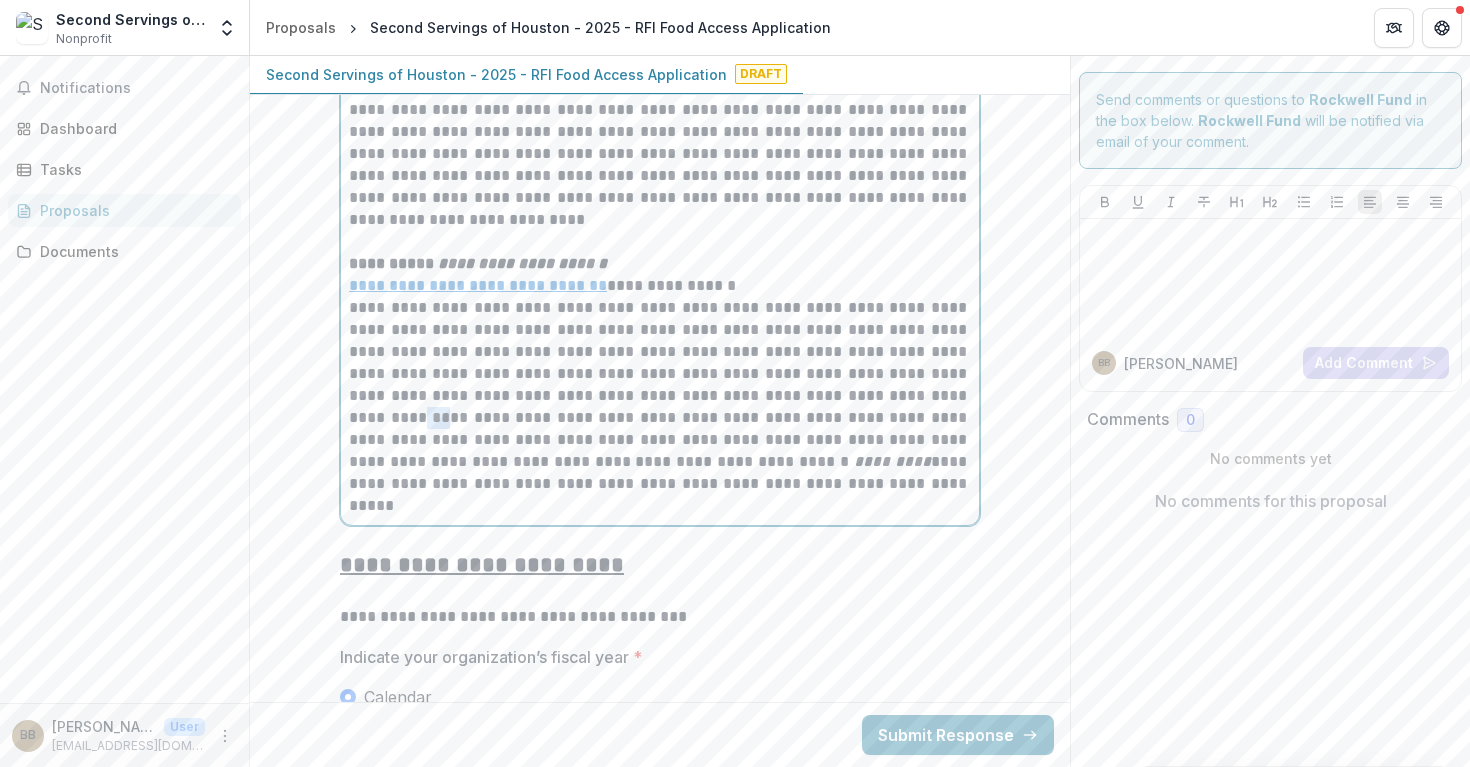 drag, startPoint x: 878, startPoint y: 350, endPoint x: 900, endPoint y: 353, distance: 22.203604 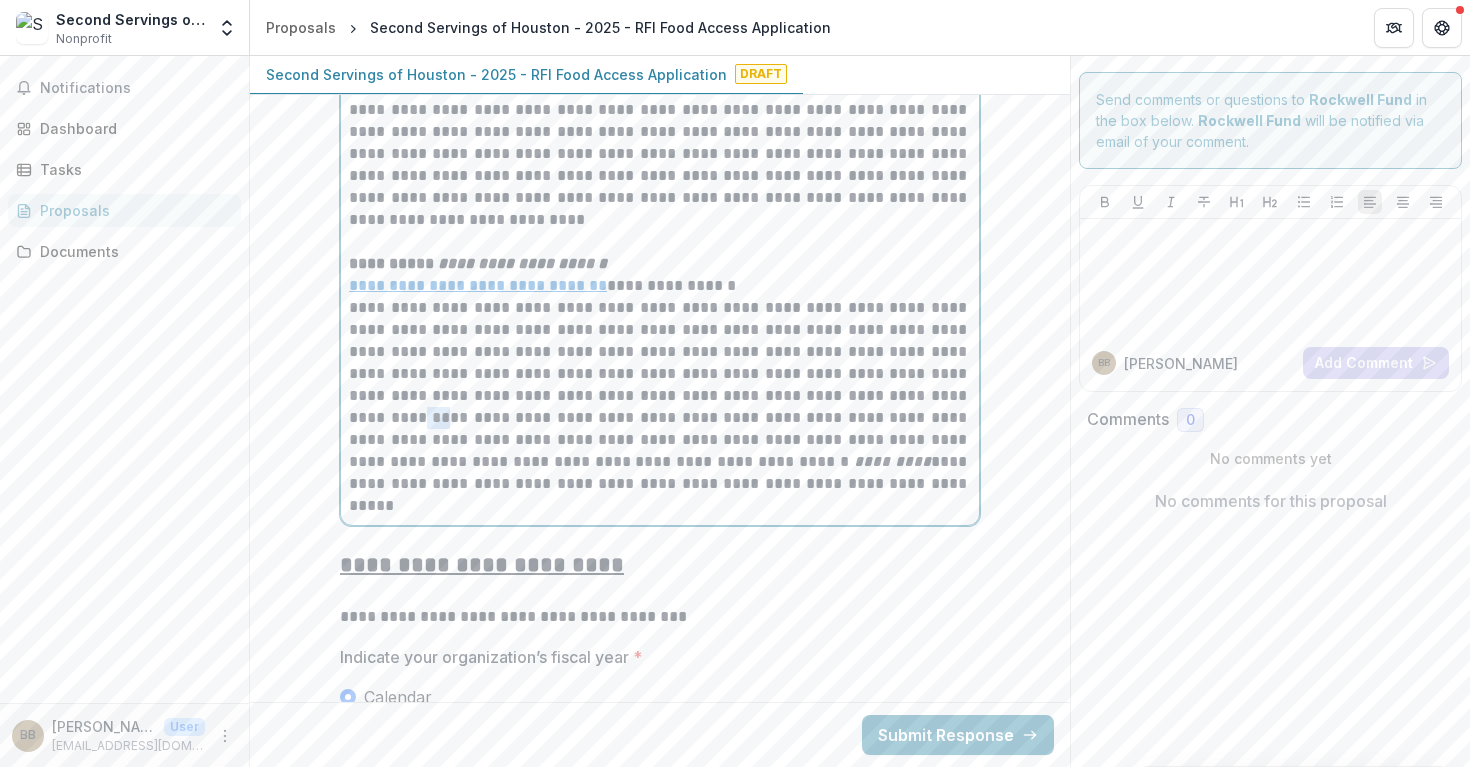 click on "**********" at bounding box center (660, 396) 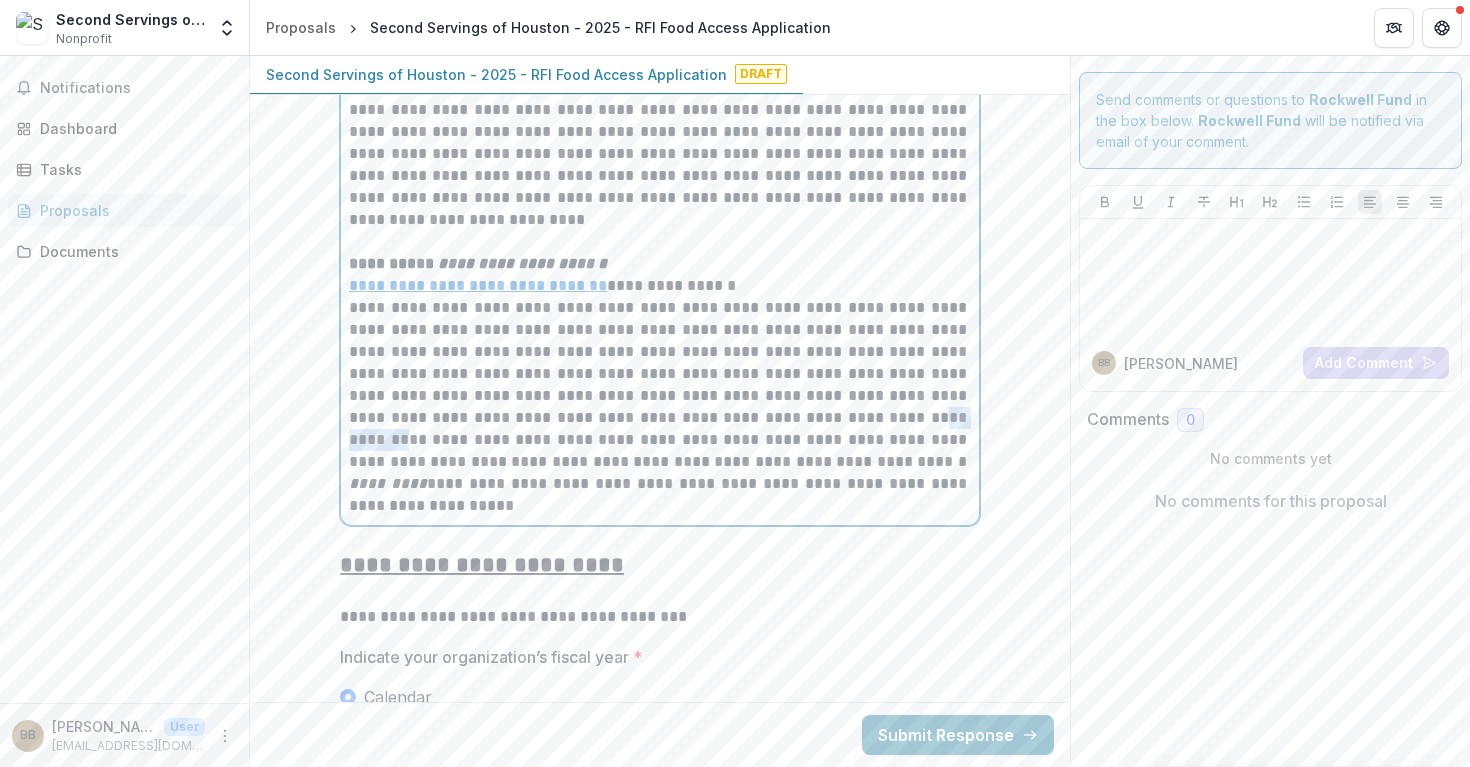 drag, startPoint x: 790, startPoint y: 374, endPoint x: 870, endPoint y: 376, distance: 80.024994 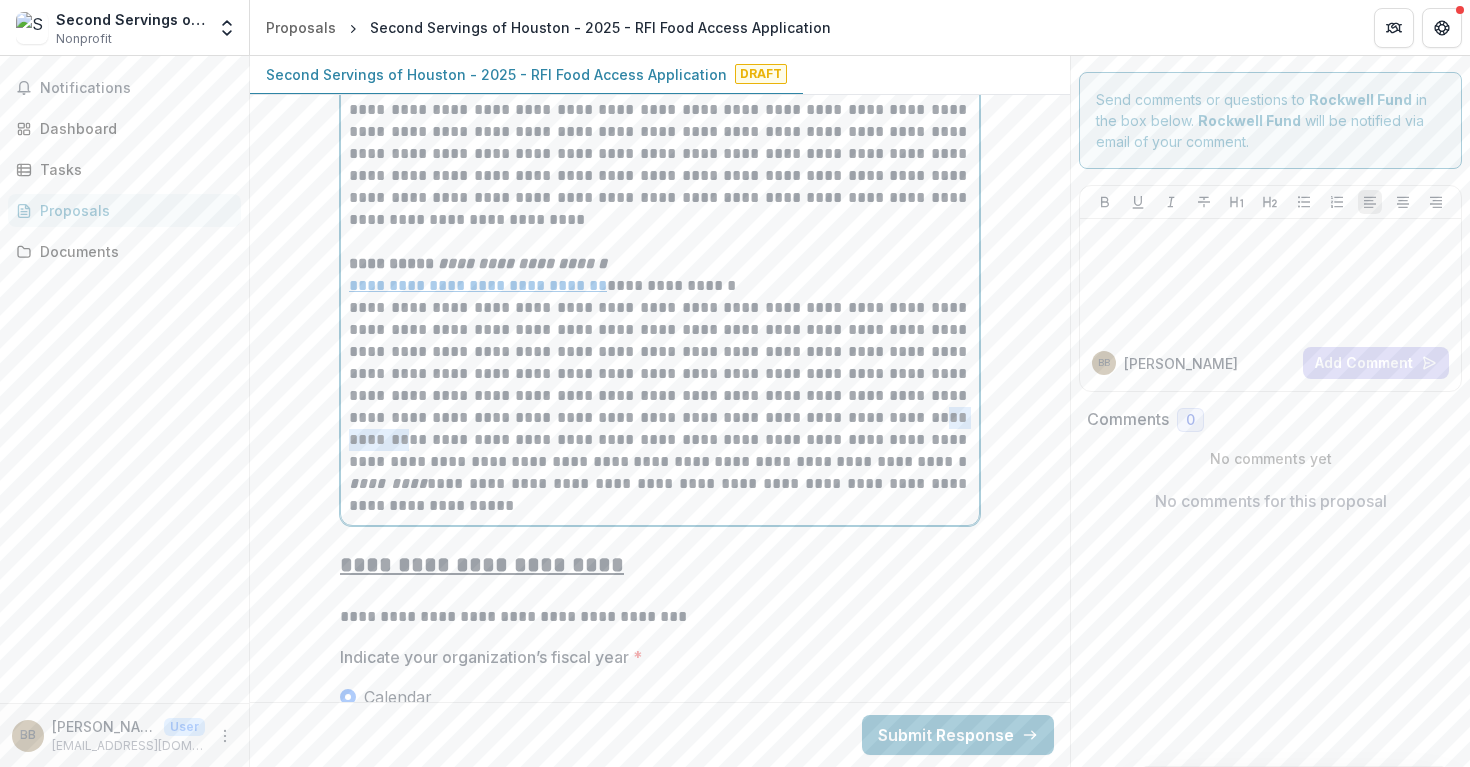click on "**********" at bounding box center (660, 396) 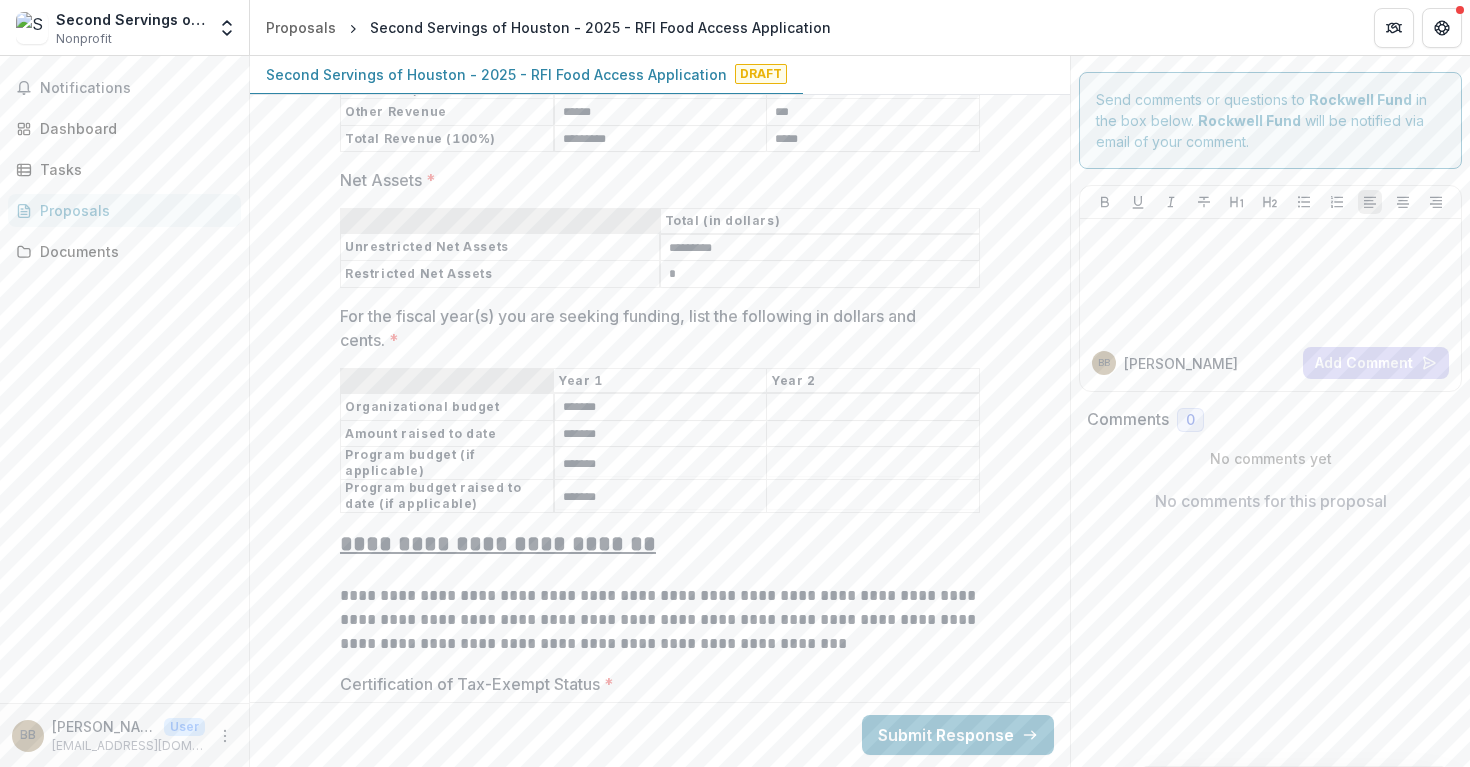 scroll, scrollTop: 11428, scrollLeft: 0, axis: vertical 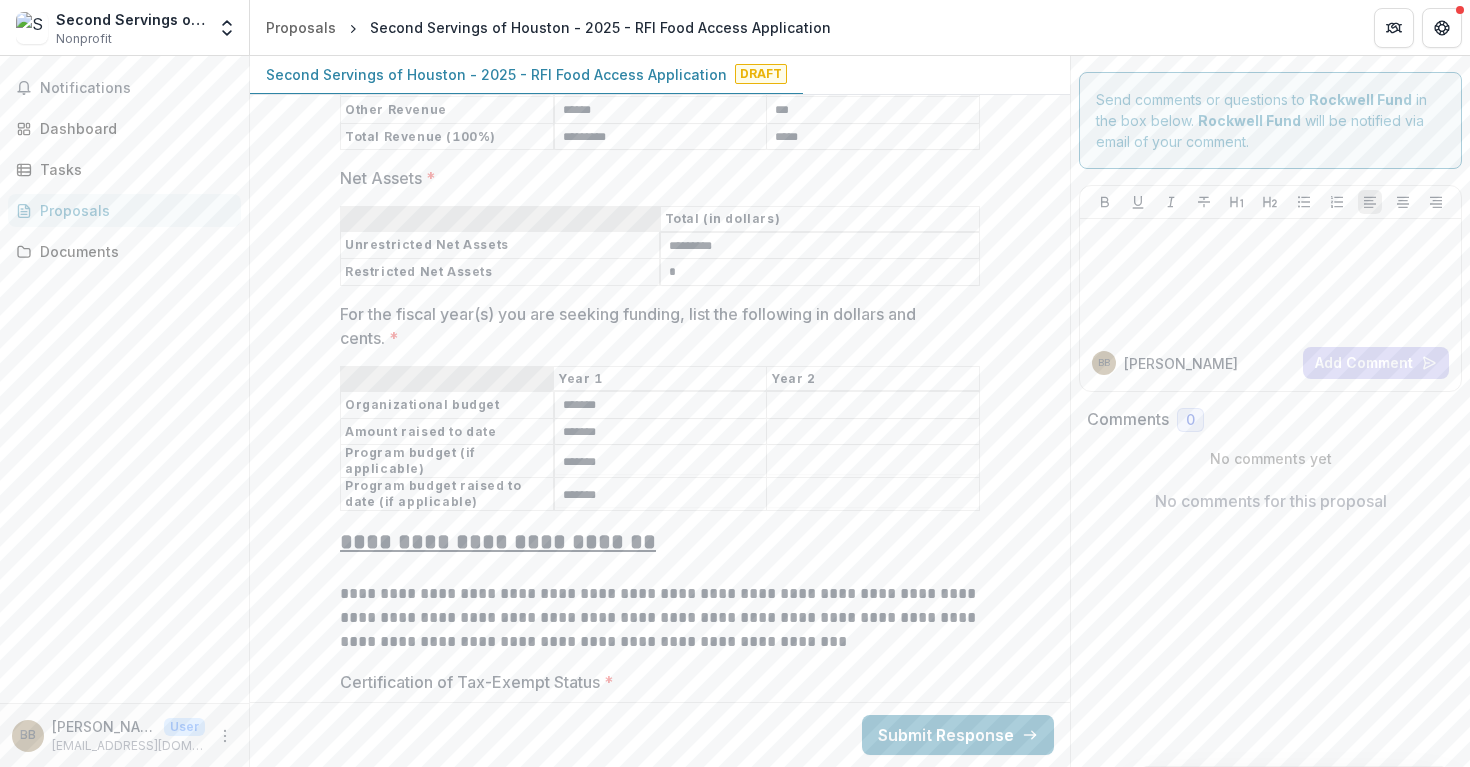drag, startPoint x: 608, startPoint y: 362, endPoint x: 572, endPoint y: 362, distance: 36 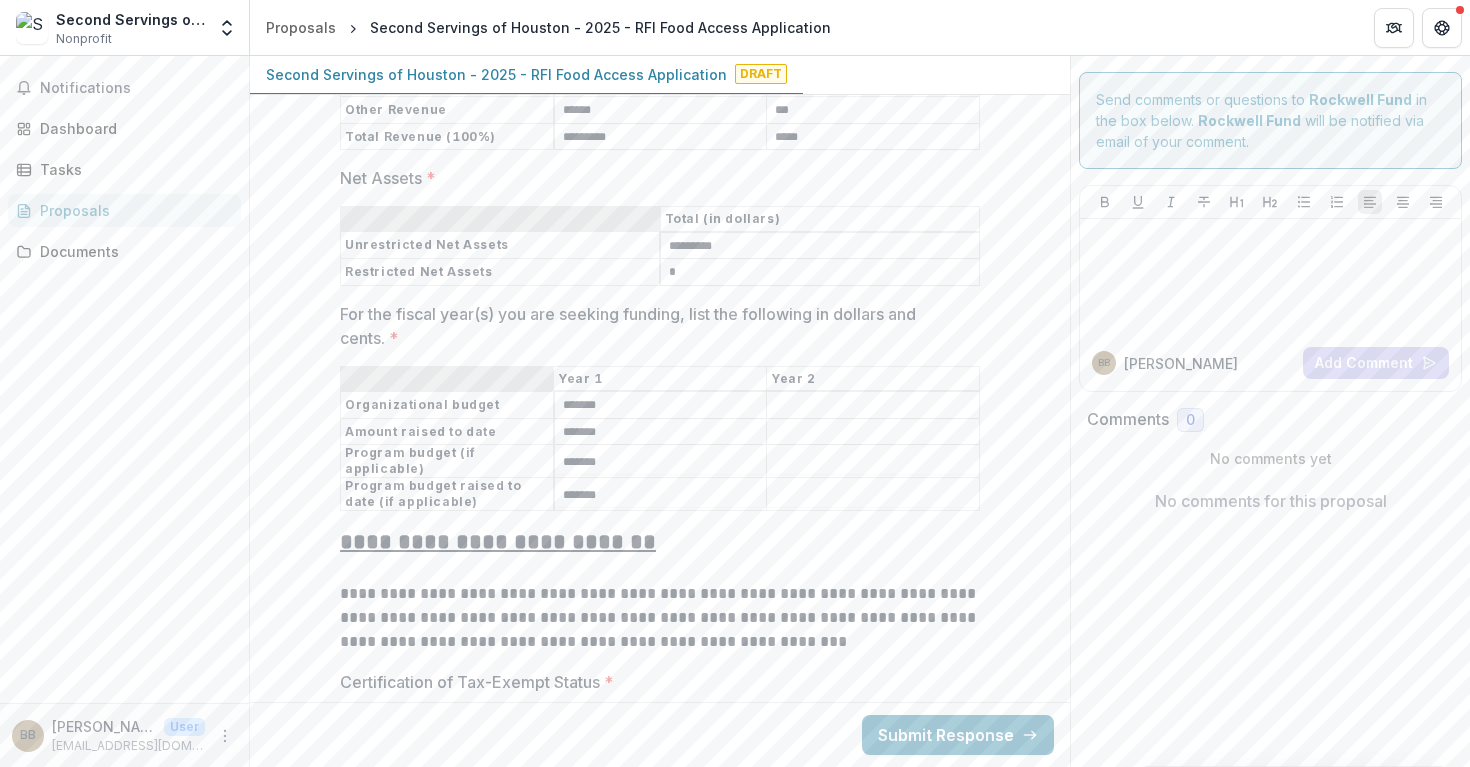 click on "*******" at bounding box center (661, 432) 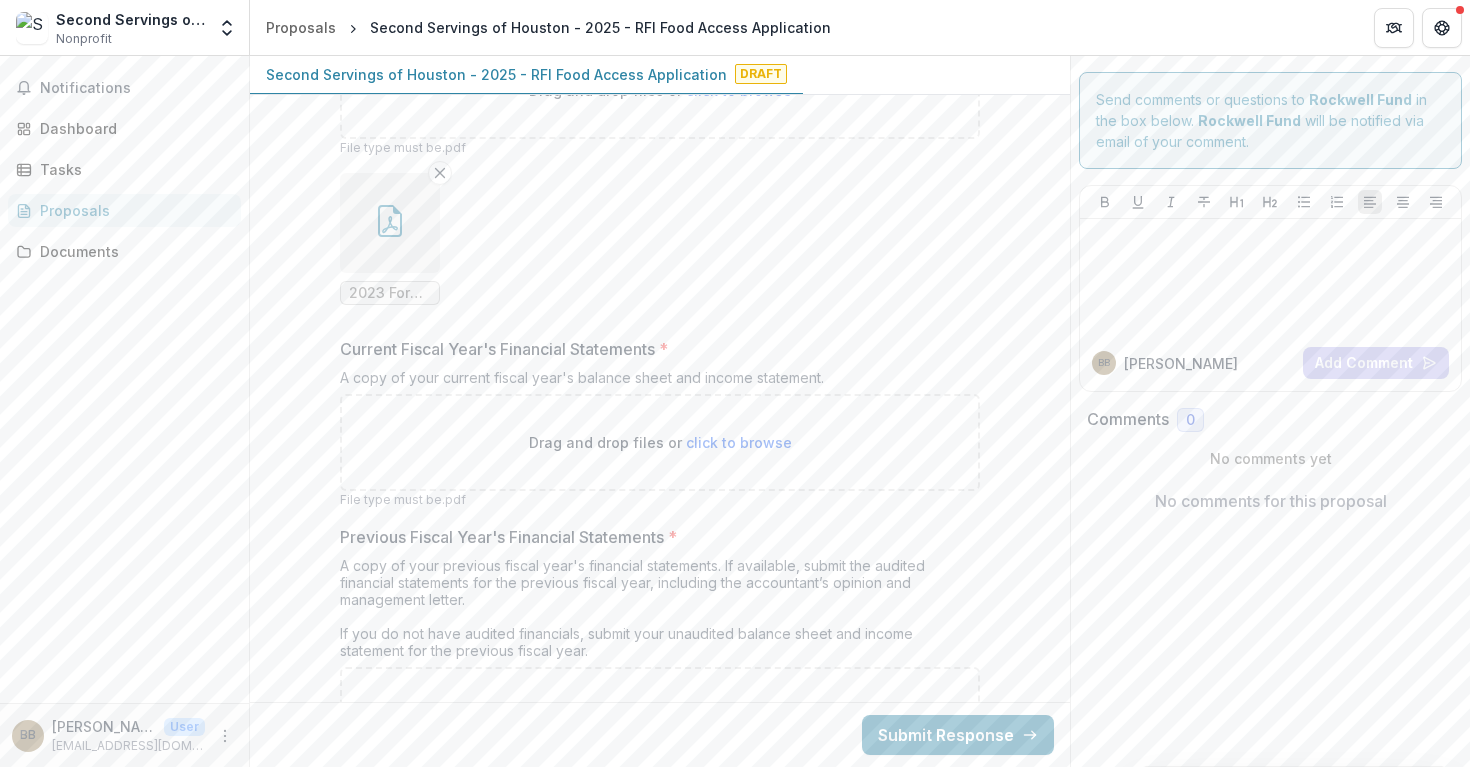 scroll, scrollTop: 12518, scrollLeft: 0, axis: vertical 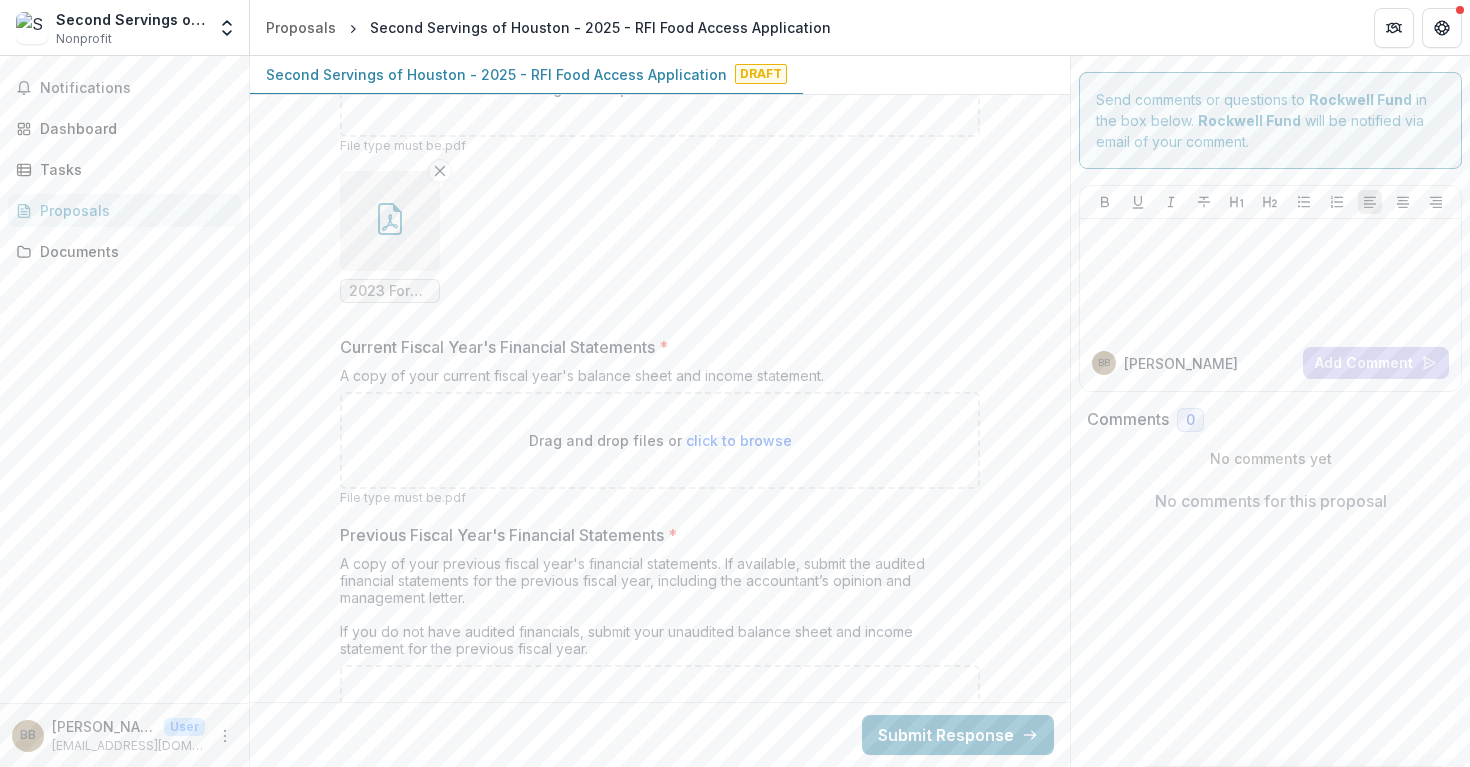 click on "click to browse" at bounding box center (739, 440) 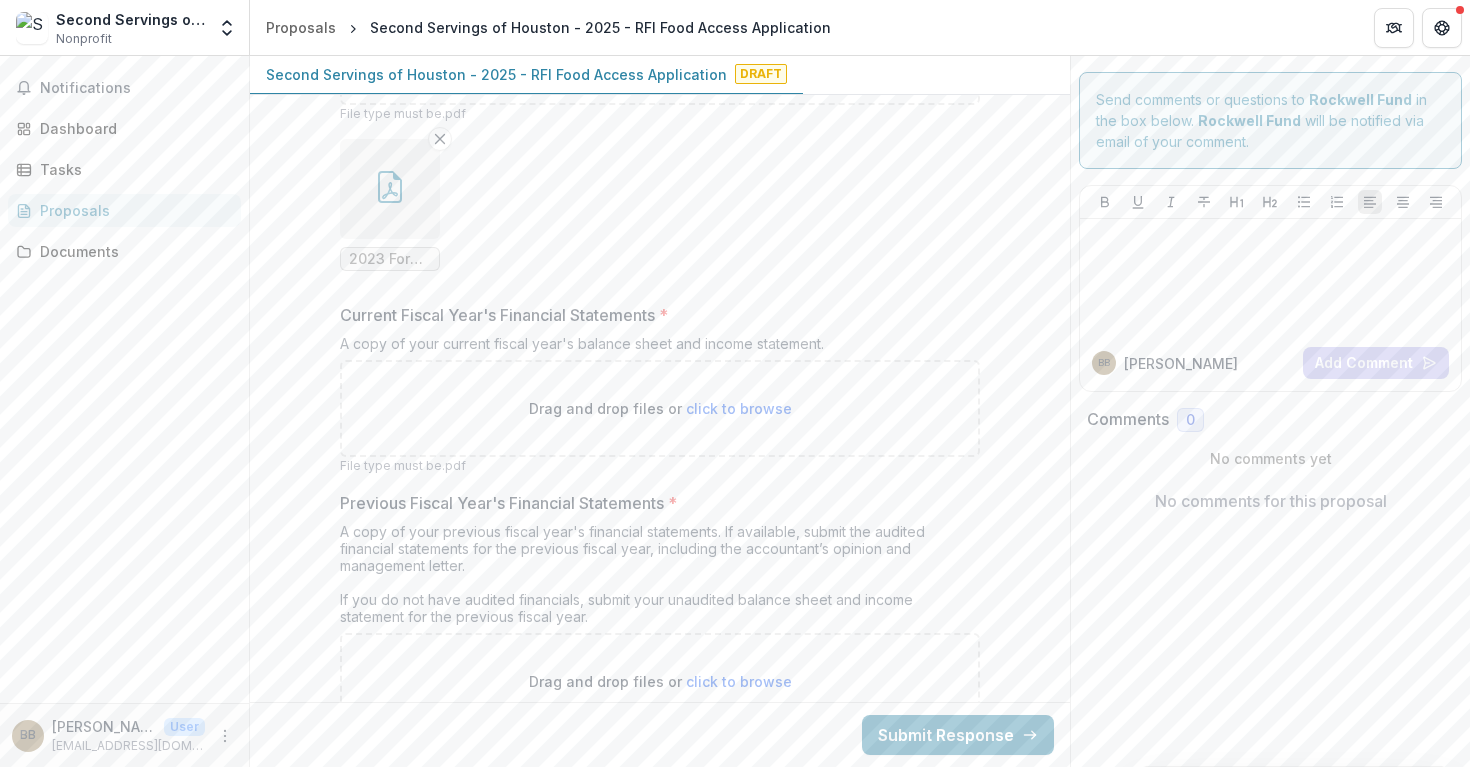 scroll, scrollTop: 12553, scrollLeft: 0, axis: vertical 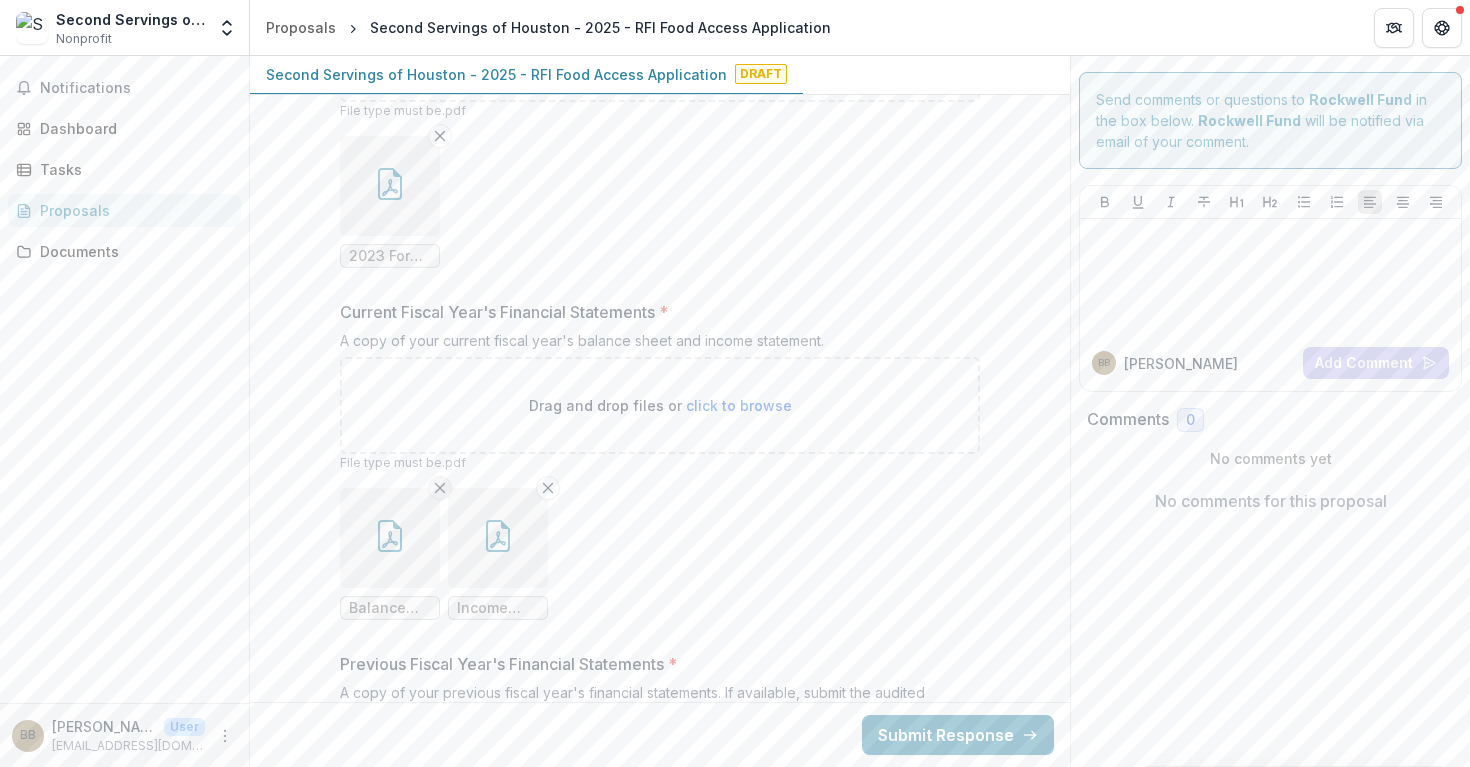 click 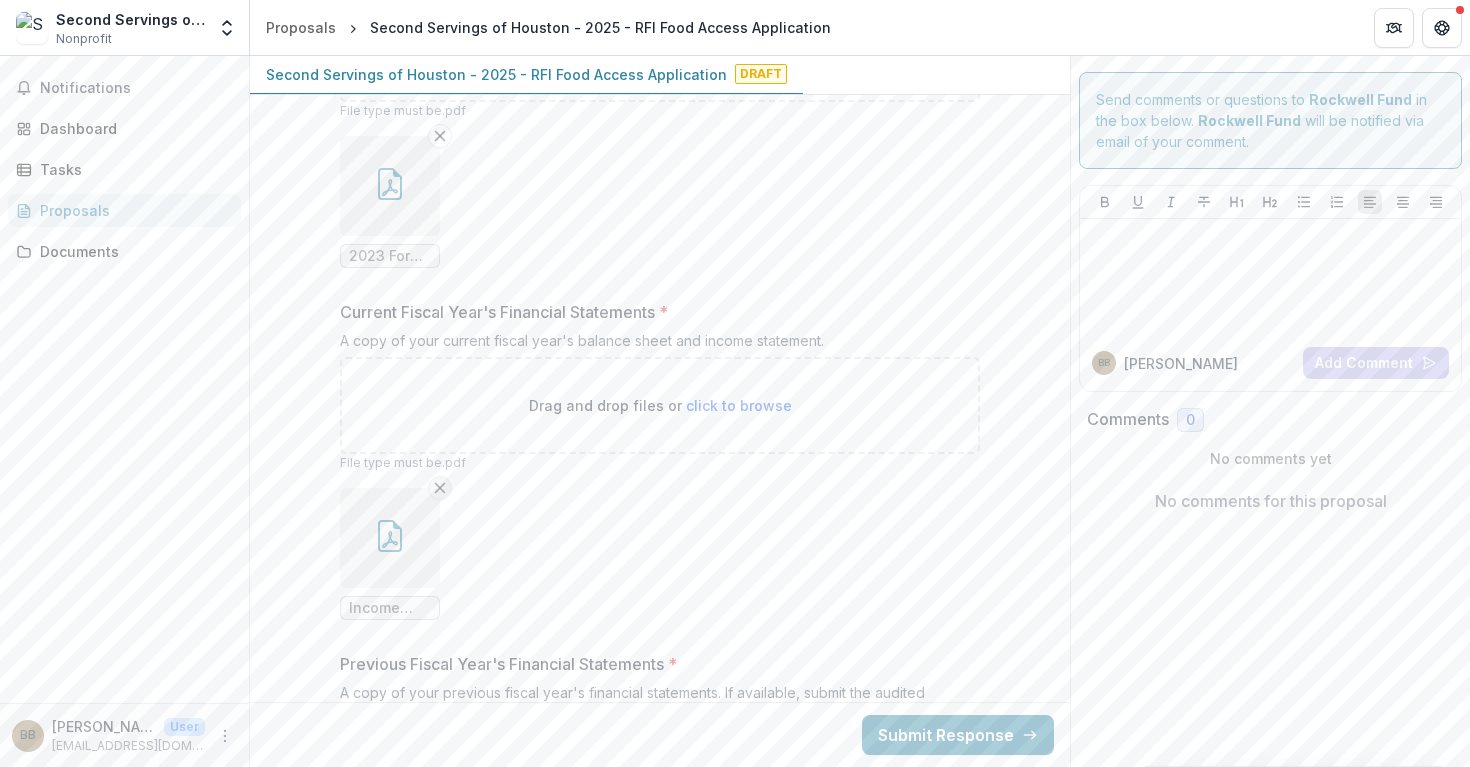 click 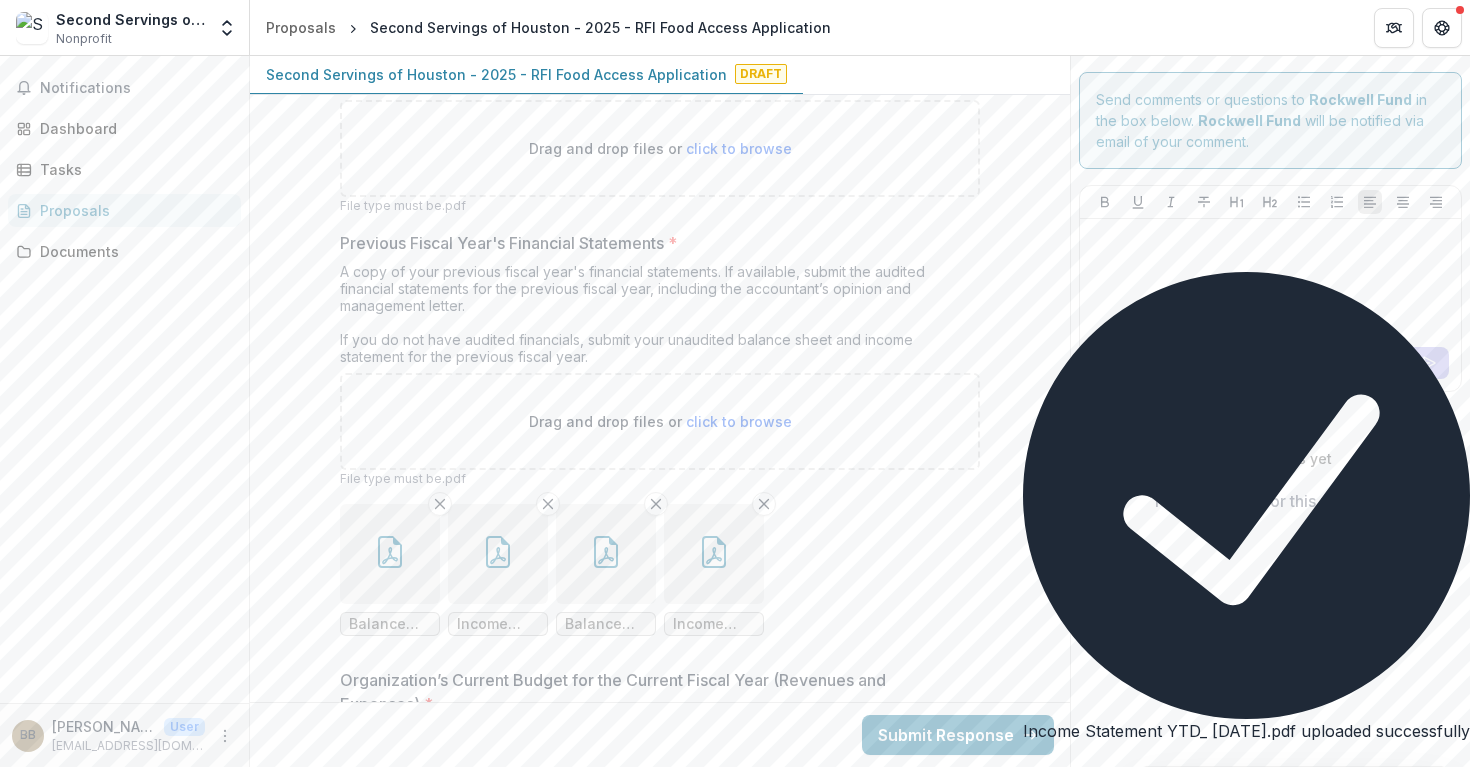 scroll, scrollTop: 12809, scrollLeft: 0, axis: vertical 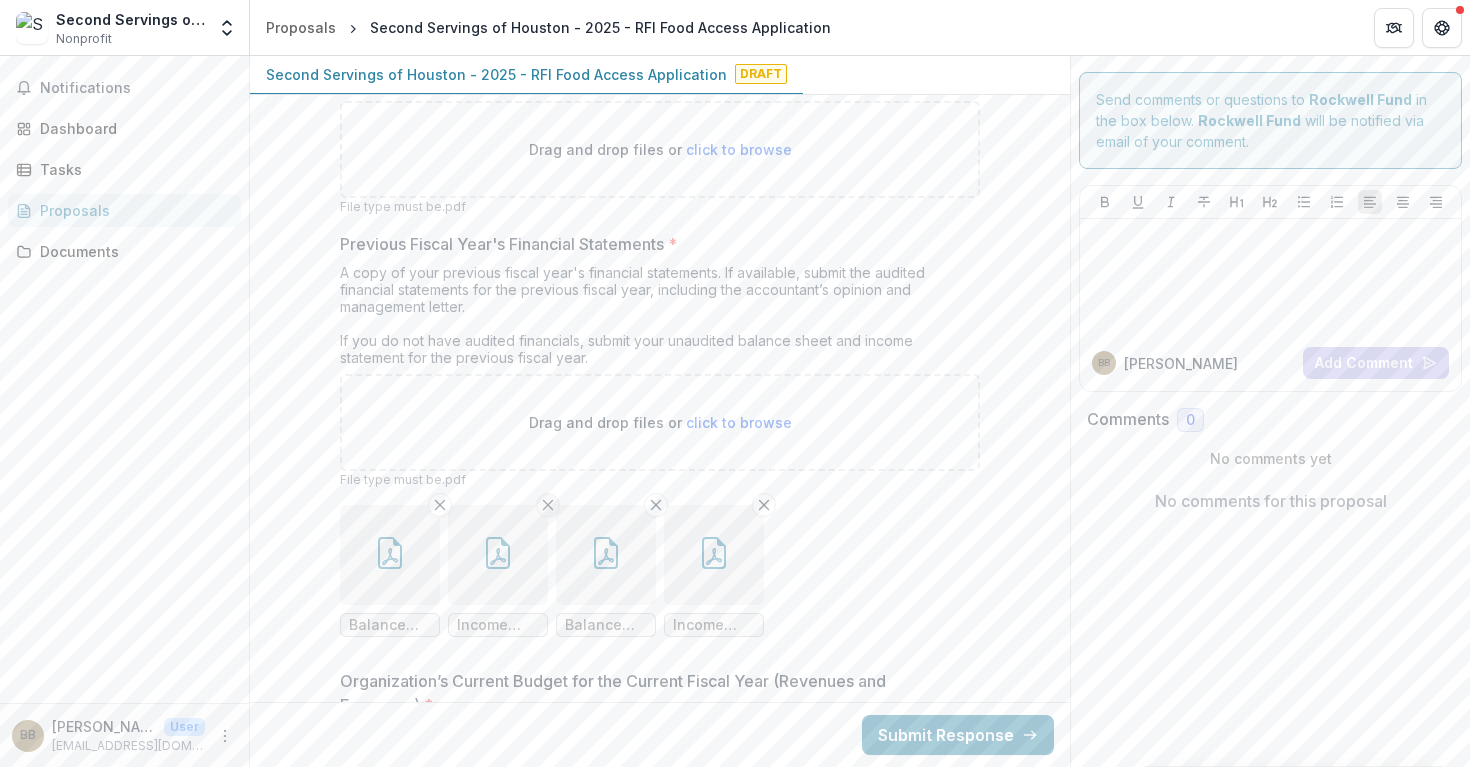 click 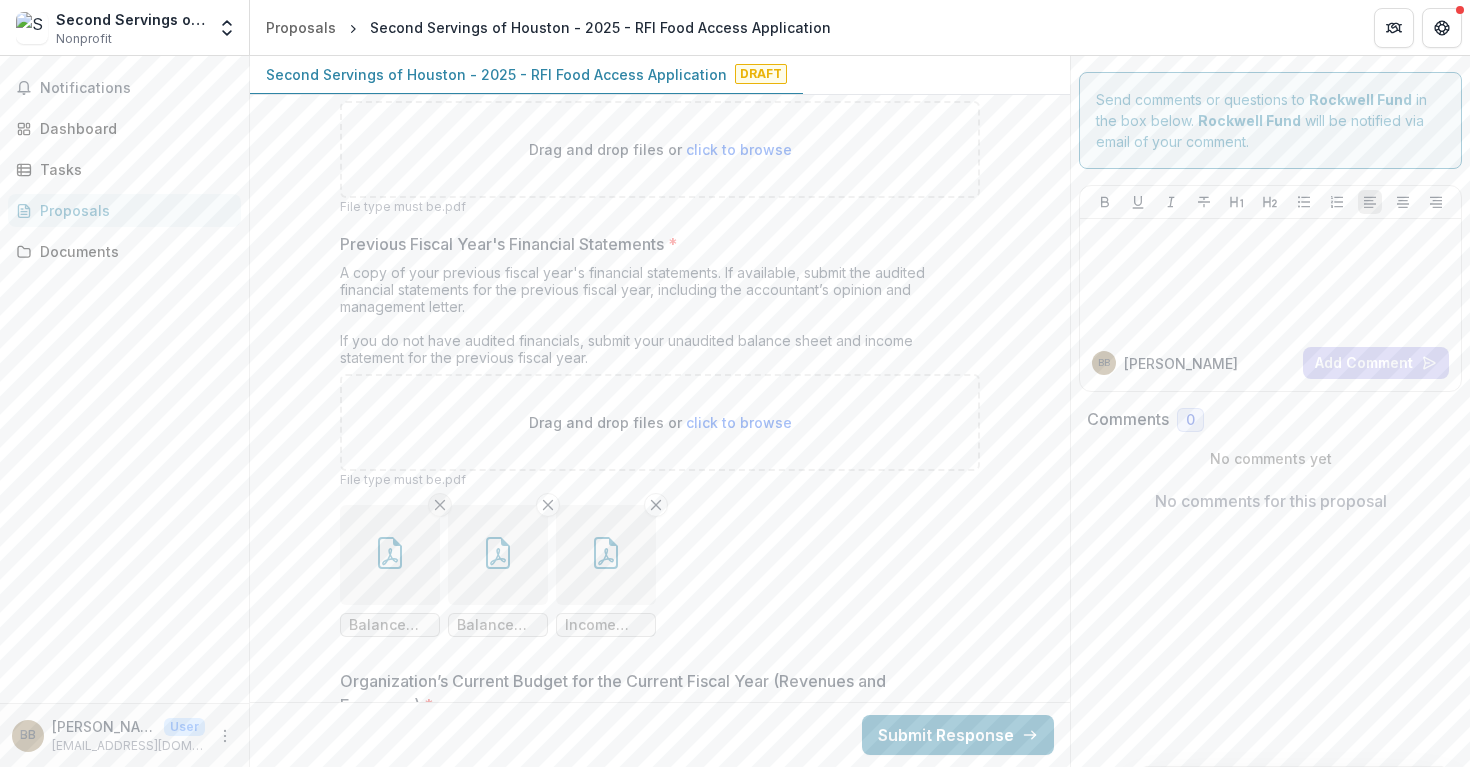 click 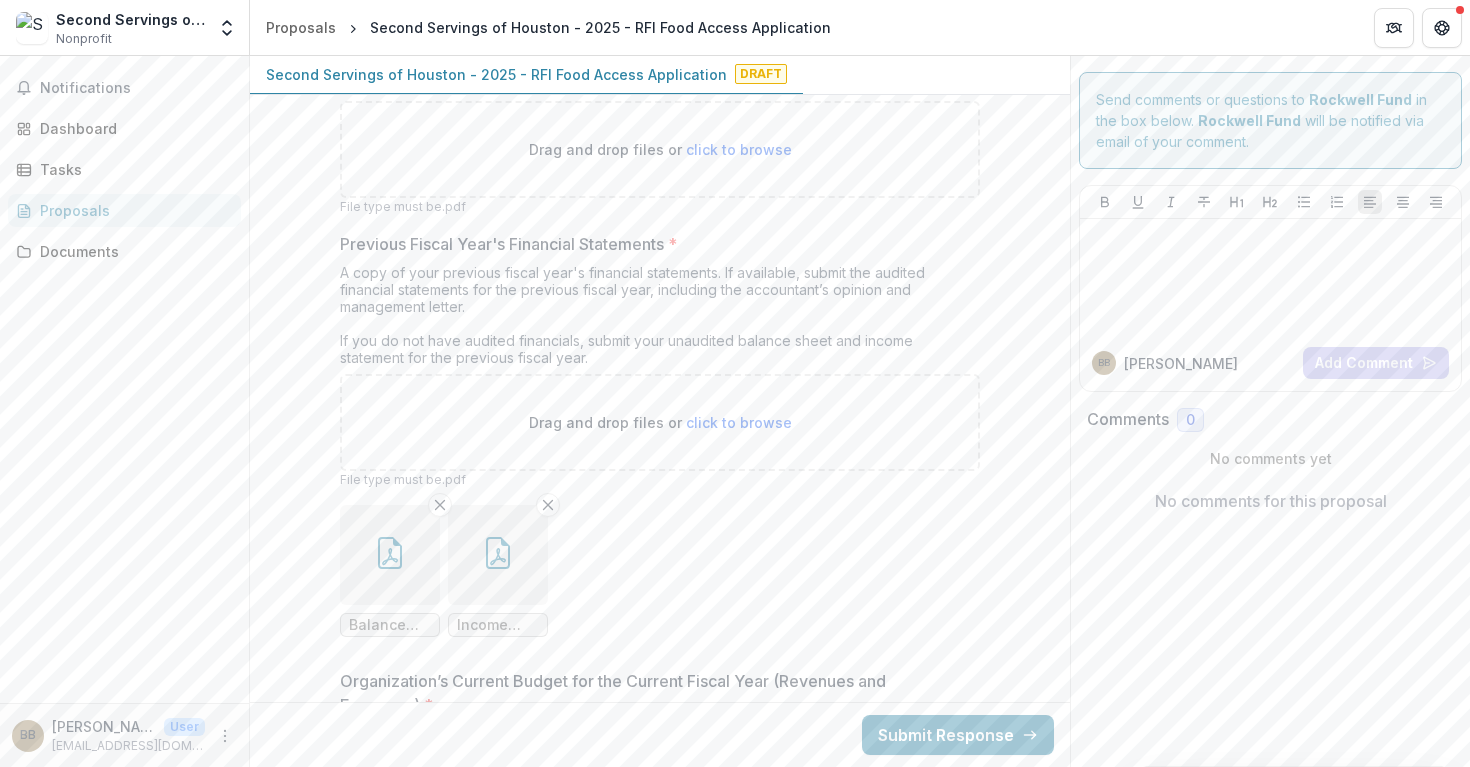 click at bounding box center [390, 555] 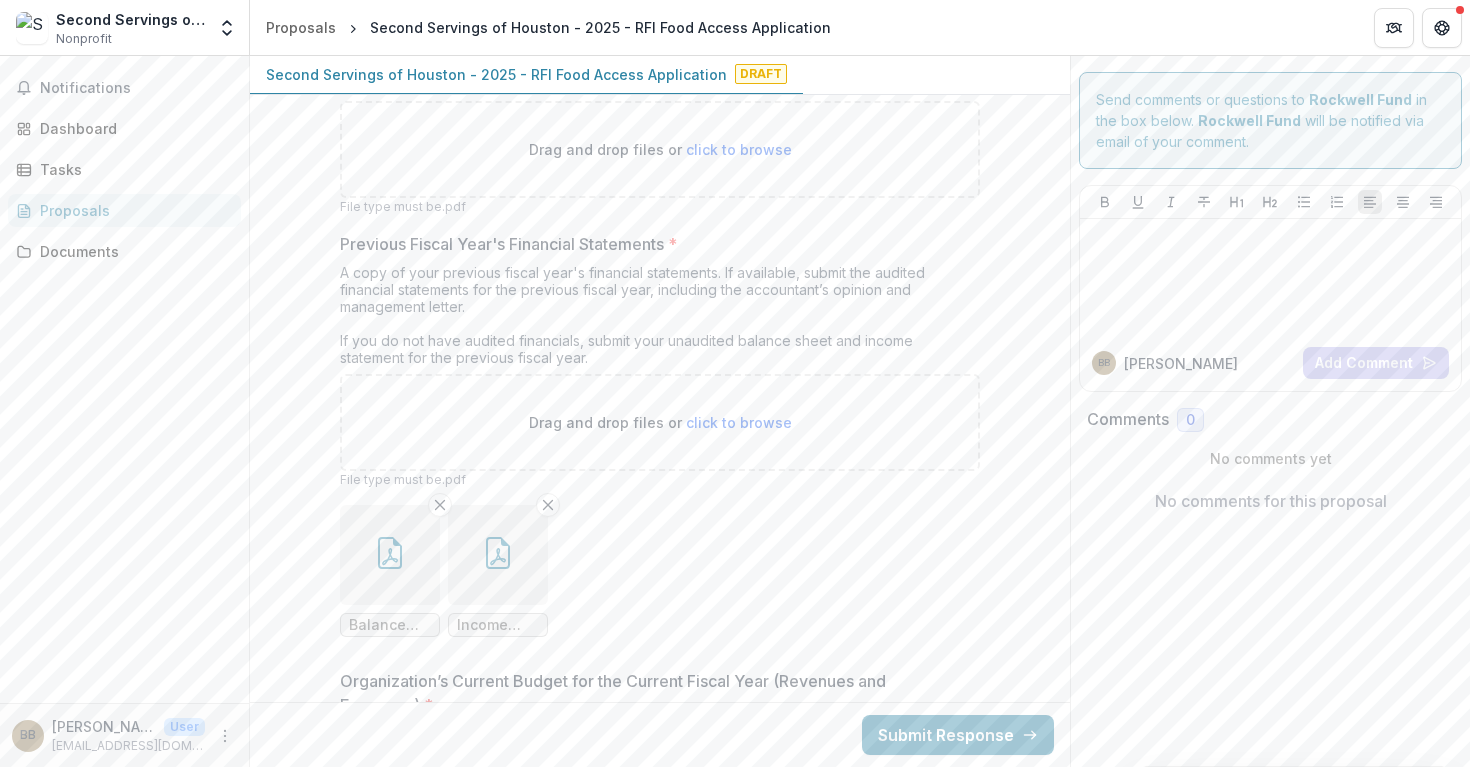 click 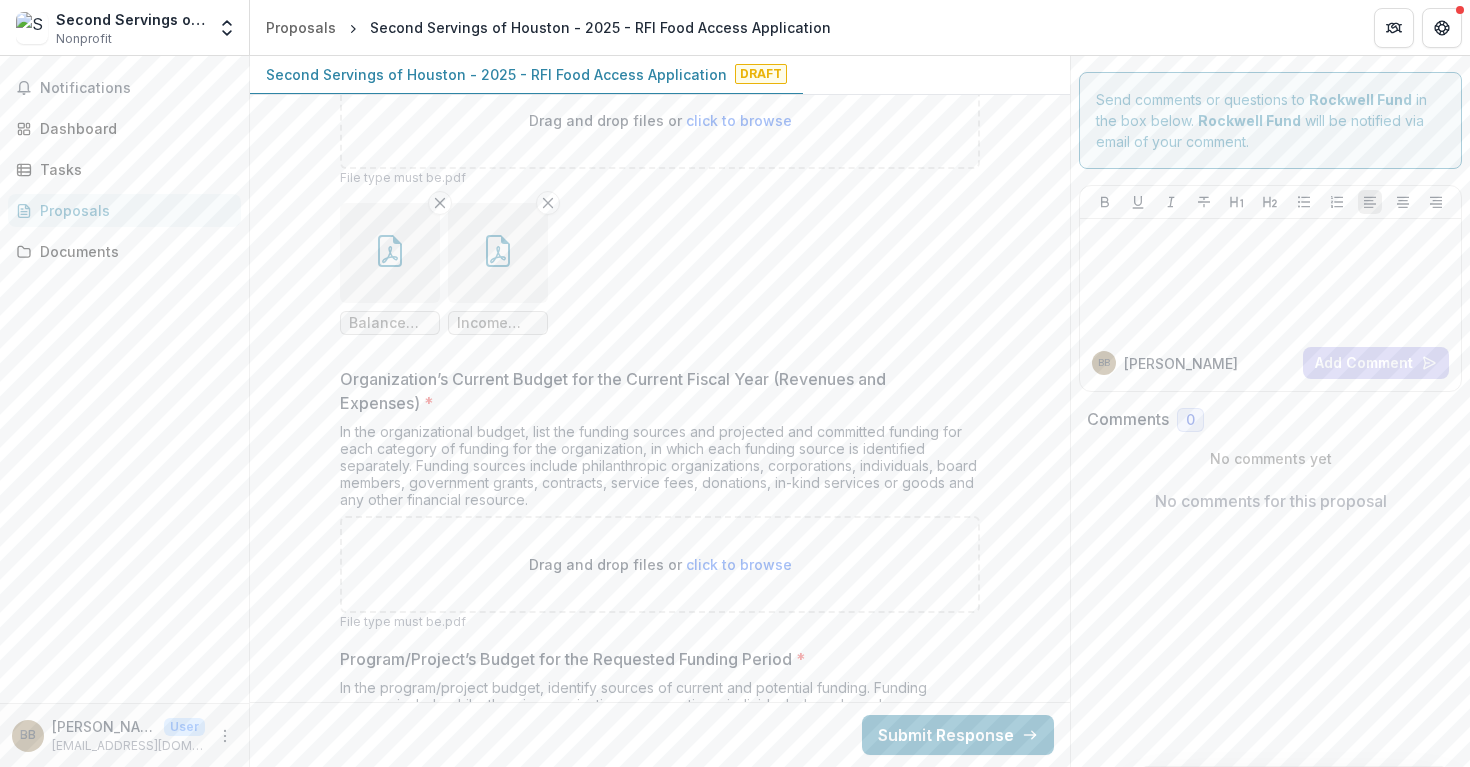 scroll, scrollTop: 13115, scrollLeft: 0, axis: vertical 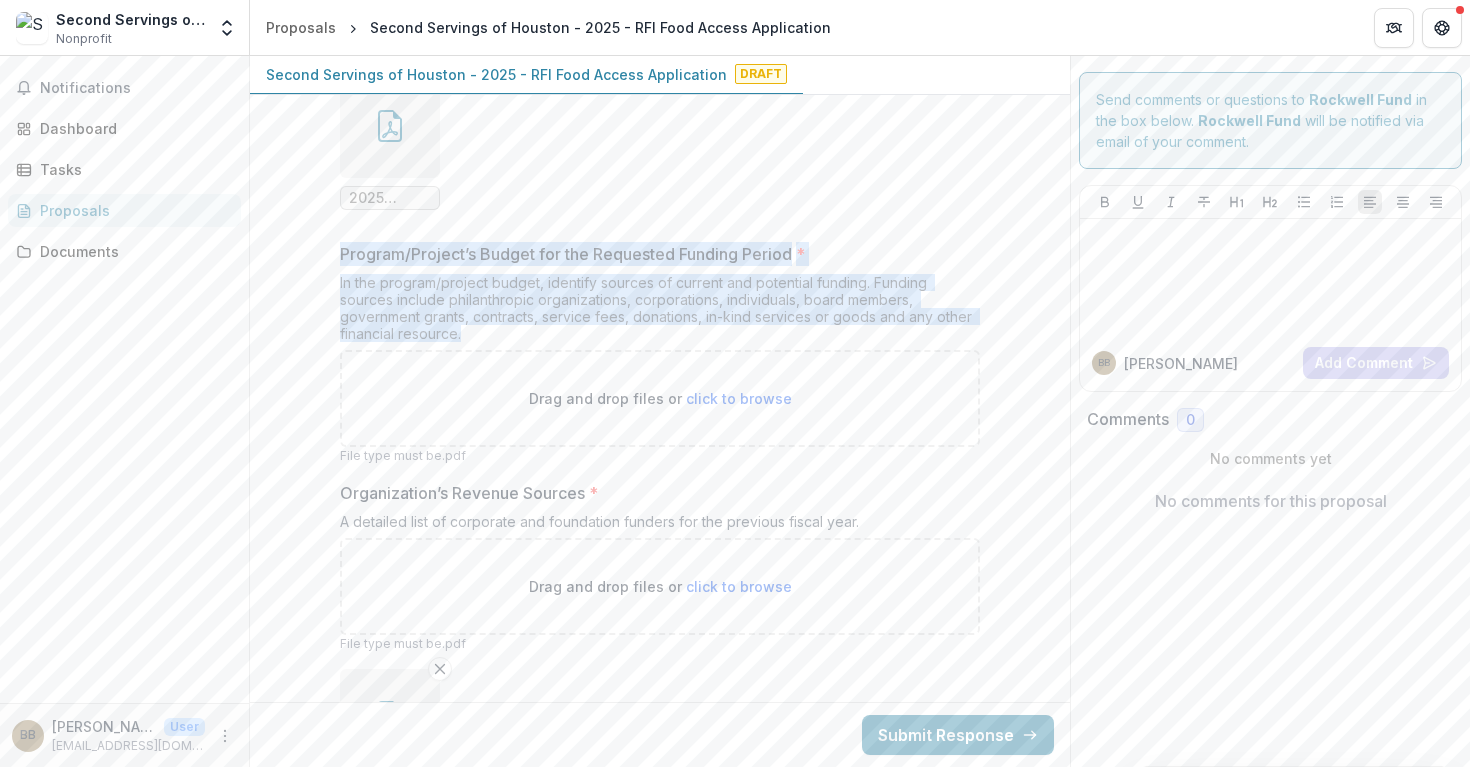 drag, startPoint x: 338, startPoint y: 174, endPoint x: 477, endPoint y: 257, distance: 161.89503 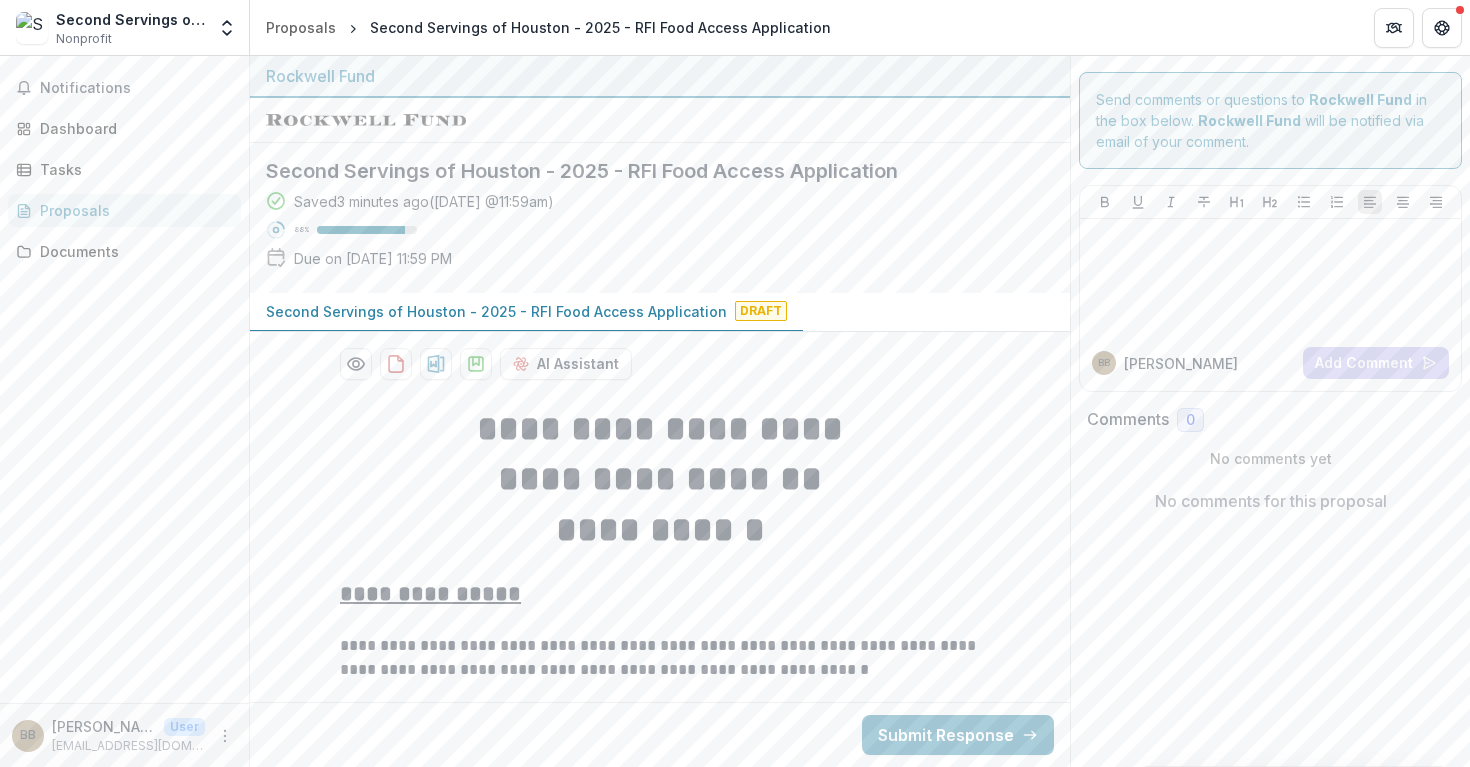 scroll, scrollTop: 0, scrollLeft: 0, axis: both 